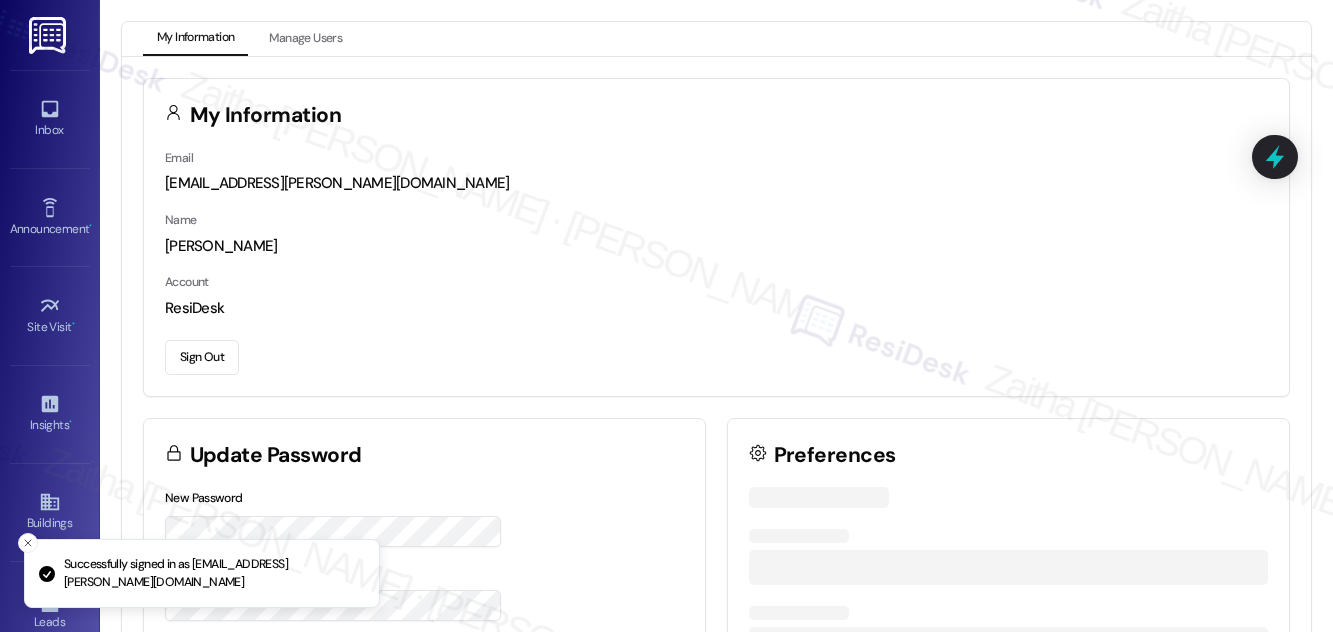 scroll, scrollTop: 0, scrollLeft: 0, axis: both 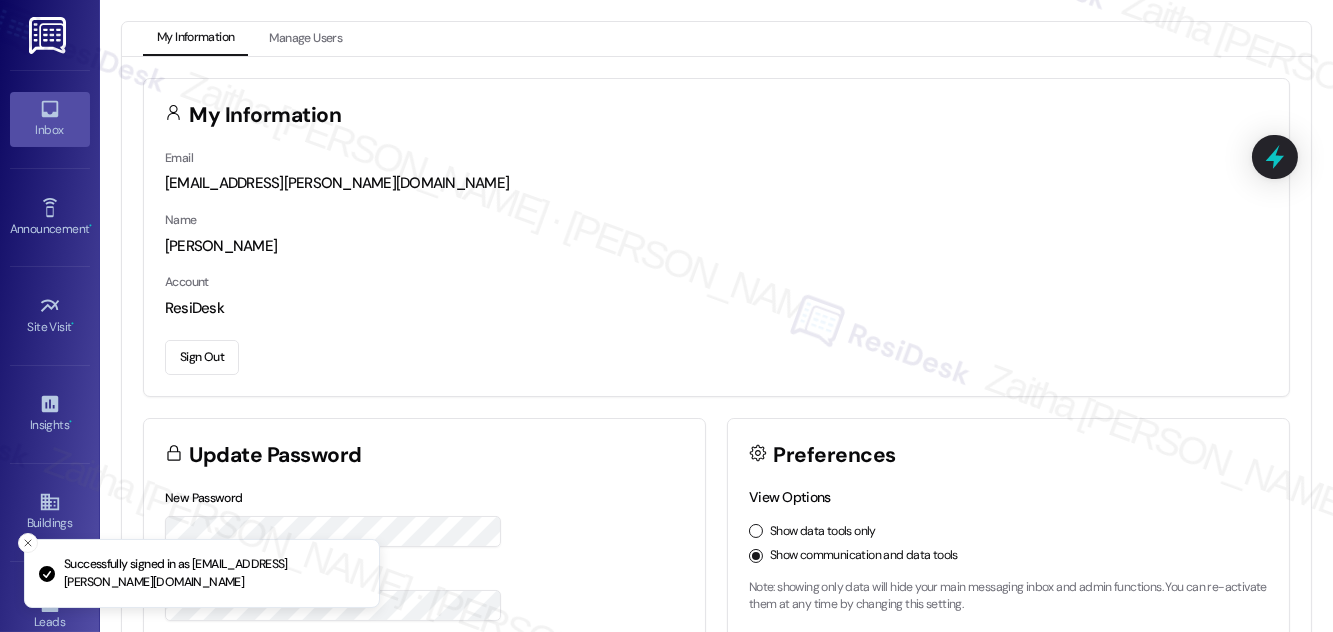 click on "Inbox" at bounding box center (50, 119) 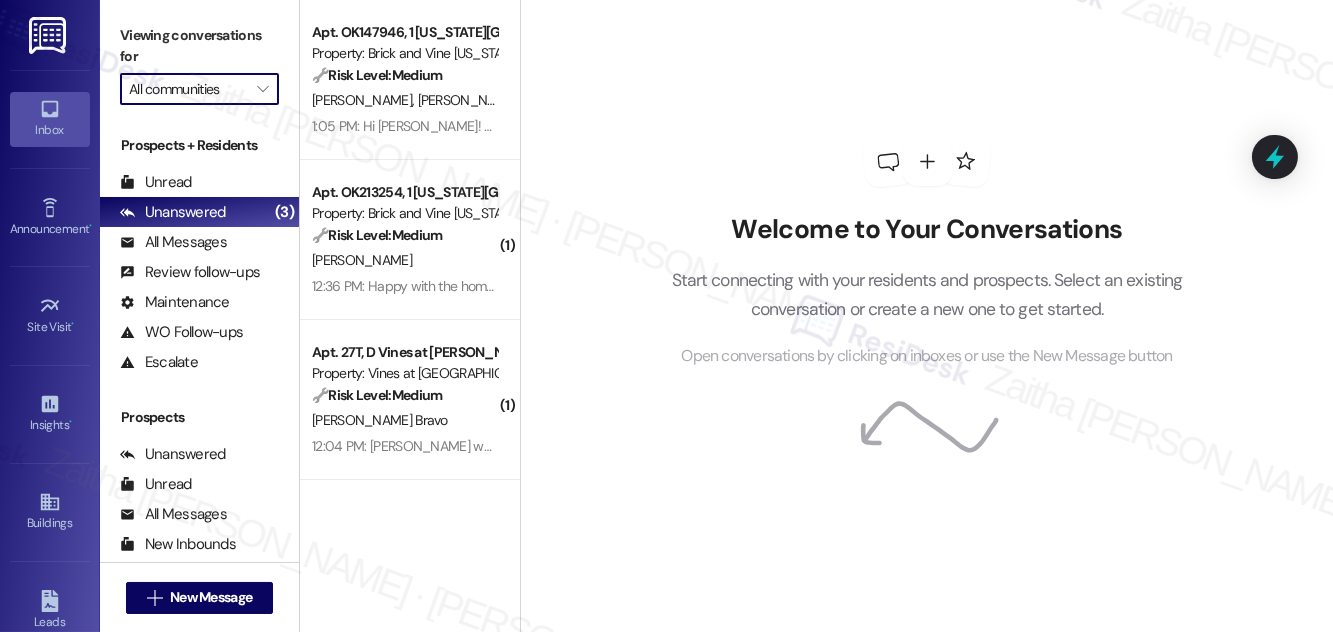 click on "All communities" at bounding box center (188, 89) 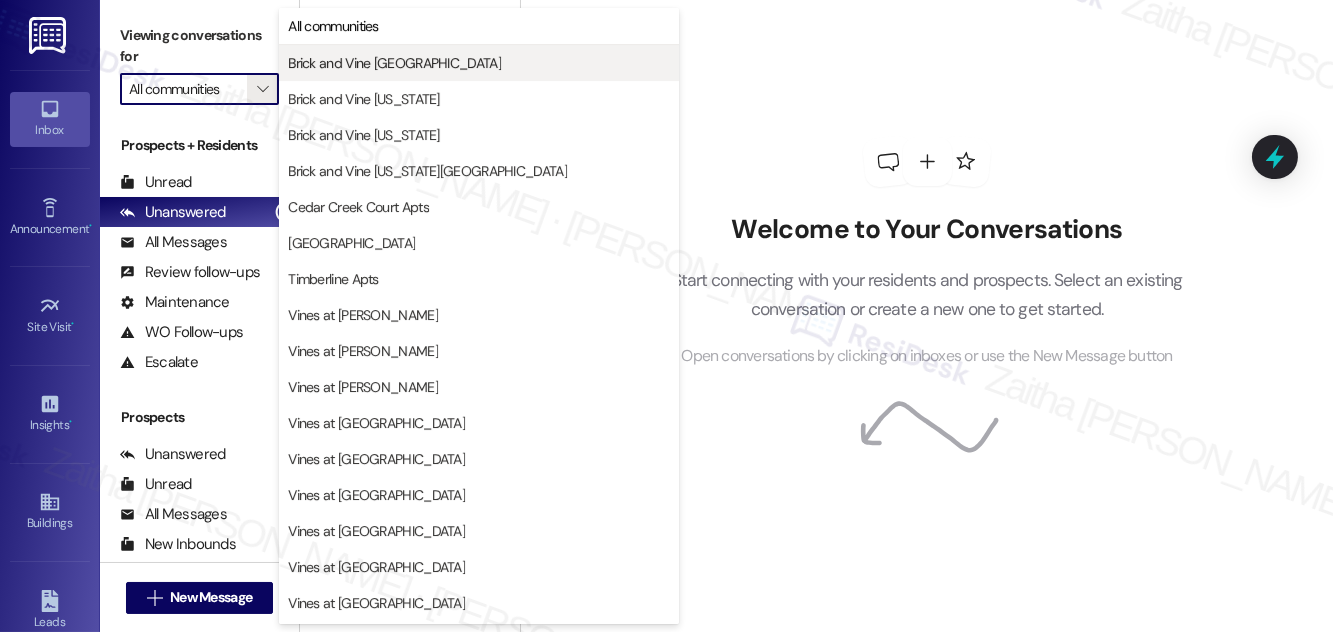 click on "Brick and Vine [GEOGRAPHIC_DATA]" at bounding box center [394, 63] 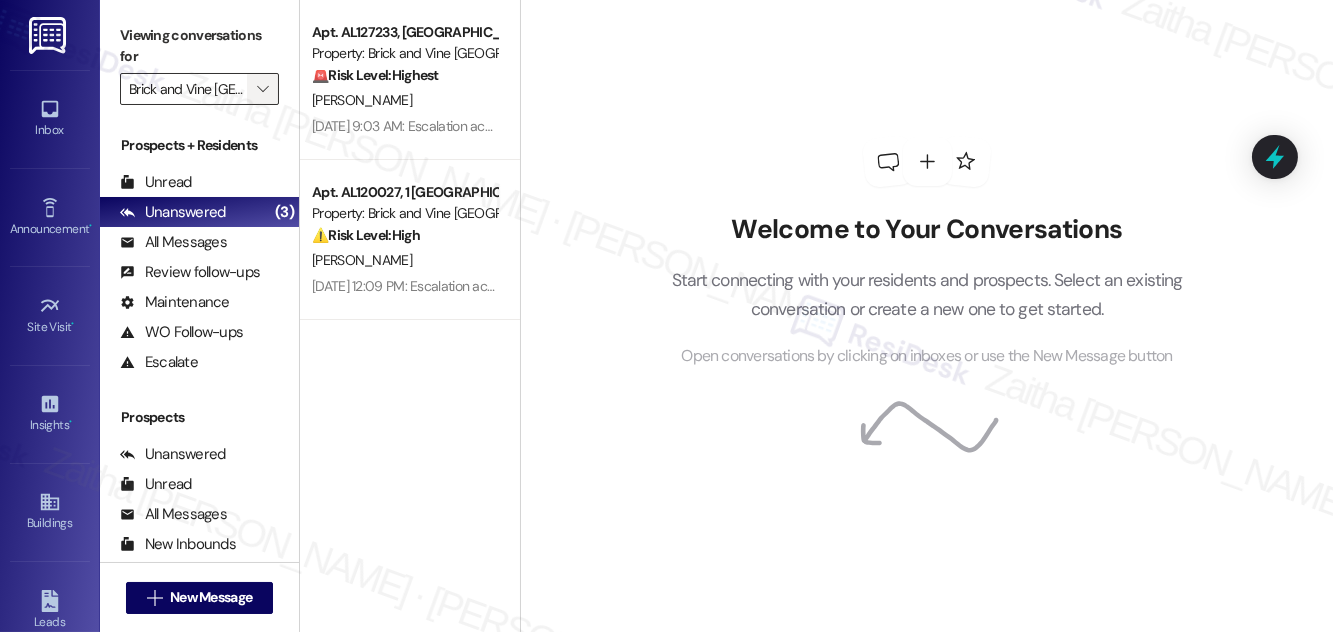 click on "" at bounding box center (262, 89) 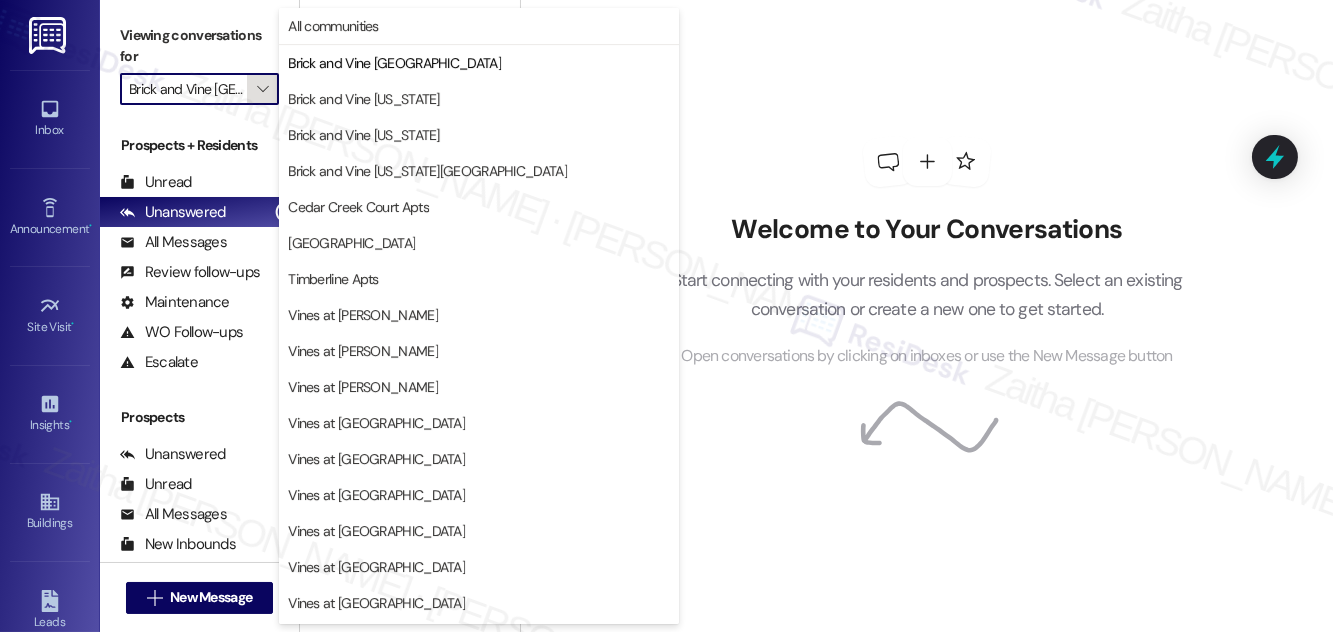 scroll, scrollTop: 0, scrollLeft: 37, axis: horizontal 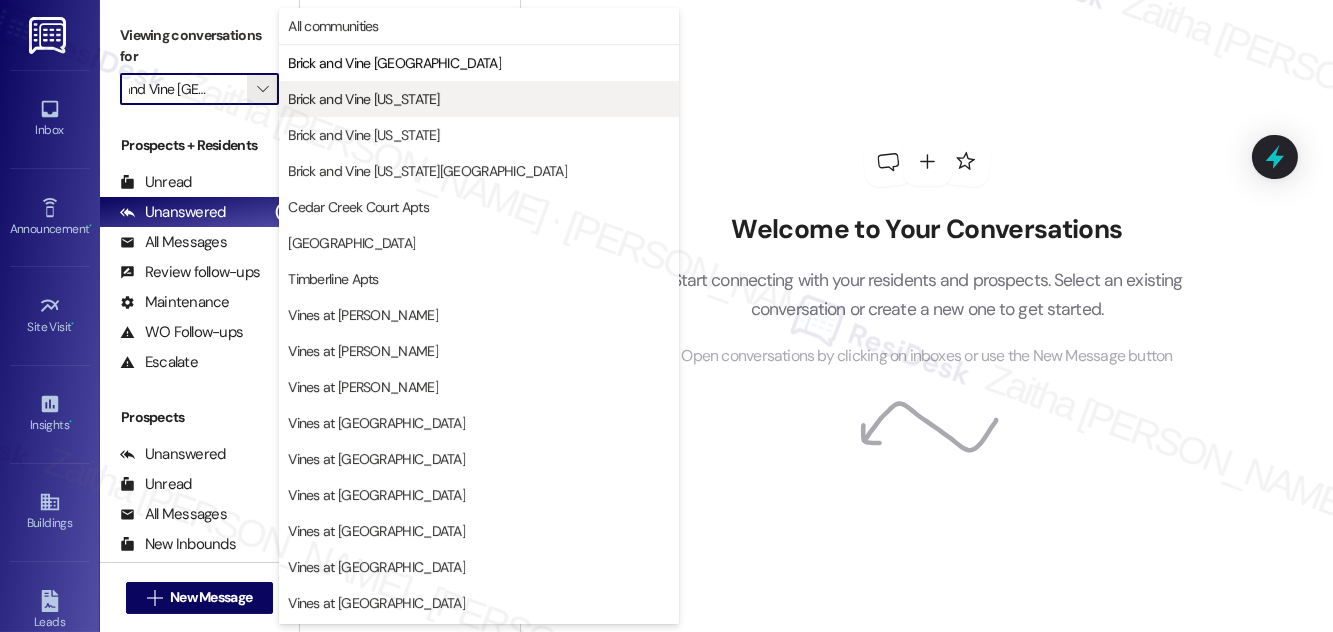 click on "Brick and Vine [US_STATE]" at bounding box center [364, 99] 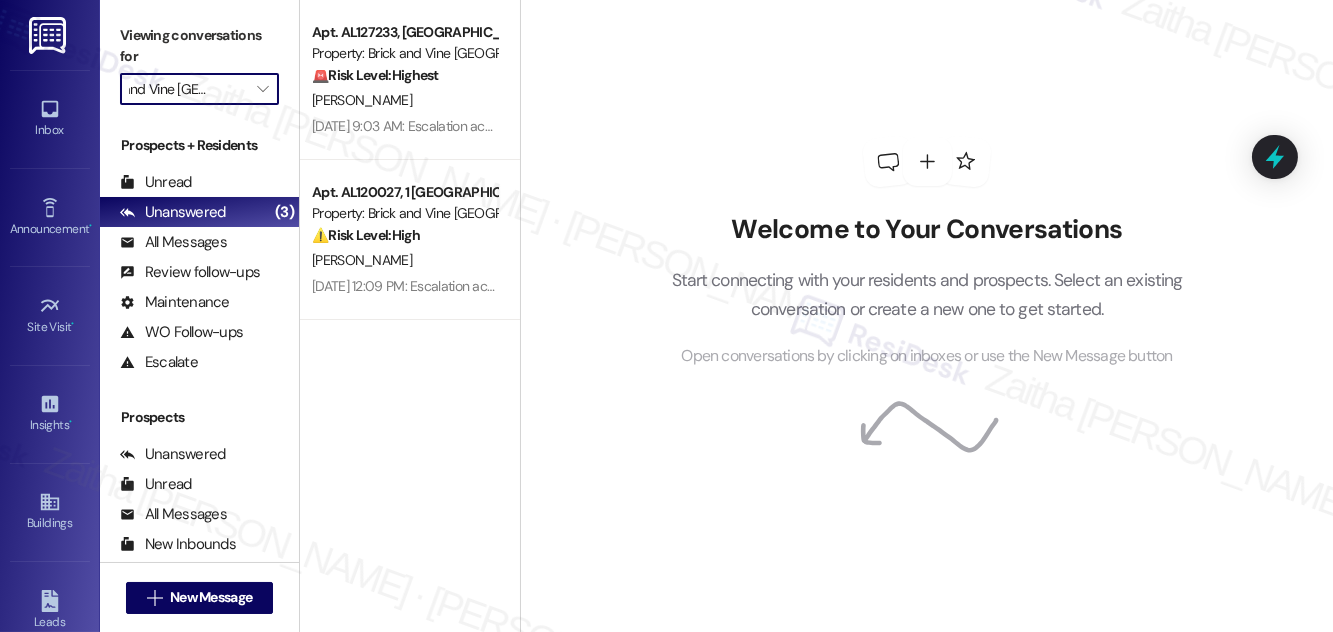 type on "Brick and Vine [US_STATE]" 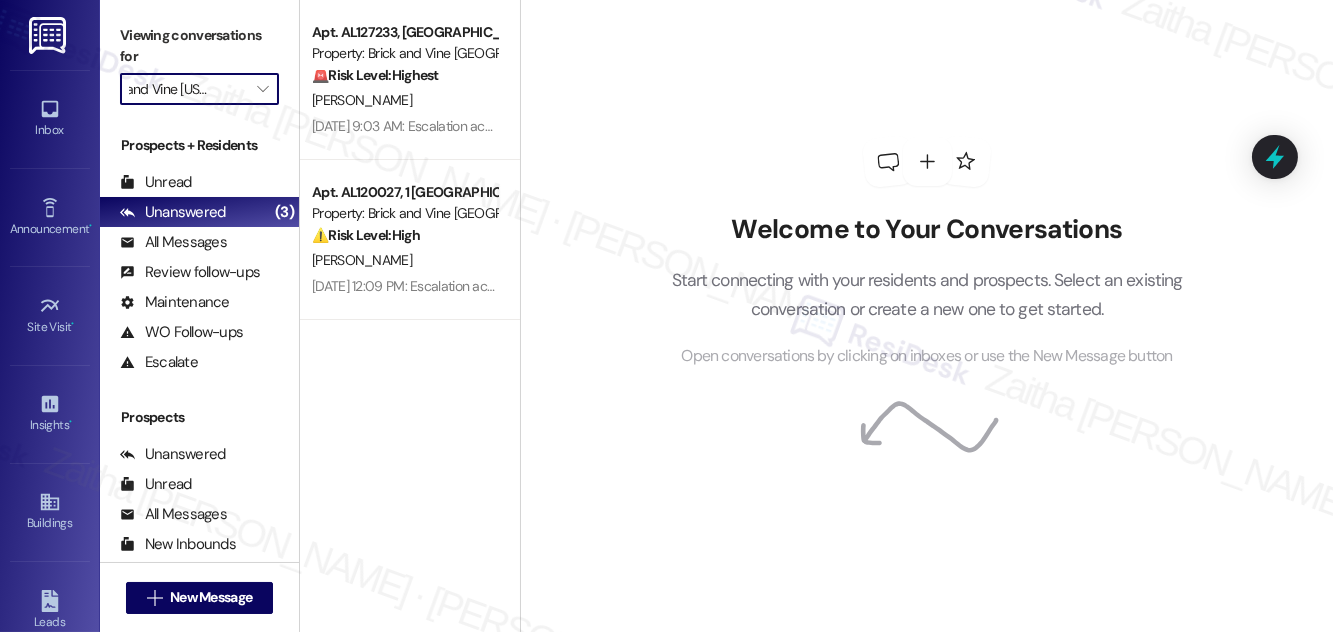 scroll, scrollTop: 0, scrollLeft: 21, axis: horizontal 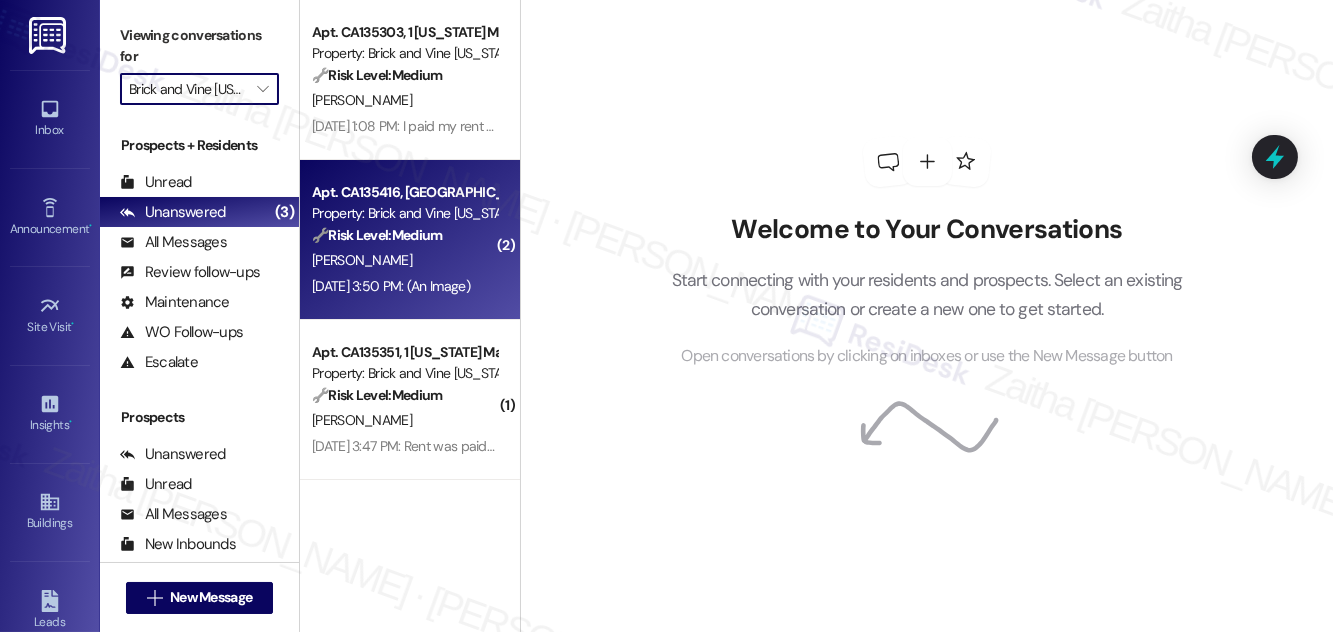 click on "[PERSON_NAME]" at bounding box center (404, 260) 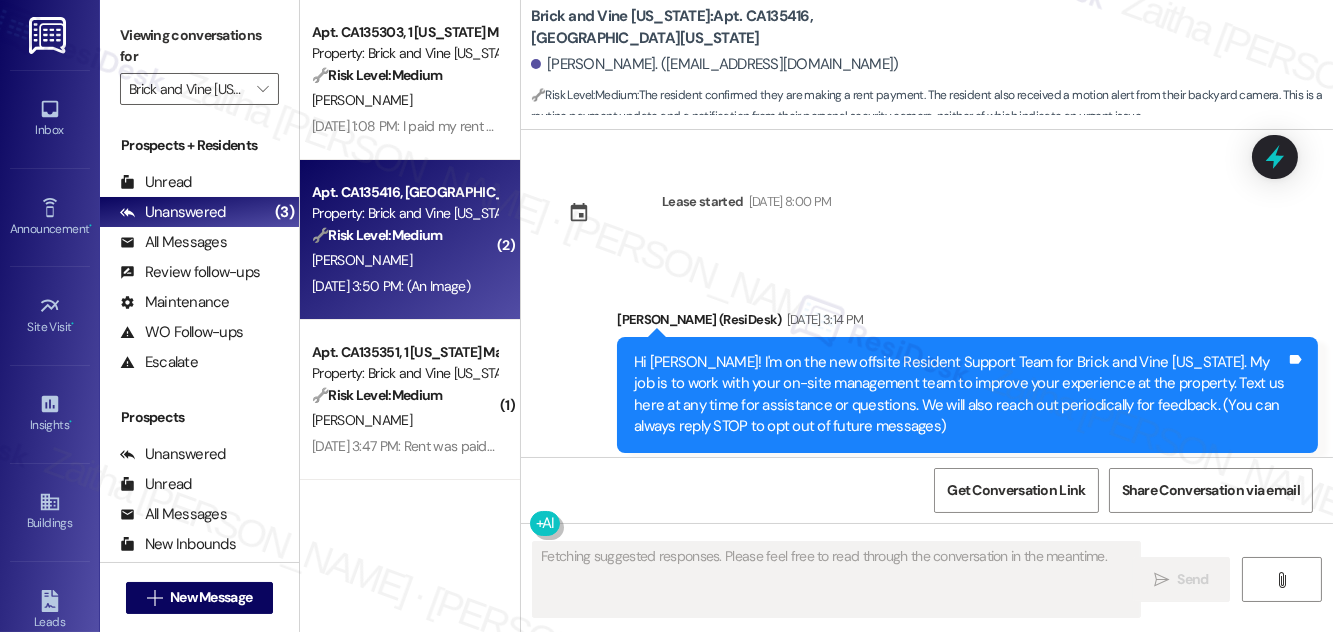 scroll, scrollTop: 3650, scrollLeft: 0, axis: vertical 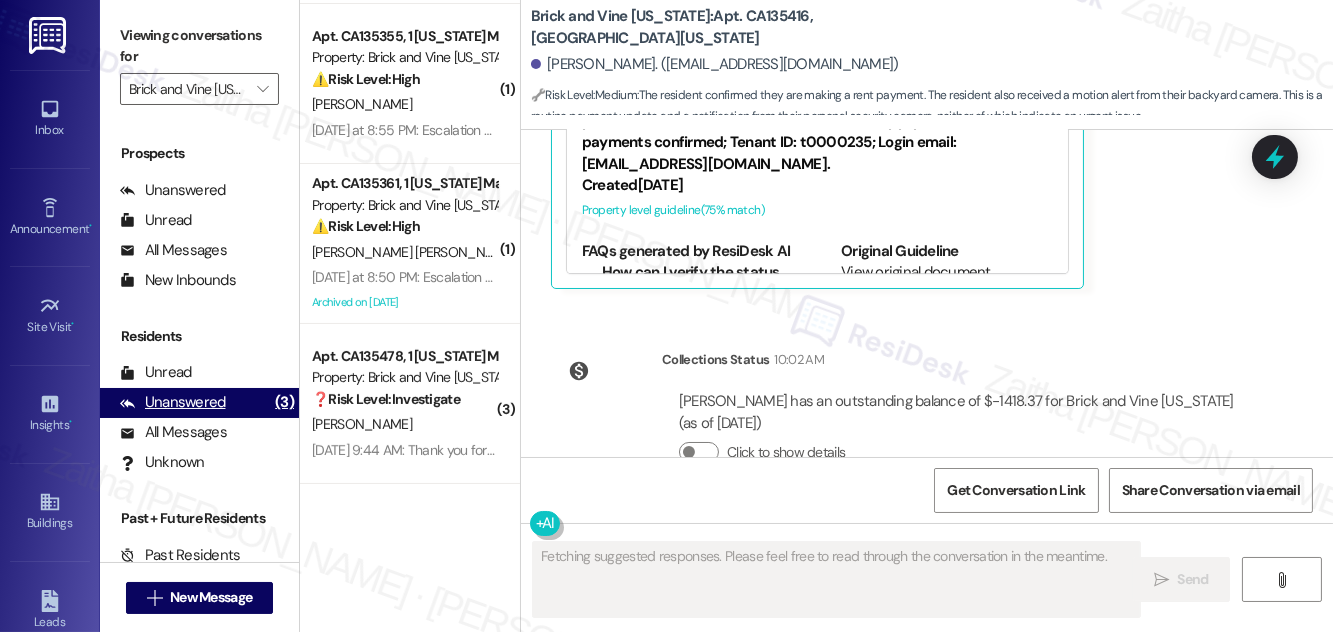 click on "Unanswered" at bounding box center (173, 402) 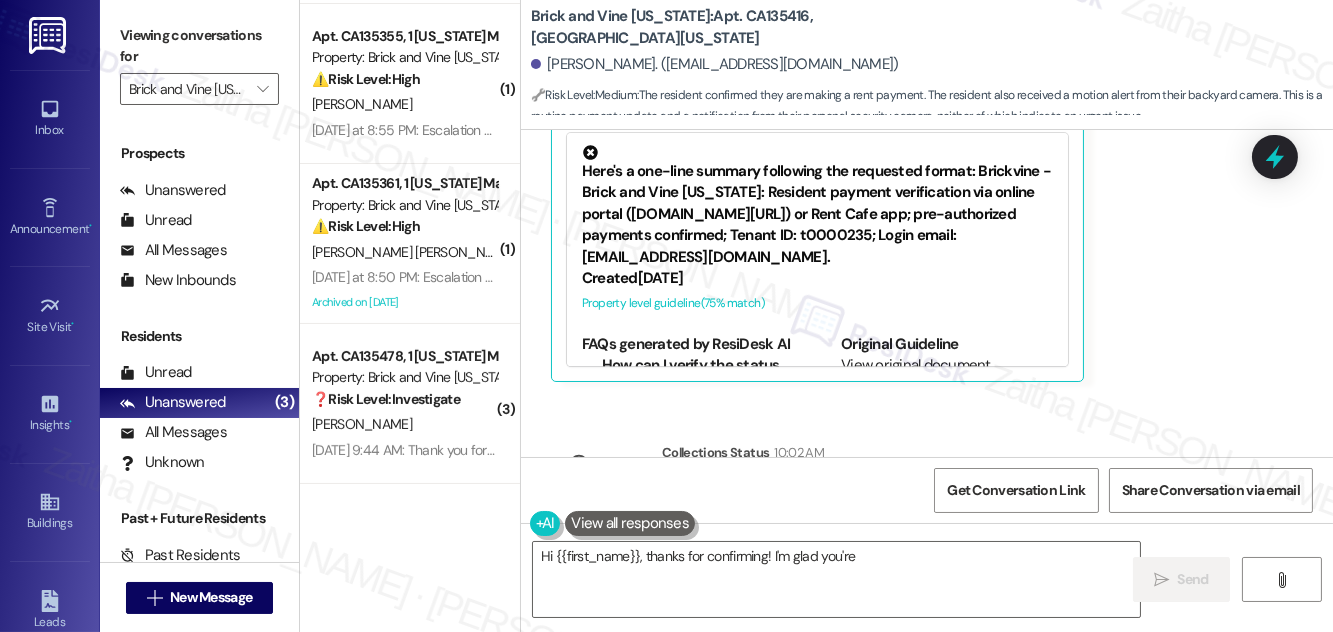 scroll, scrollTop: 12341, scrollLeft: 0, axis: vertical 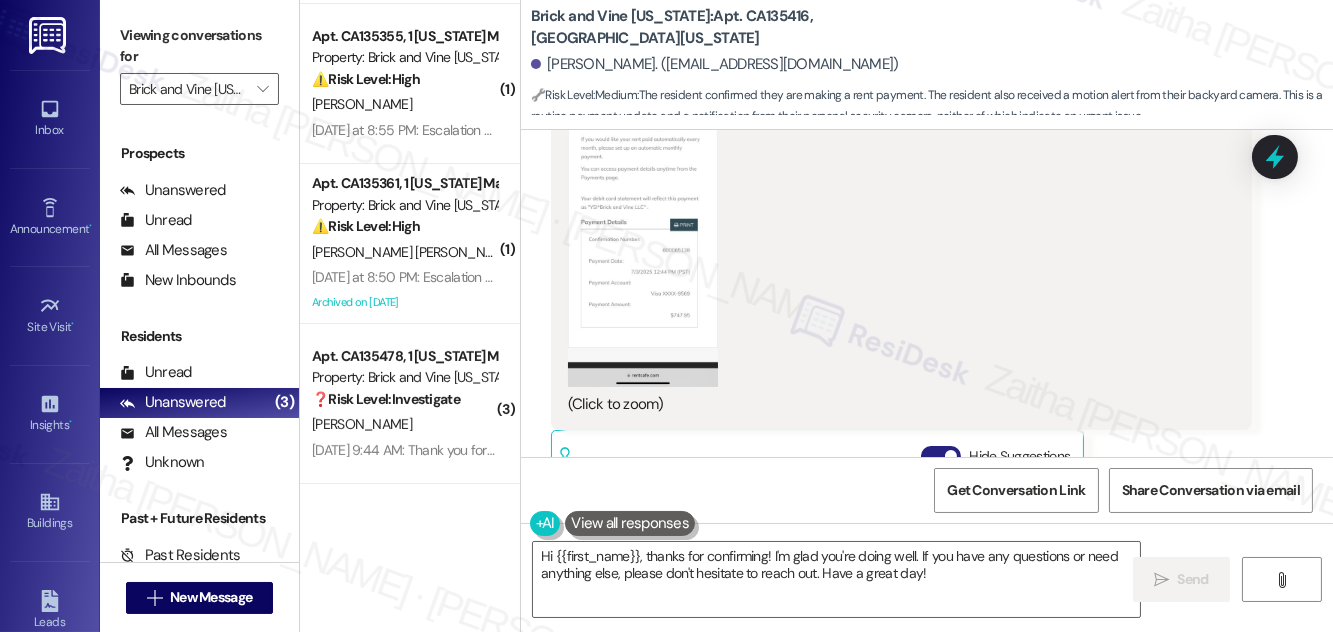 click on "Hide Suggestions" at bounding box center (941, 456) 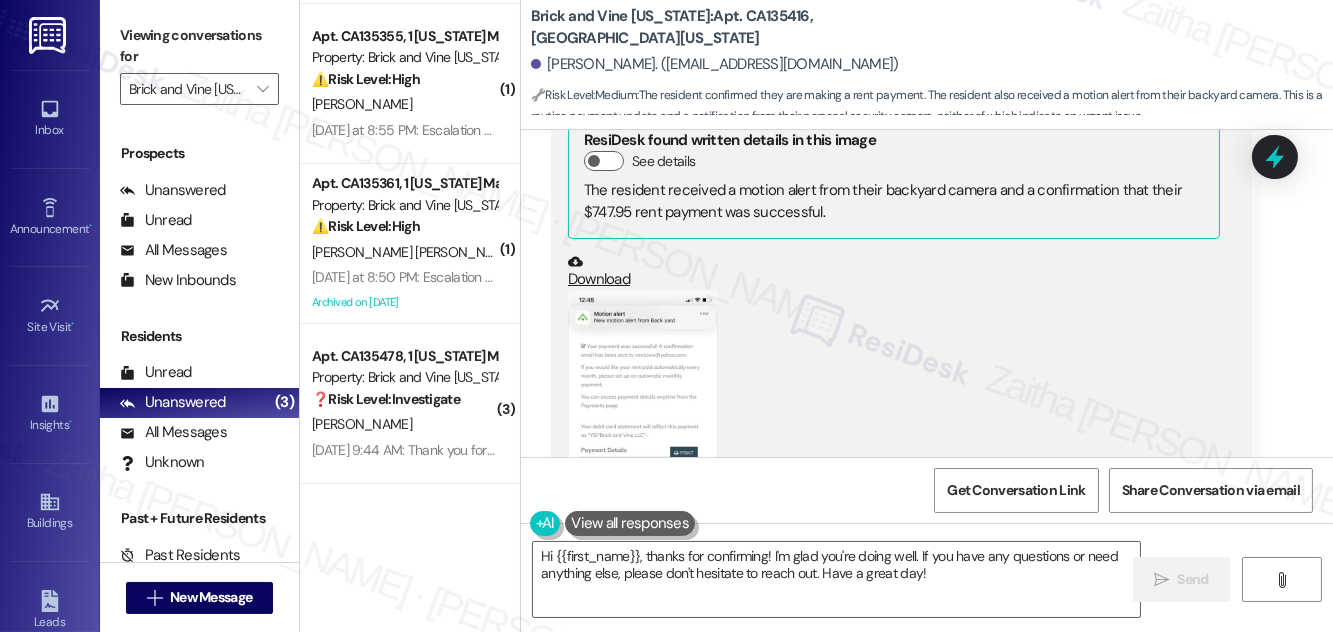 scroll, scrollTop: 11886, scrollLeft: 0, axis: vertical 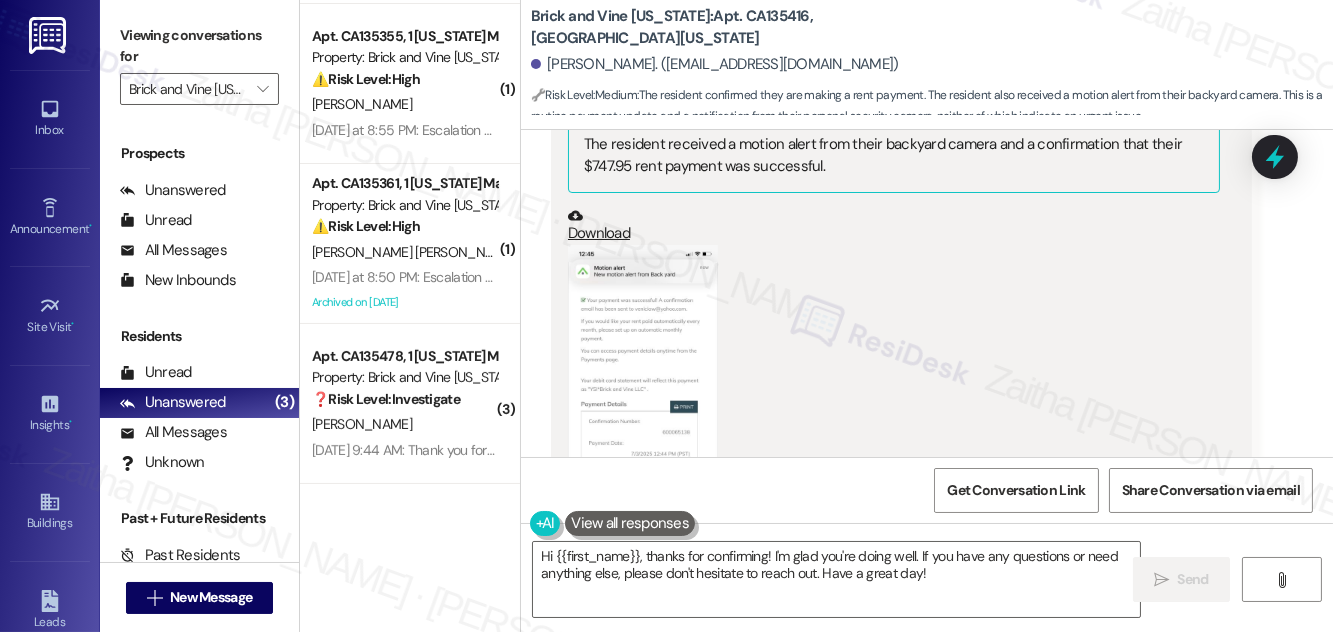 click at bounding box center (643, 407) 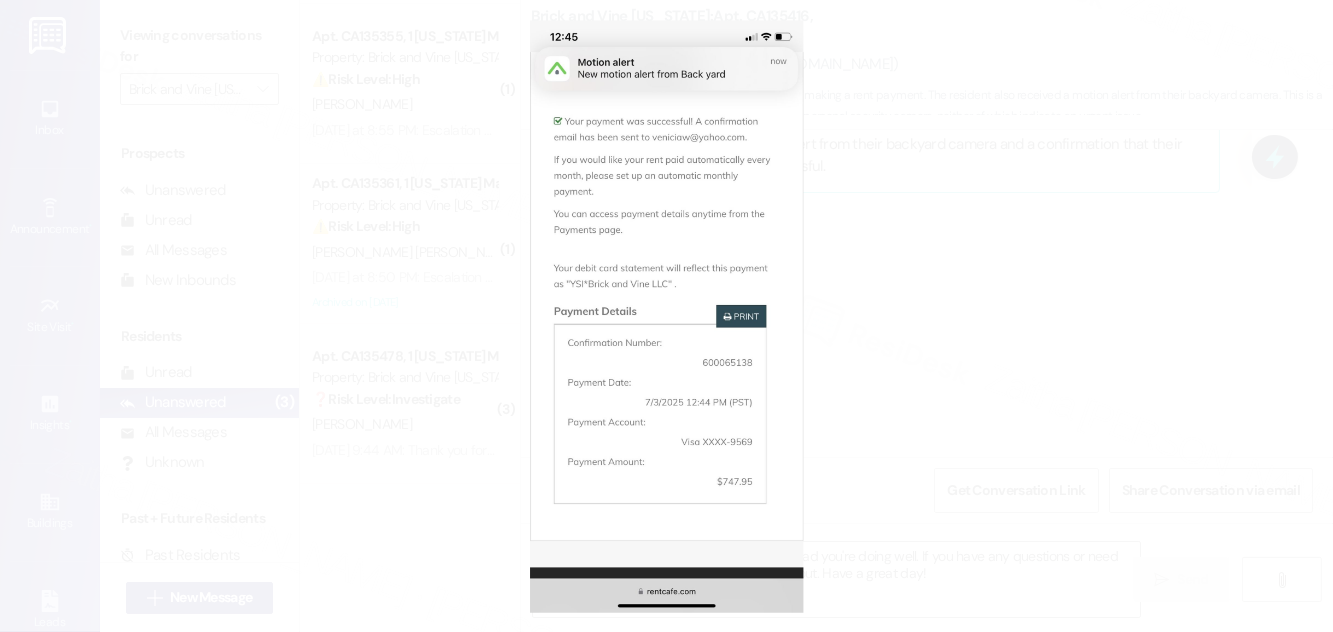 click at bounding box center (666, 316) 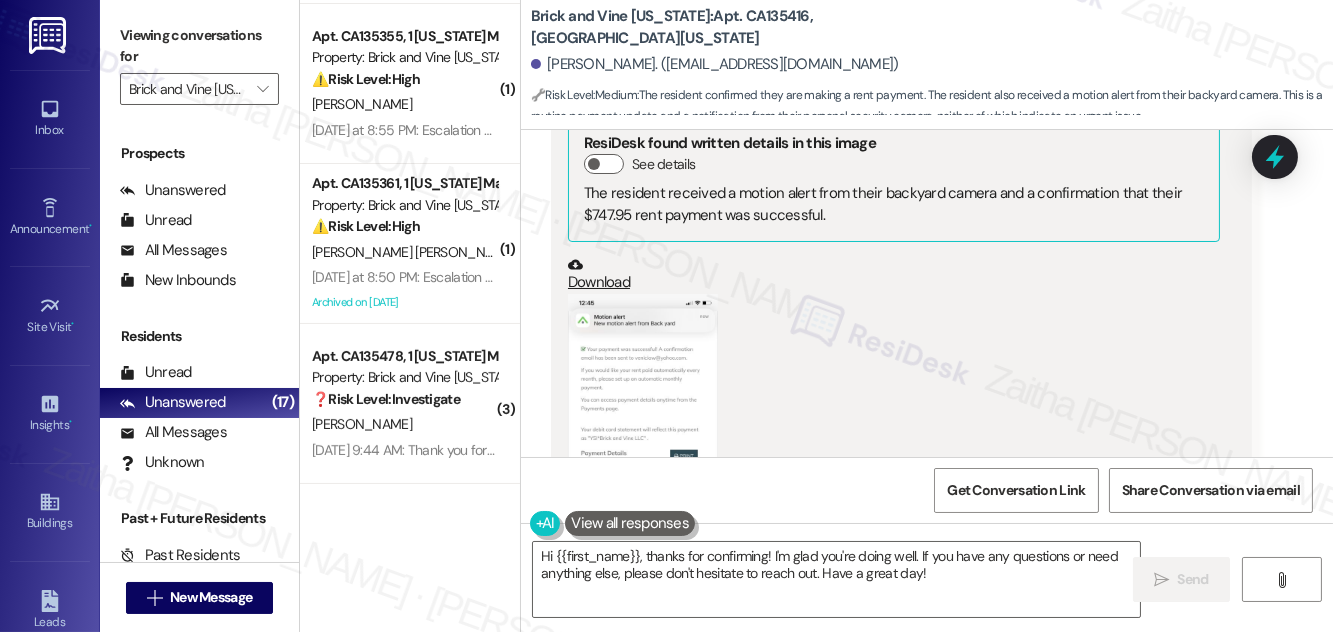 scroll, scrollTop: 11795, scrollLeft: 0, axis: vertical 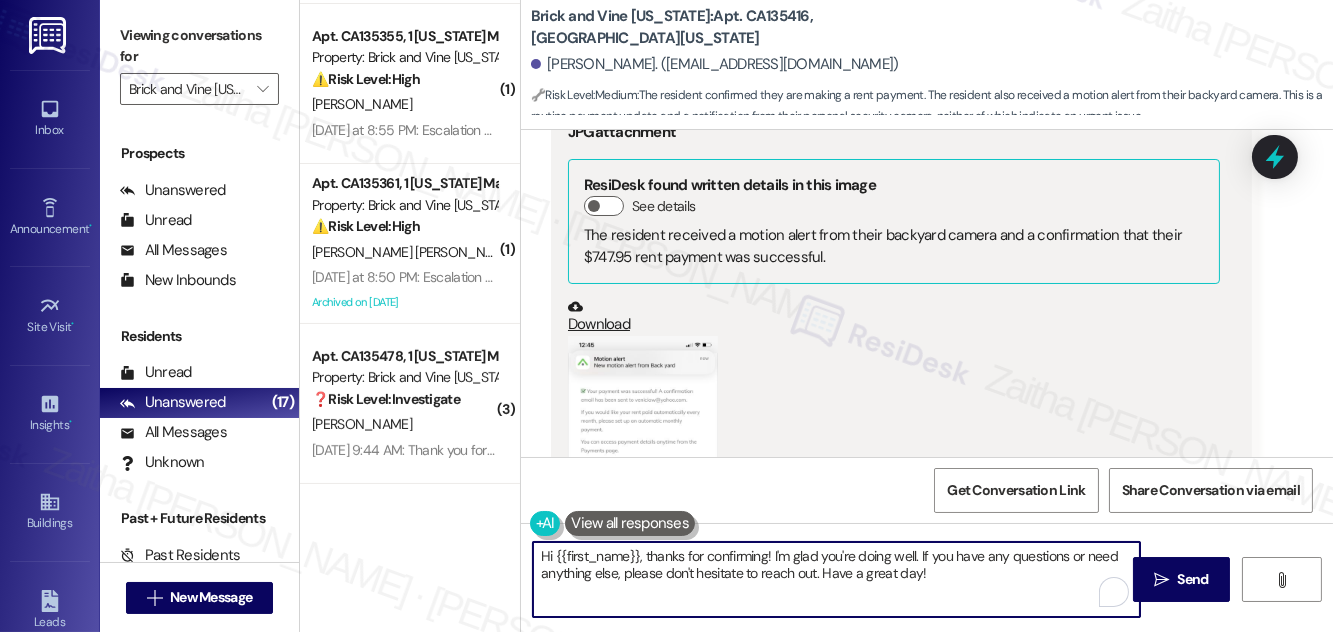 drag, startPoint x: 644, startPoint y: 556, endPoint x: 928, endPoint y: 575, distance: 284.63486 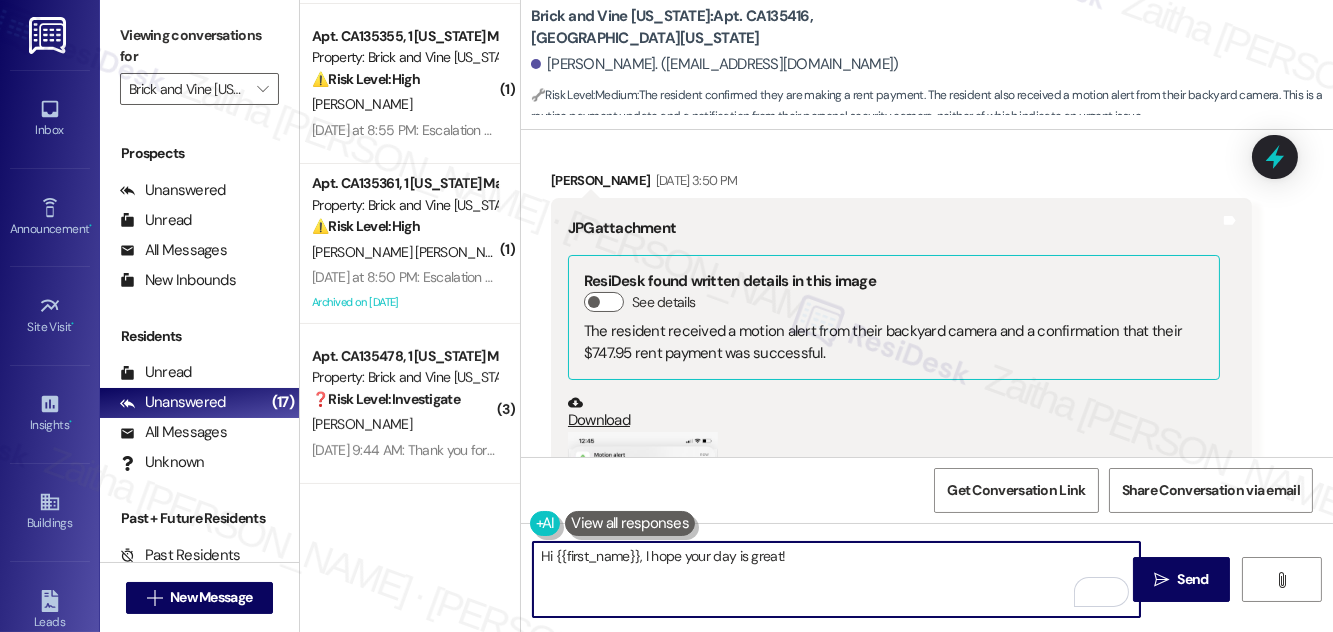 scroll, scrollTop: 11795, scrollLeft: 0, axis: vertical 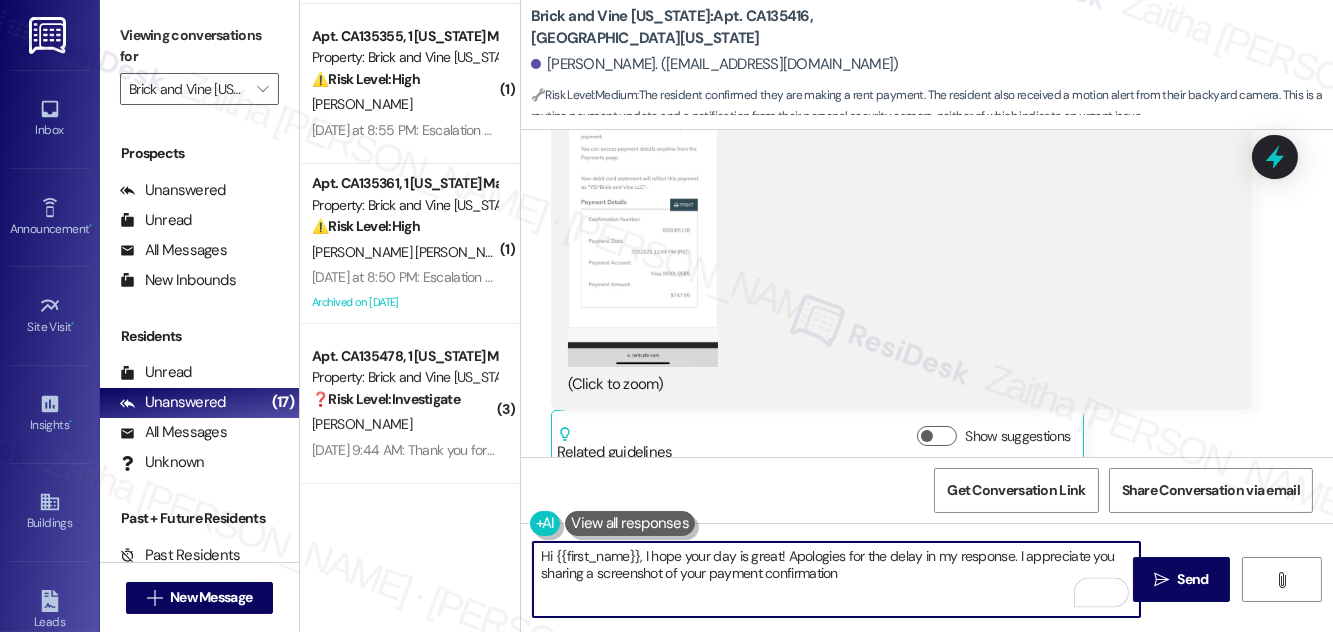 click on "Hi {{first_name}}, I hope your day is great! Apologies for the delay in my response. I appreciate you sharing a screenshot of your payment confirmation" at bounding box center [836, 579] 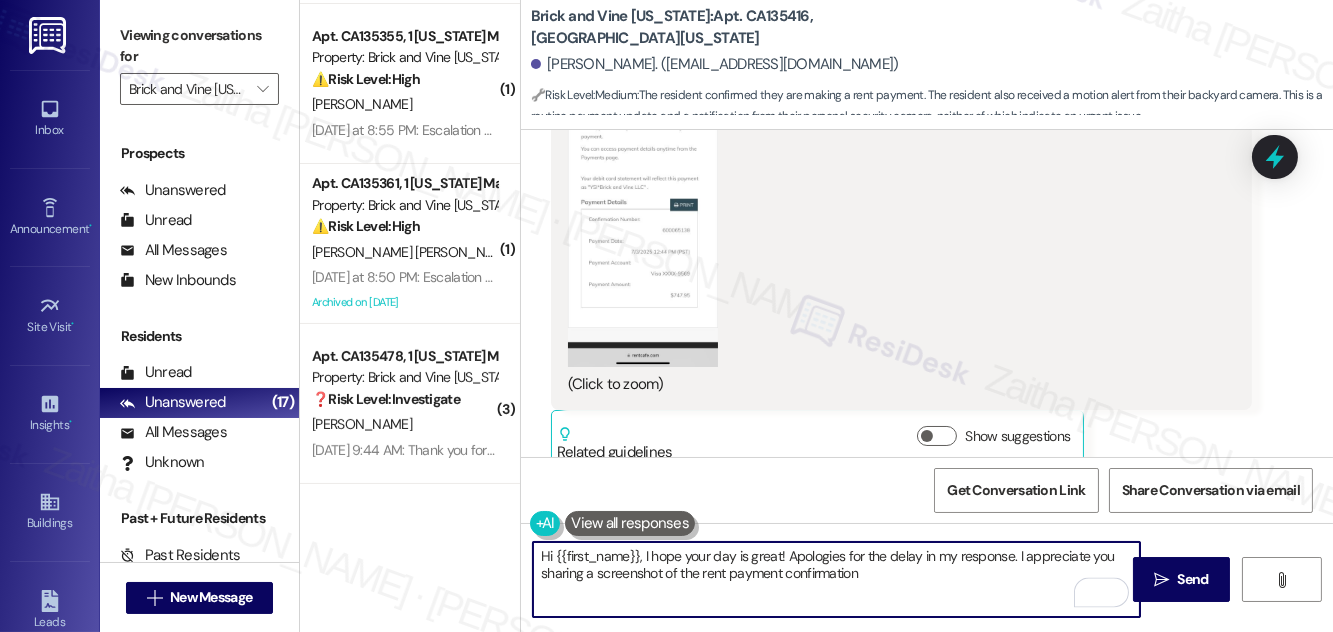 click on "Hi {{first_name}}, I hope your day is great! Apologies for the delay in my response. I appreciate you sharing a screenshot of the rent payment confirmation" at bounding box center [836, 579] 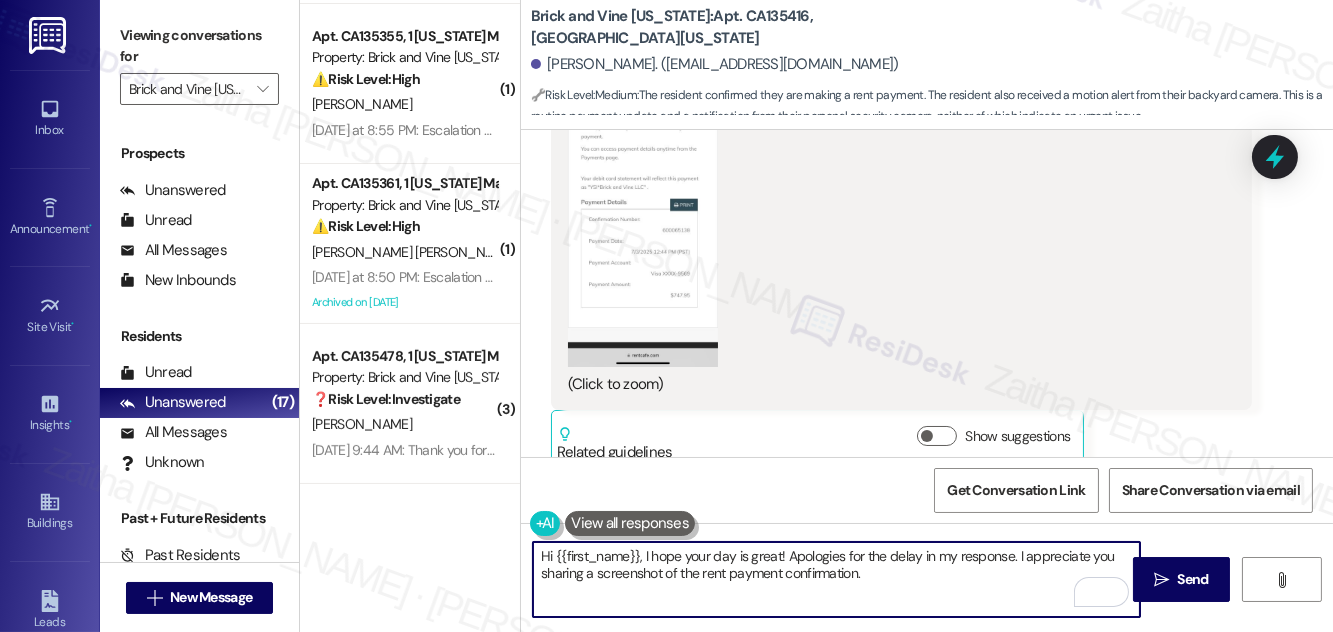 paste on "Please feel free to reach out if you have other concerns or home-related issues." 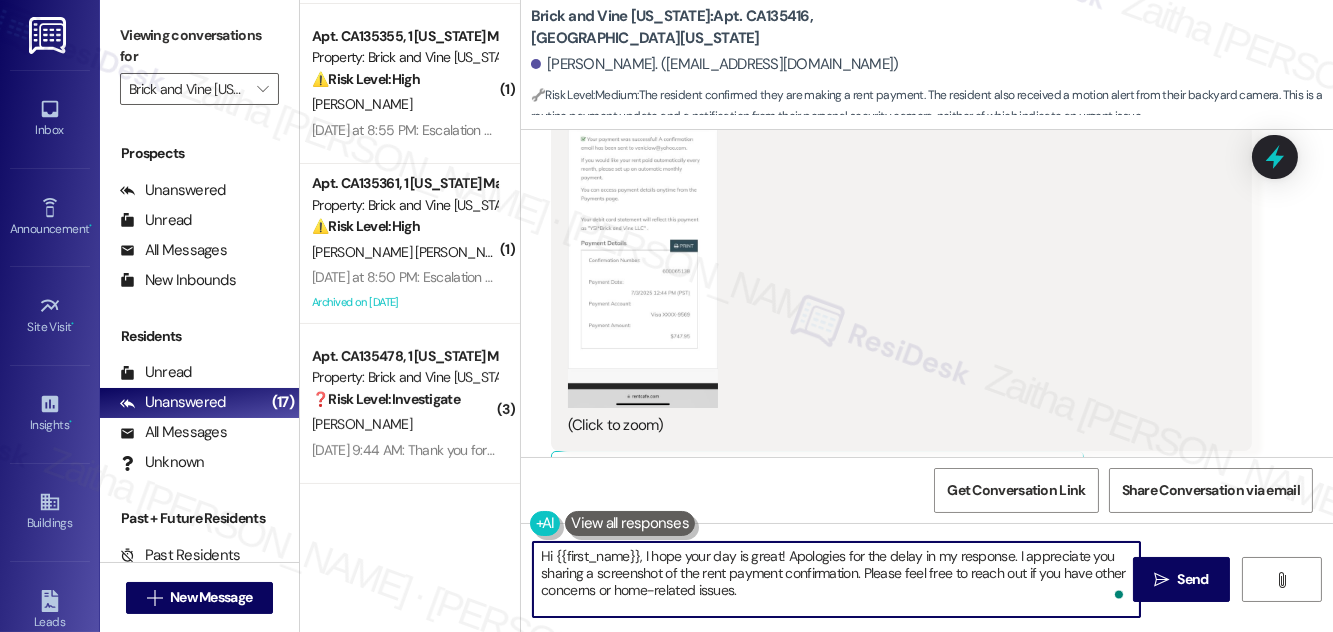 scroll, scrollTop: 12088, scrollLeft: 0, axis: vertical 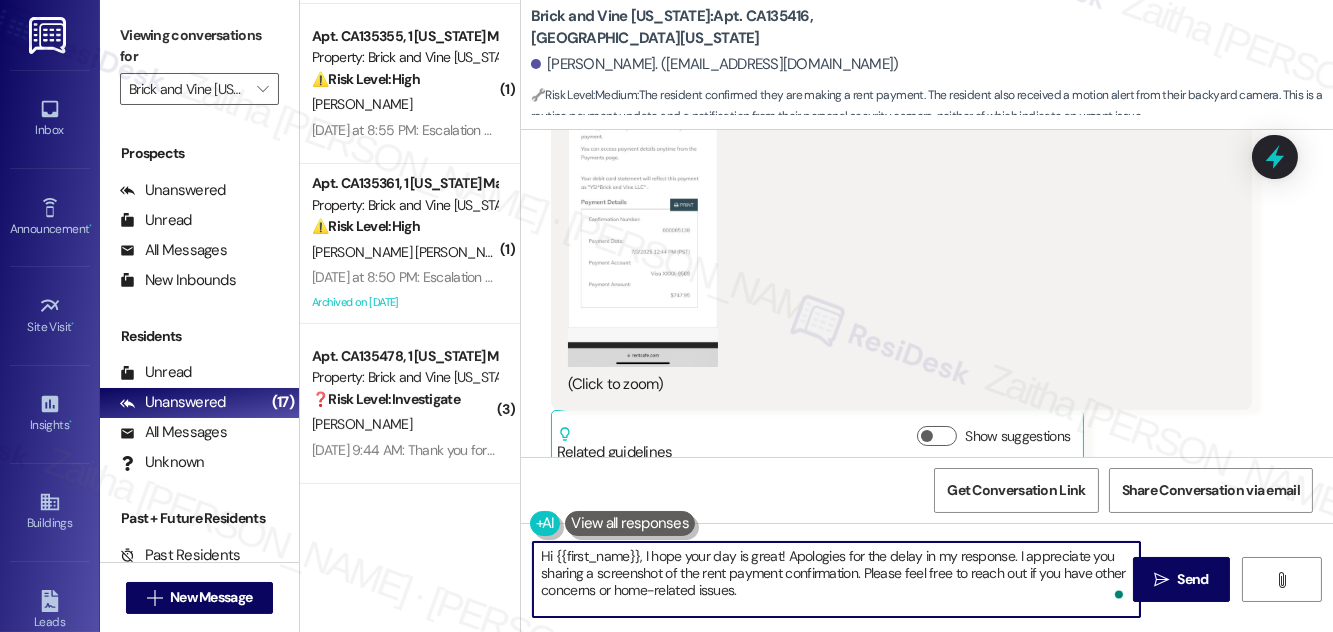 click on "Hi {{first_name}}, I hope your day is great! Apologies for the delay in my response. I appreciate you sharing a screenshot of the rent payment confirmation. Please feel free to reach out if you have other concerns or home-related issues." at bounding box center (836, 579) 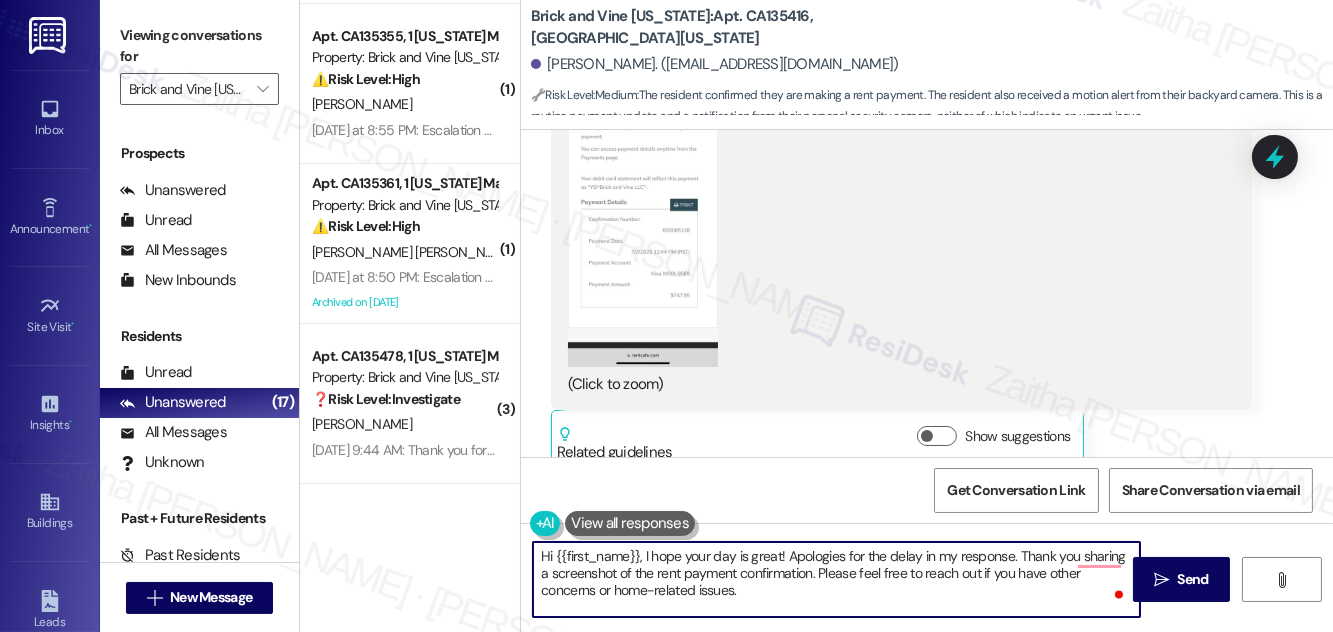 click on "Hi {{first_name}}, I hope your day is great! Apologies for the delay in my response. Thank you sharing a screenshot of the rent payment confirmation. Please feel free to reach out if you have other concerns or home-related issues." at bounding box center [836, 579] 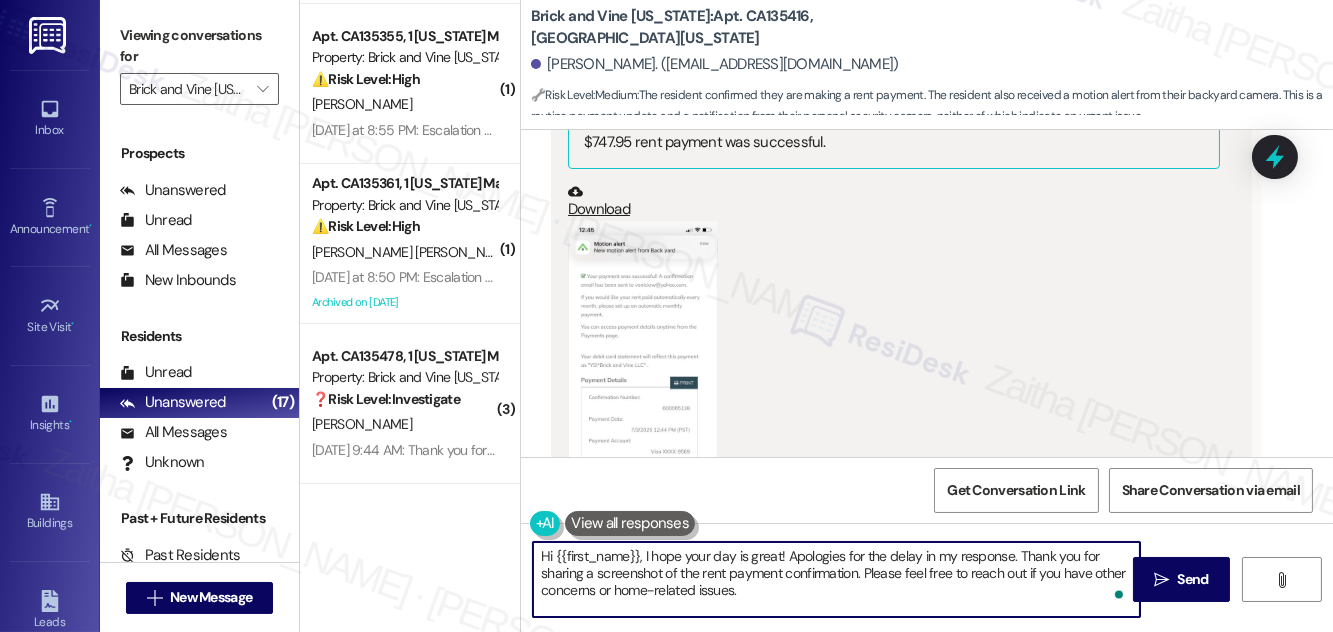 scroll, scrollTop: 11906, scrollLeft: 0, axis: vertical 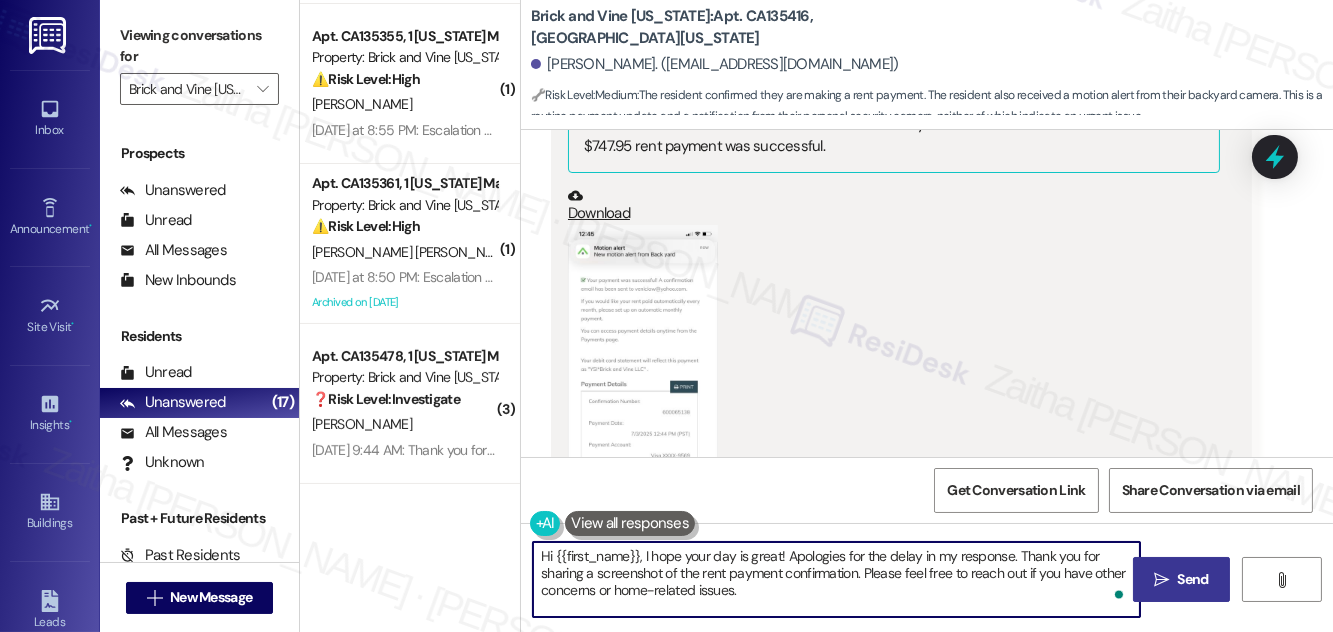 type on "Hi {{first_name}}, I hope your day is great! Apologies for the delay in my response. Thank you for sharing a screenshot of the rent payment confirmation. Please feel free to reach out if you have other concerns or home-related issues." 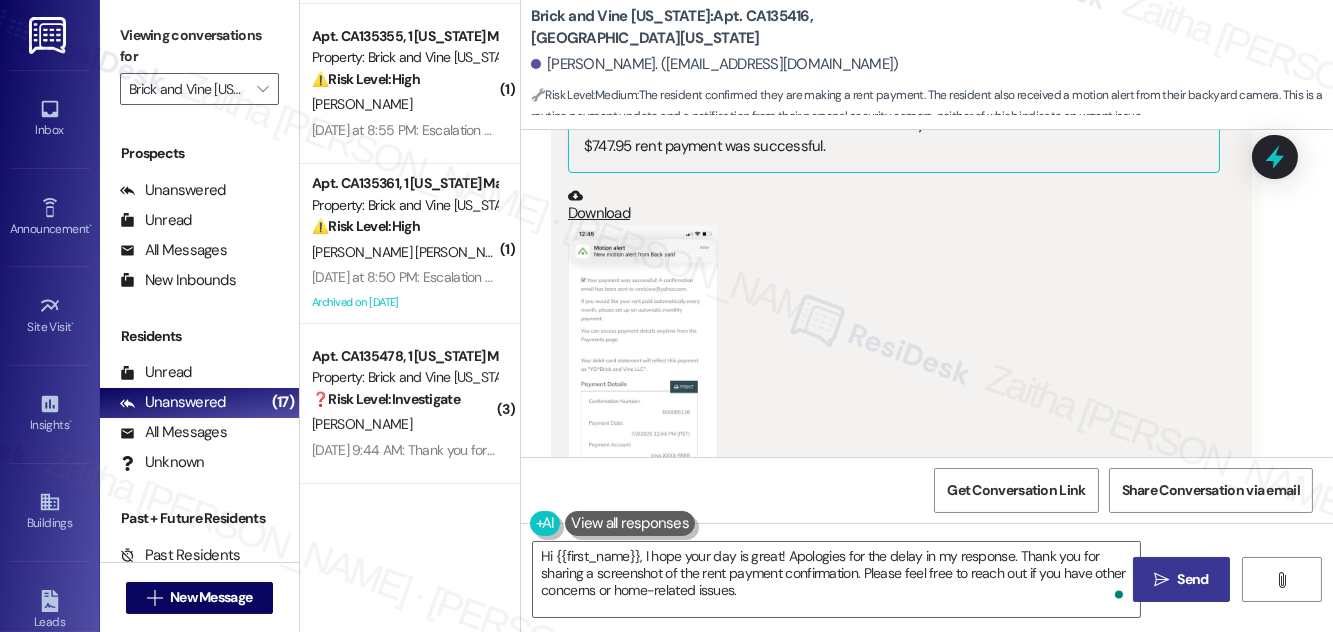 click on "Send" at bounding box center (1193, 579) 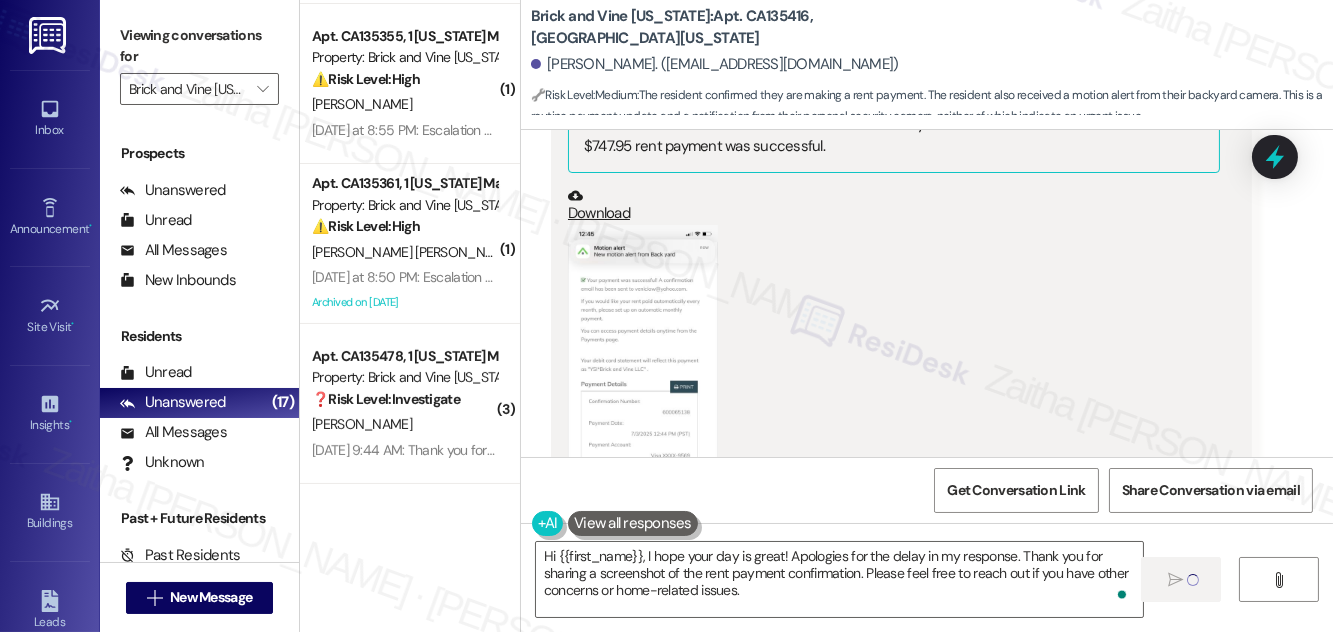 type 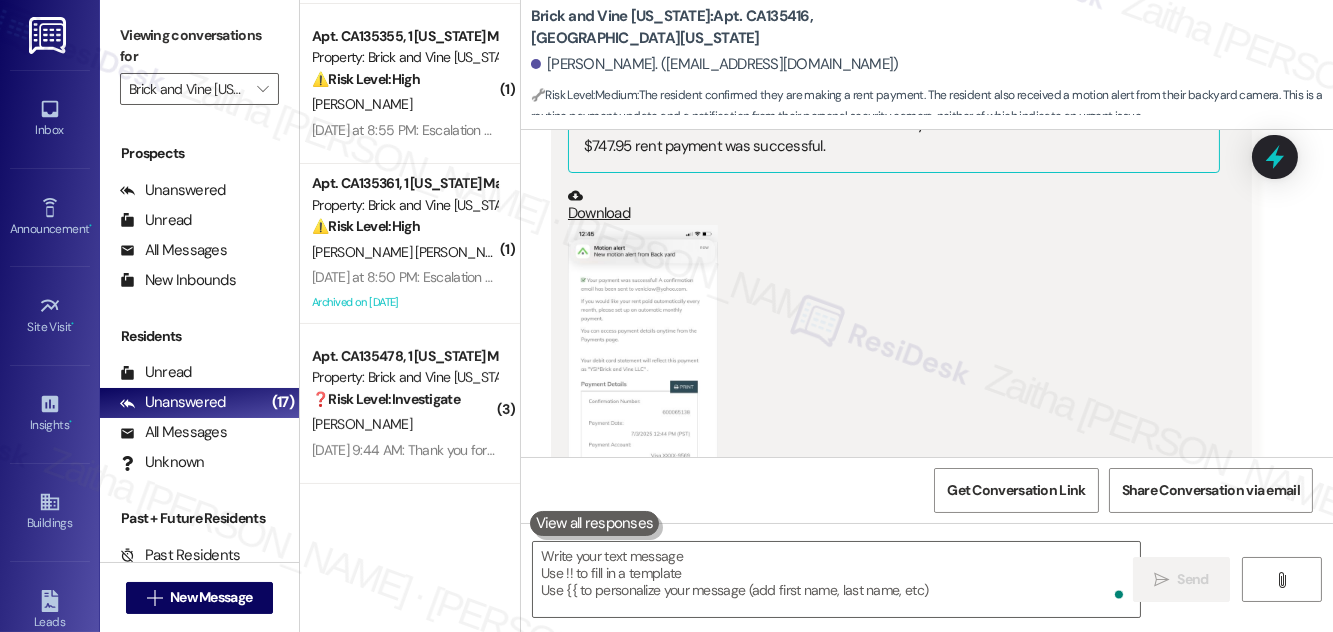 scroll, scrollTop: 12064, scrollLeft: 0, axis: vertical 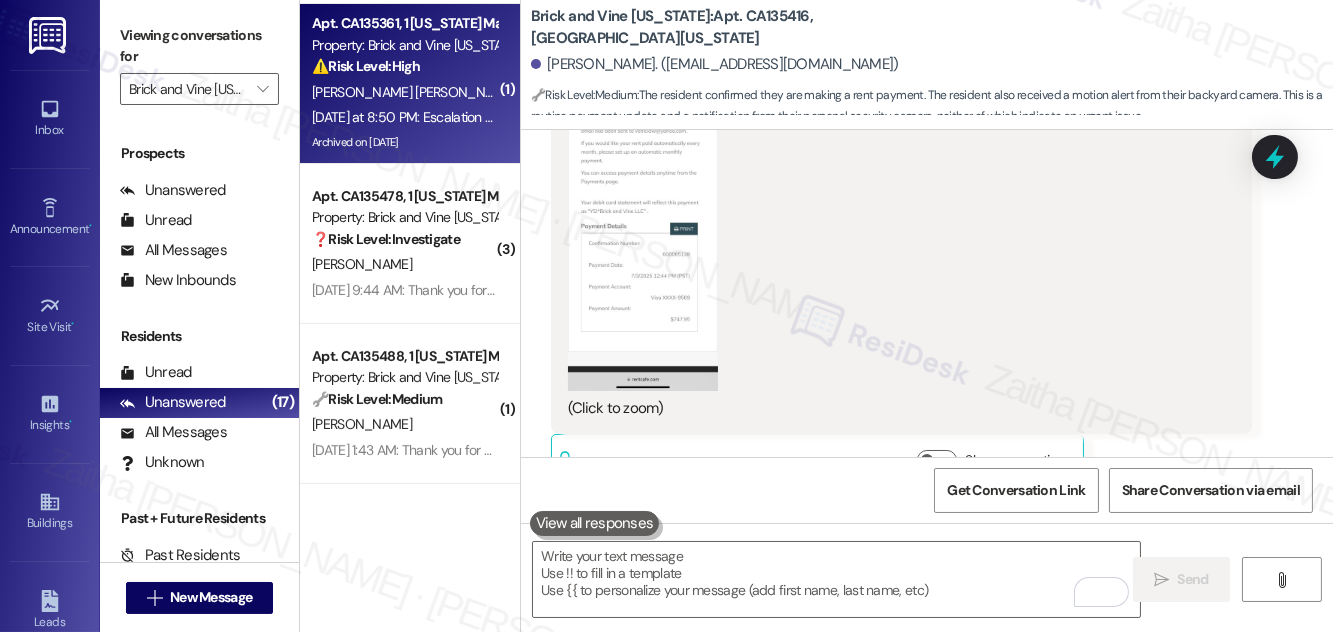 click on "C. Goodlow Cabral" at bounding box center [404, 92] 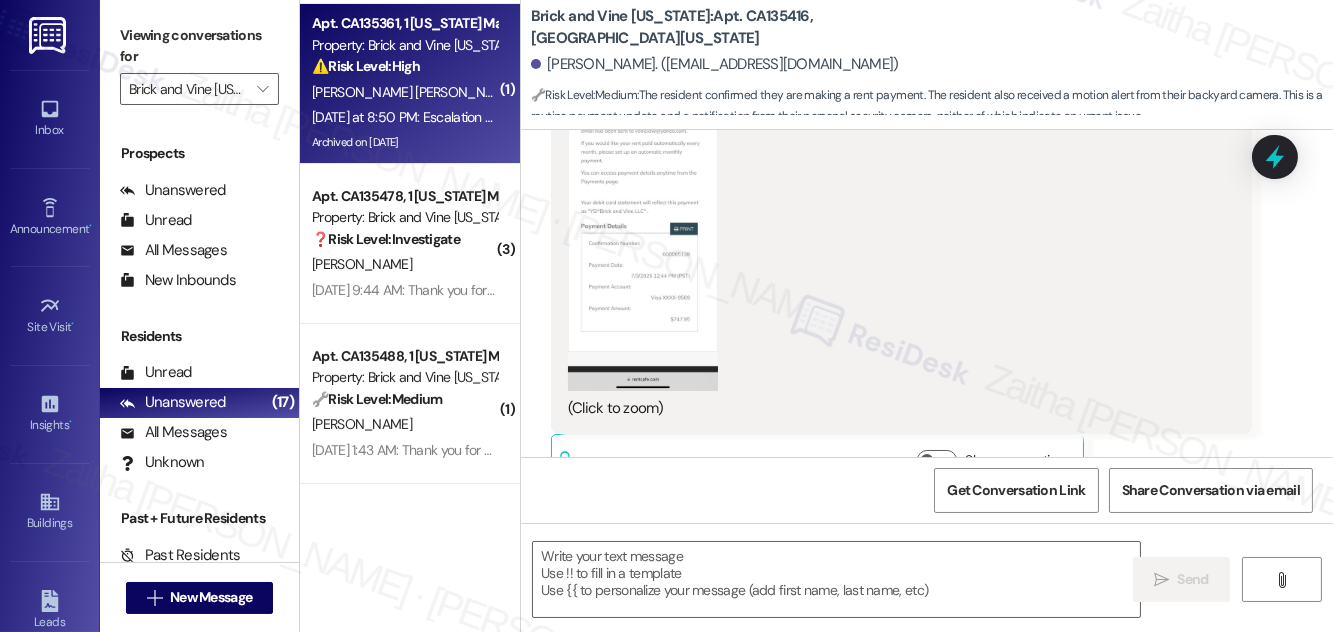 type on "Fetching suggested responses. Please feel free to read through the conversation in the meantime." 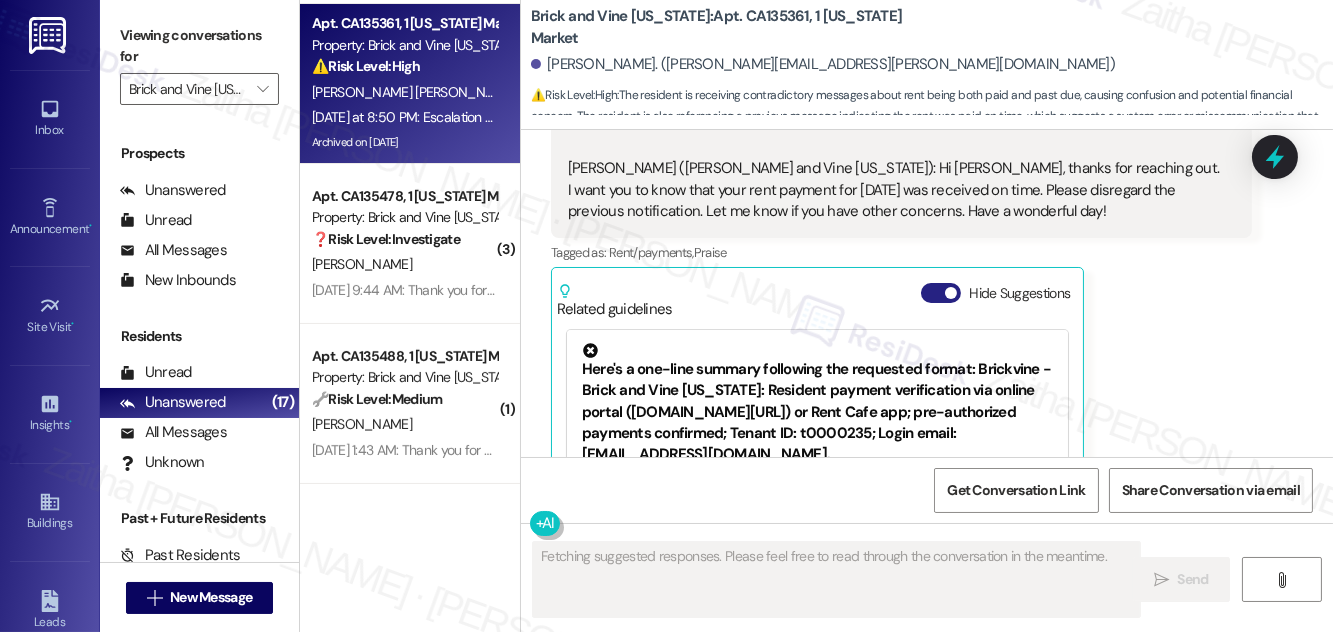 click on "Hide Suggestions" at bounding box center [941, 293] 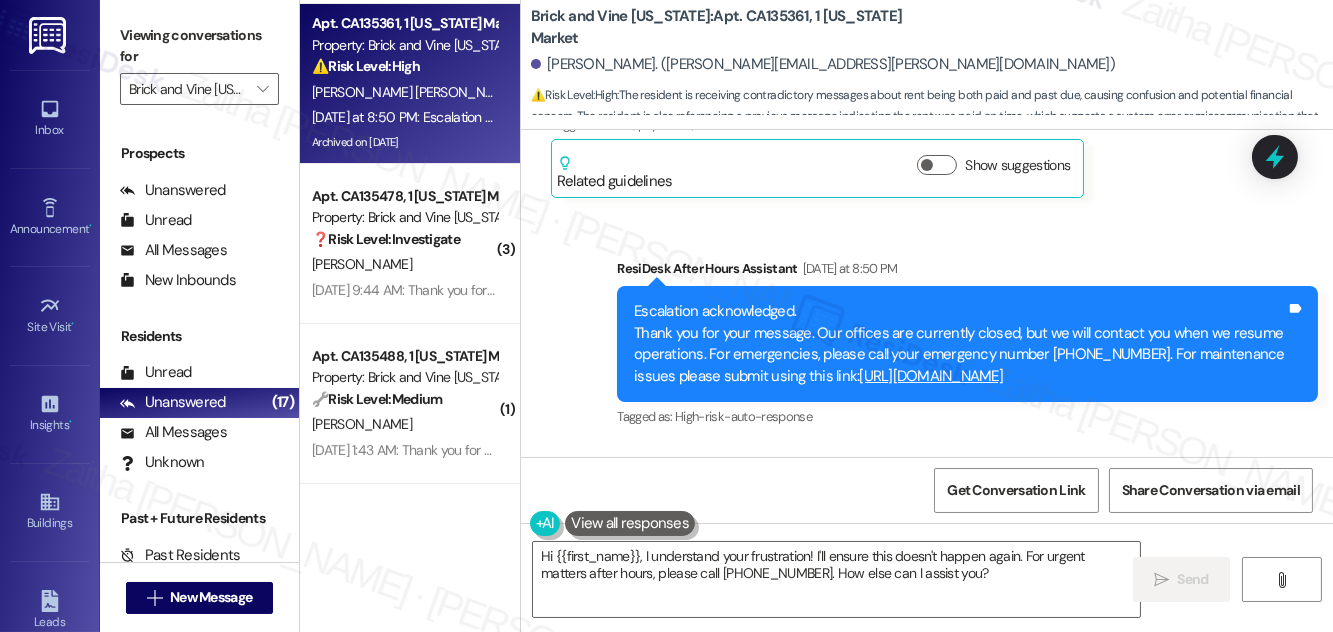 scroll, scrollTop: 14304, scrollLeft: 0, axis: vertical 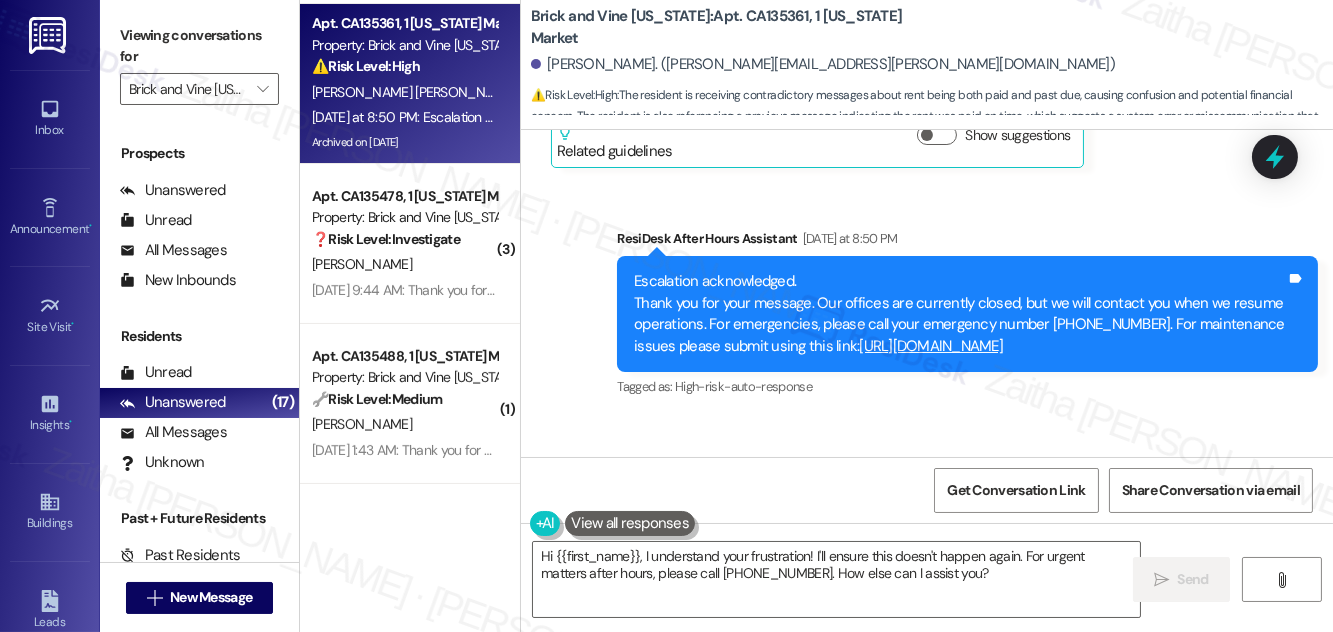 click on "[URL][DOMAIN_NAME]" at bounding box center (931, 346) 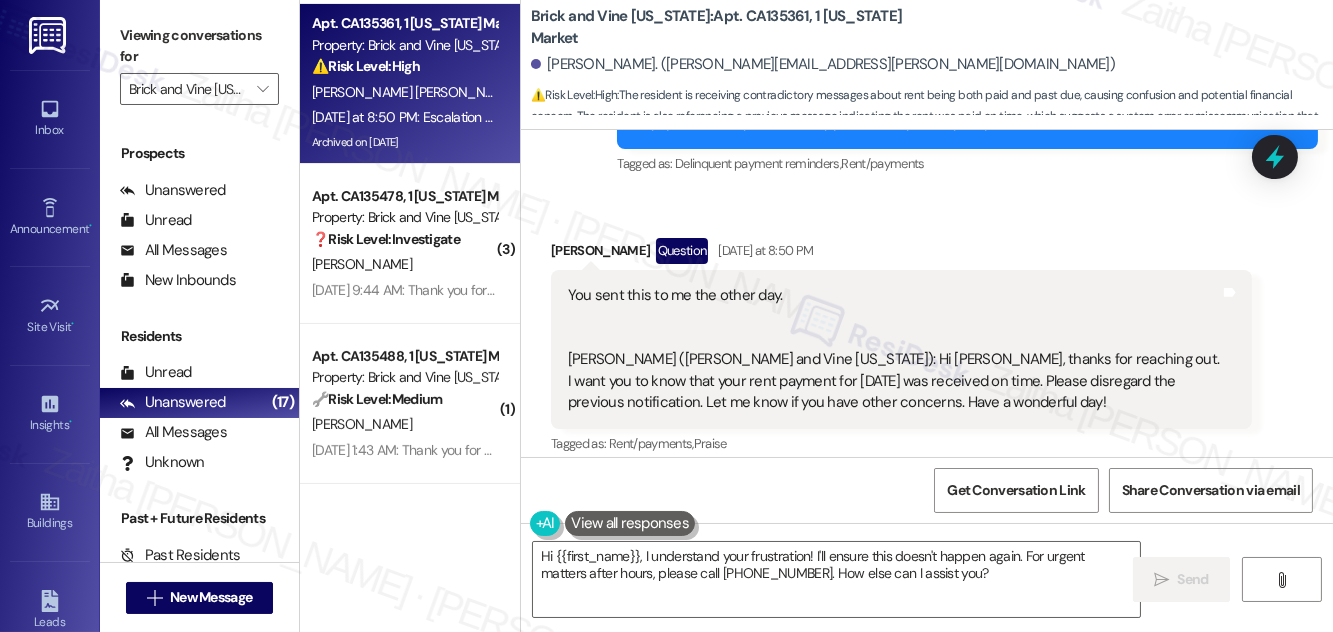 scroll, scrollTop: 13941, scrollLeft: 0, axis: vertical 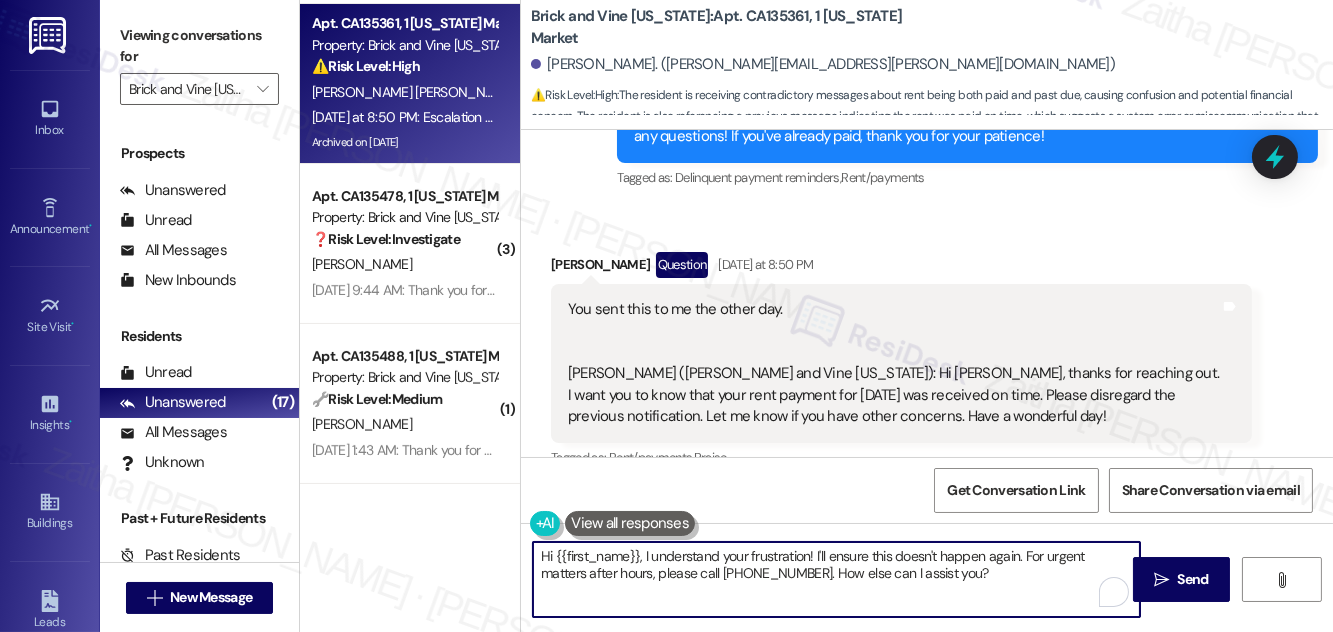 drag, startPoint x: 642, startPoint y: 556, endPoint x: 920, endPoint y: 576, distance: 278.7185 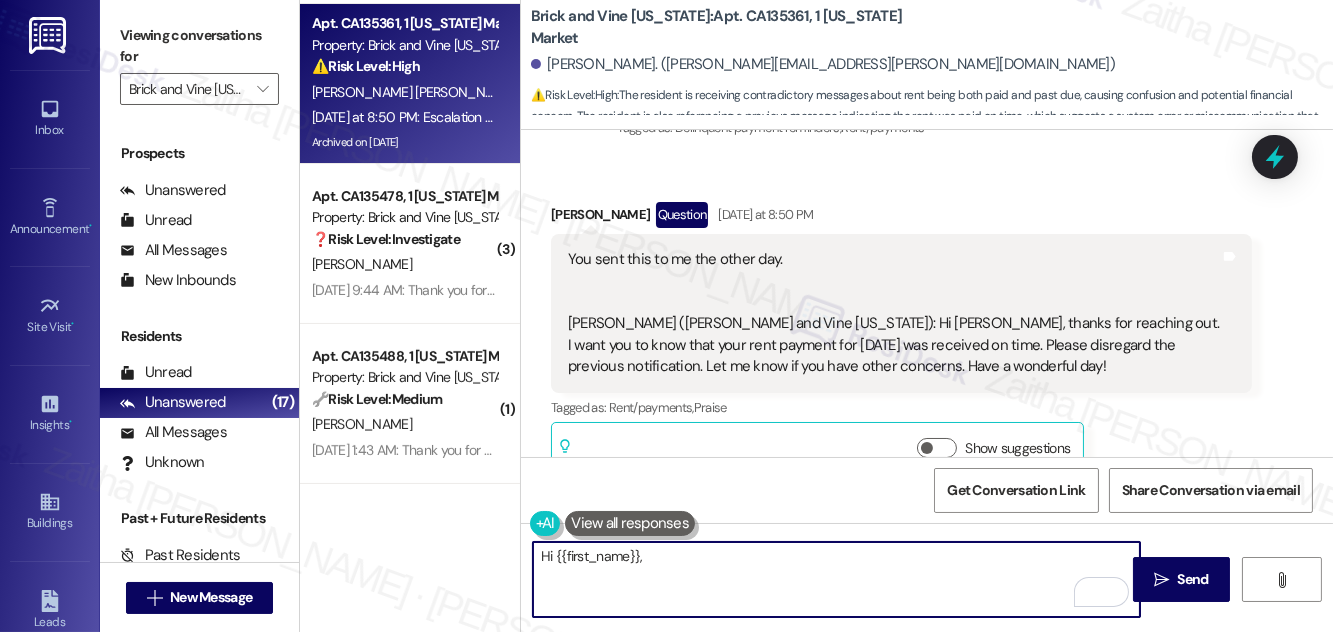 scroll, scrollTop: 13941, scrollLeft: 0, axis: vertical 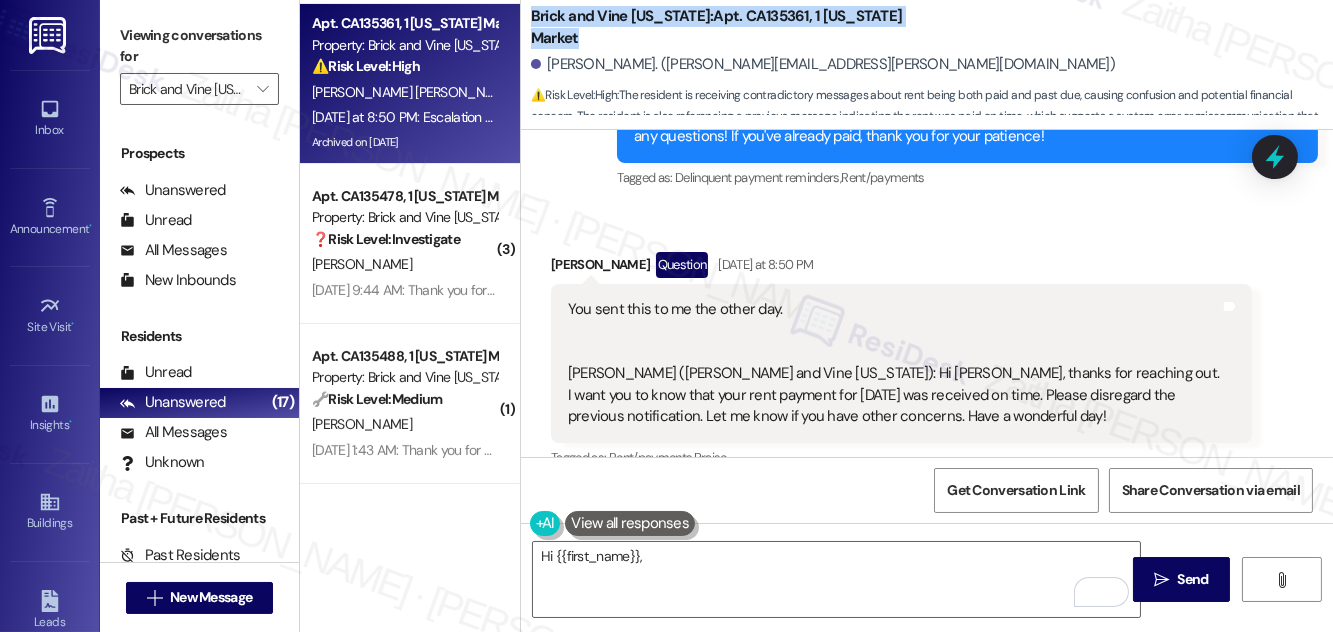 drag, startPoint x: 531, startPoint y: 25, endPoint x: 946, endPoint y: 28, distance: 415.01083 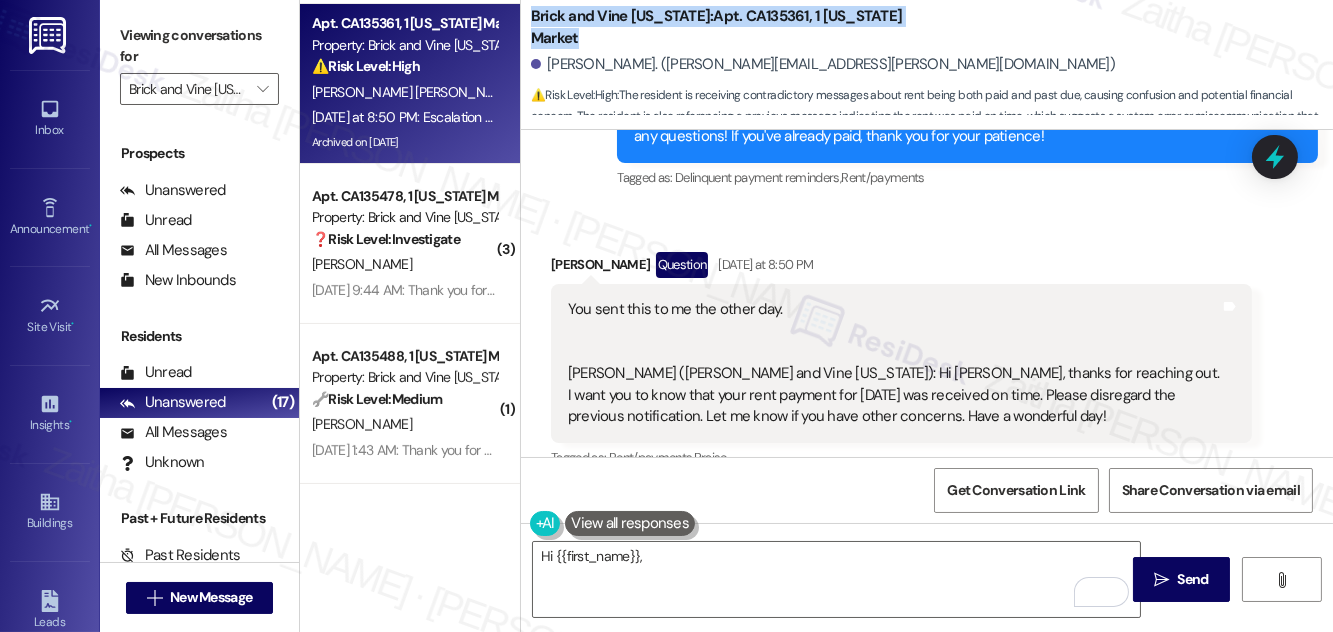 click on "Brick and Vine California:  Apt. CA135361, 1 California Market       Consuela Goodlow Cabral. (consuela.cabral@yahoo.com)   ⚠️  Risk Level:  High :  The resident is receiving contradictory messages about rent being both paid and past due, causing confusion and potential financial concern. The resident is also referencing a previous message indicating the rent was paid on time, which suggests a system error or miscommunication that needs urgent resolution to avoid late fees or eviction notices." at bounding box center (932, 60) 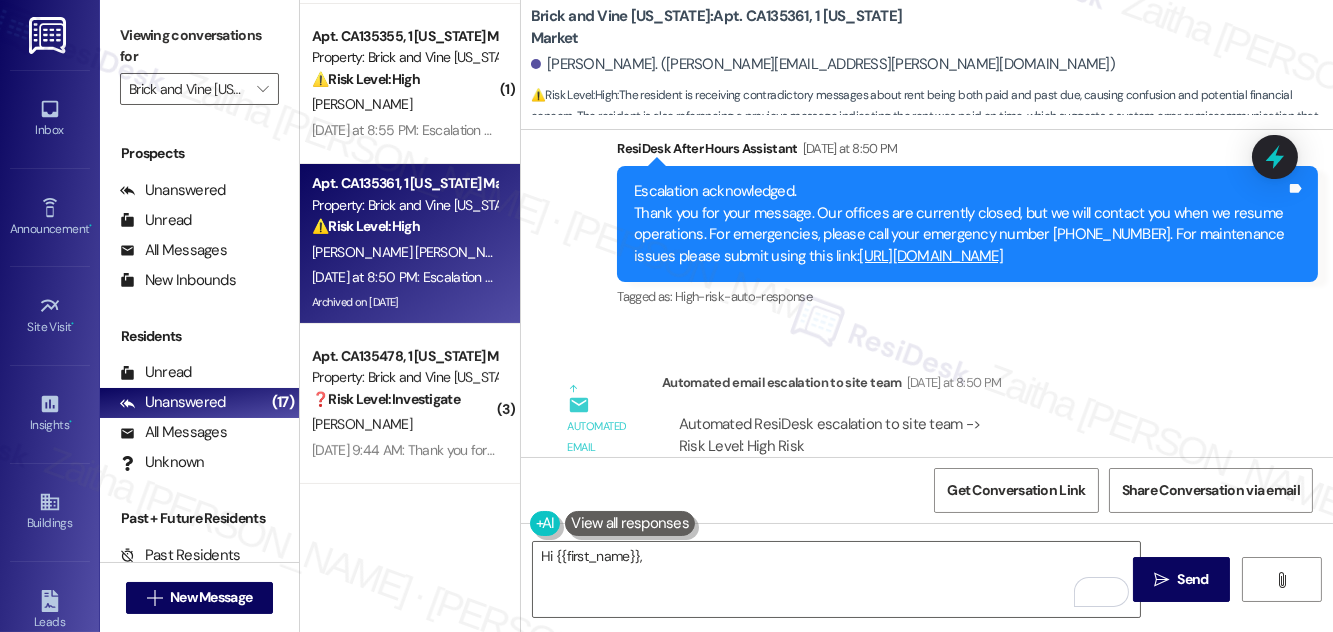 scroll, scrollTop: 14213, scrollLeft: 0, axis: vertical 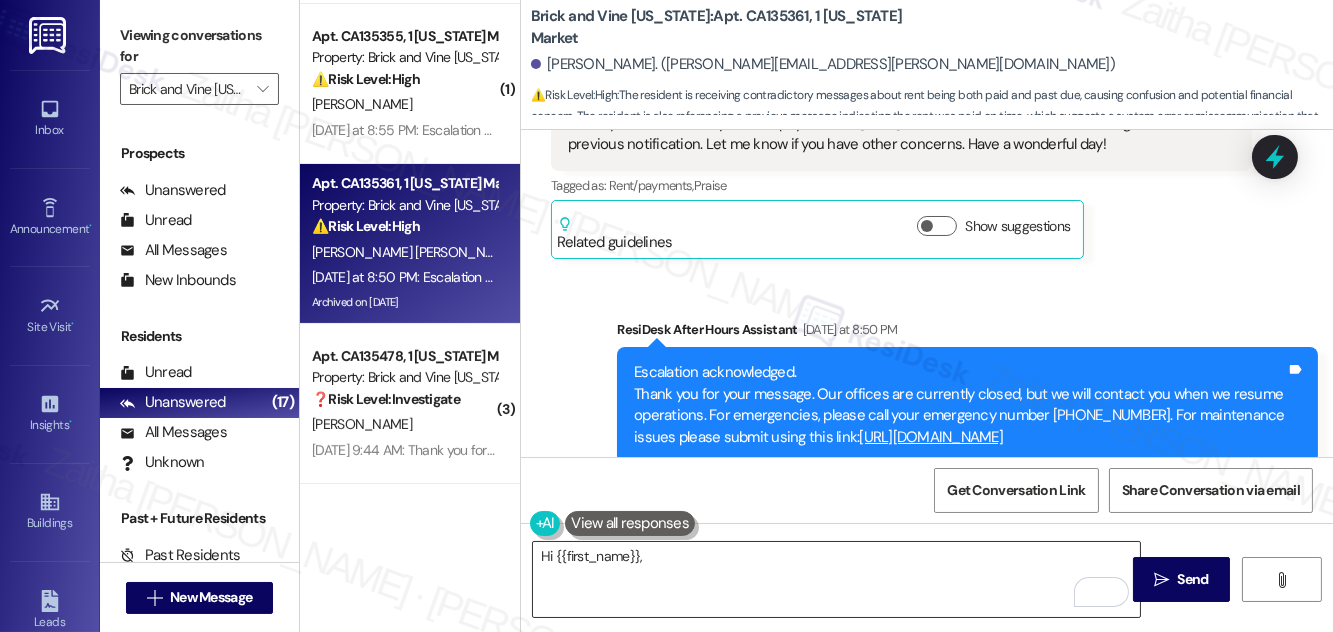 click on "Hi {{first_name}}," at bounding box center [836, 579] 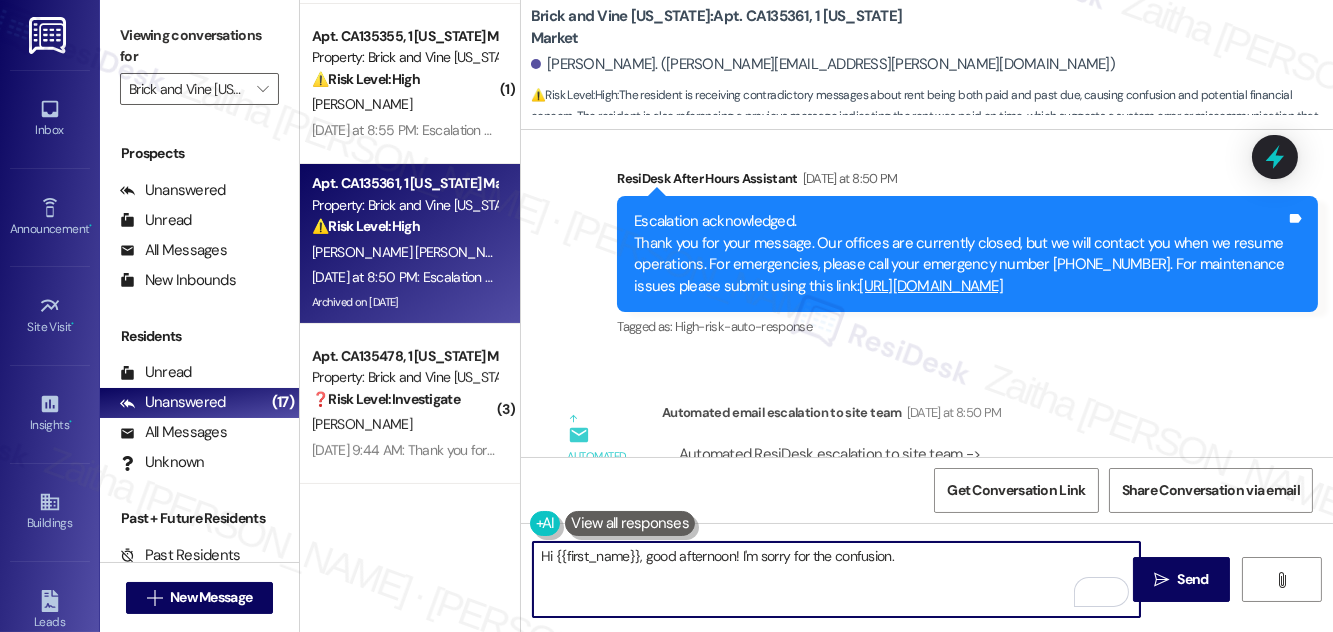 scroll, scrollTop: 14394, scrollLeft: 0, axis: vertical 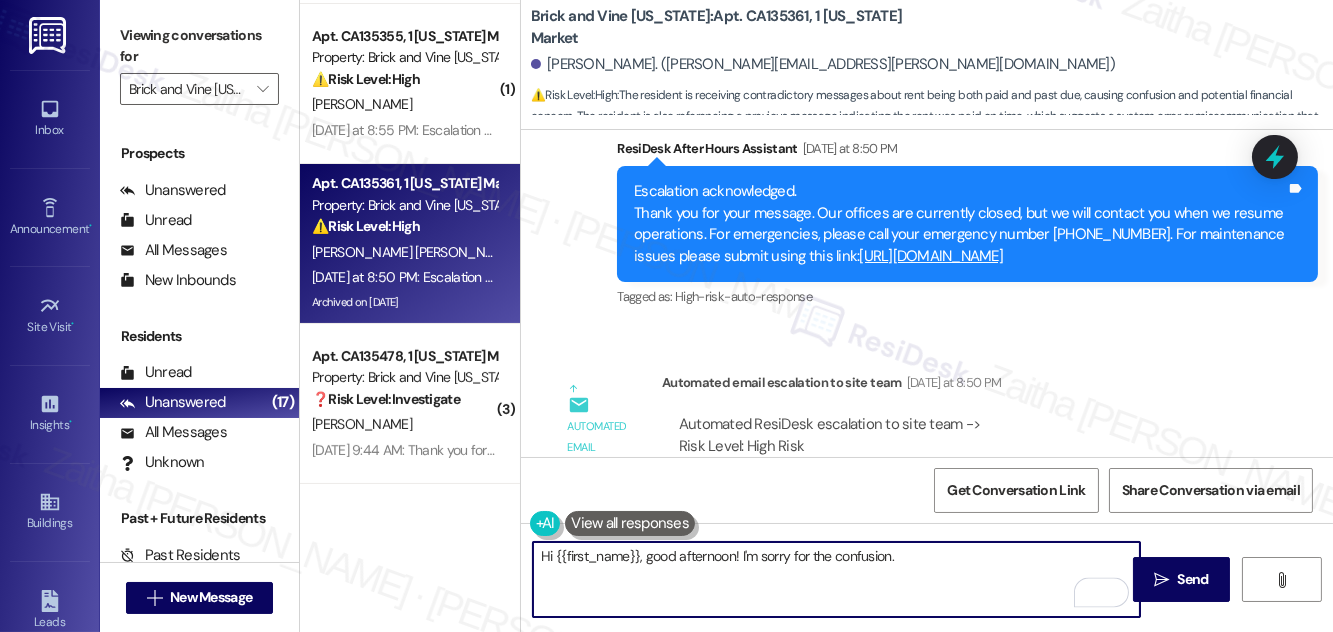 paste on "I'm so sorry for the confusion! Please disregard this notification. Sometimes, it may take a few days for payments to be processed and posted." 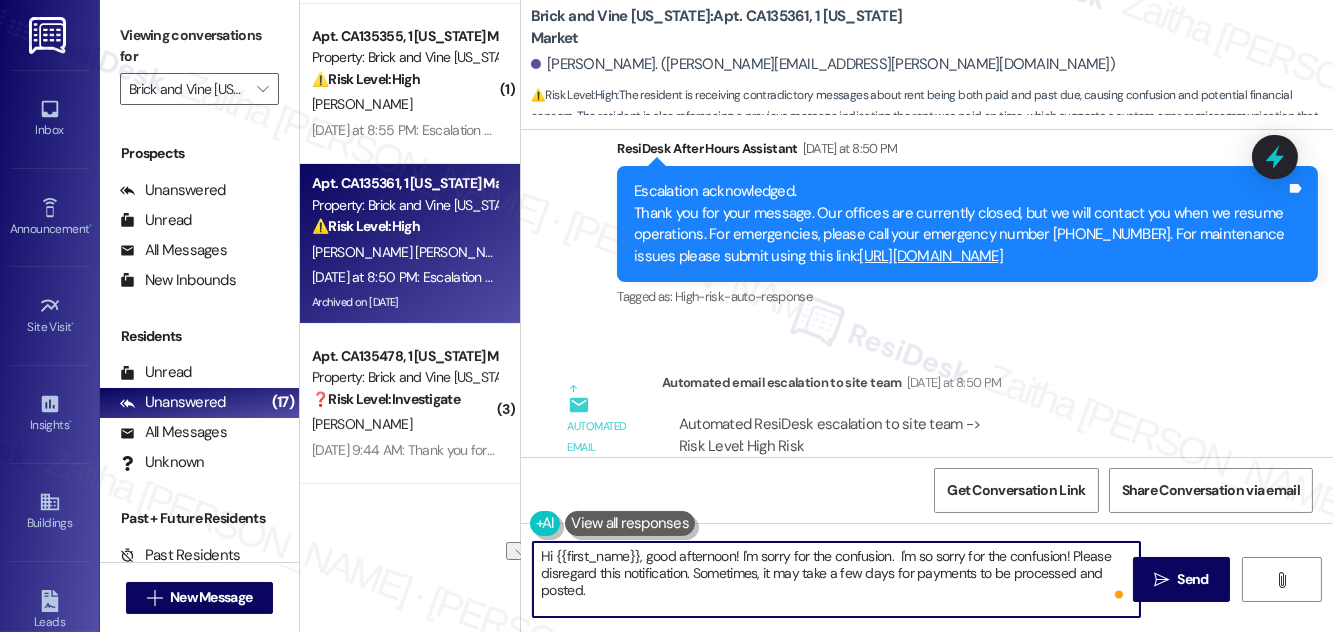 drag, startPoint x: 896, startPoint y: 555, endPoint x: 741, endPoint y: 561, distance: 155.11609 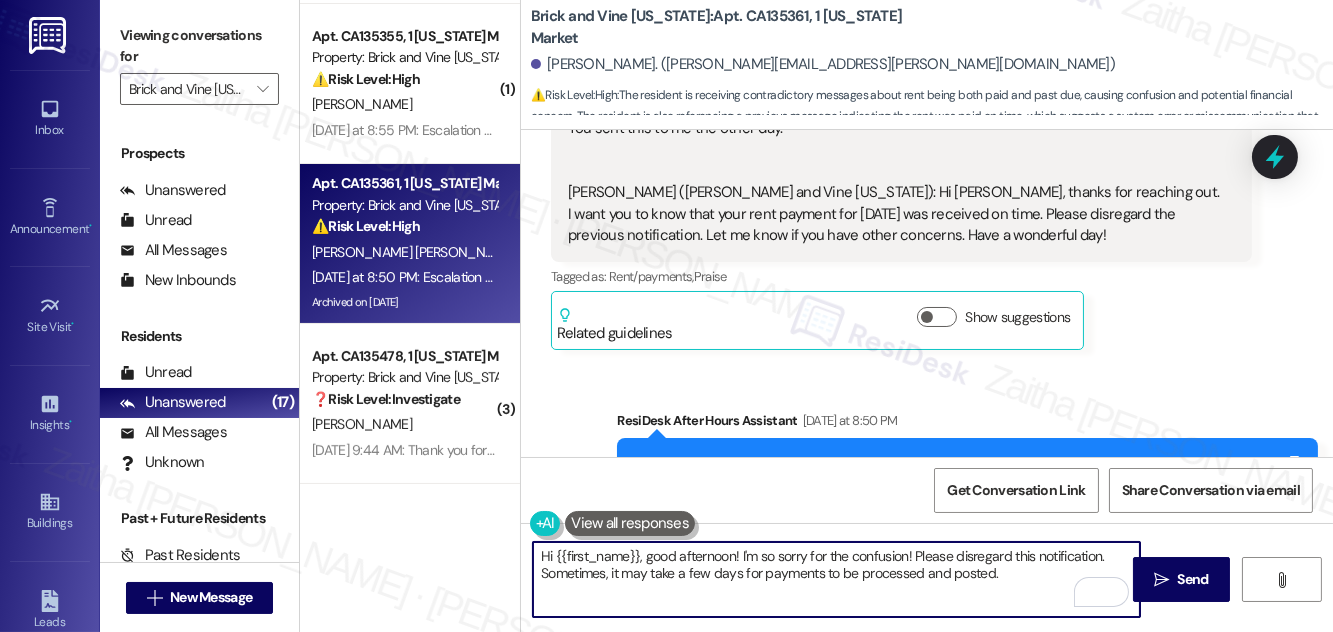 scroll, scrollTop: 14032, scrollLeft: 0, axis: vertical 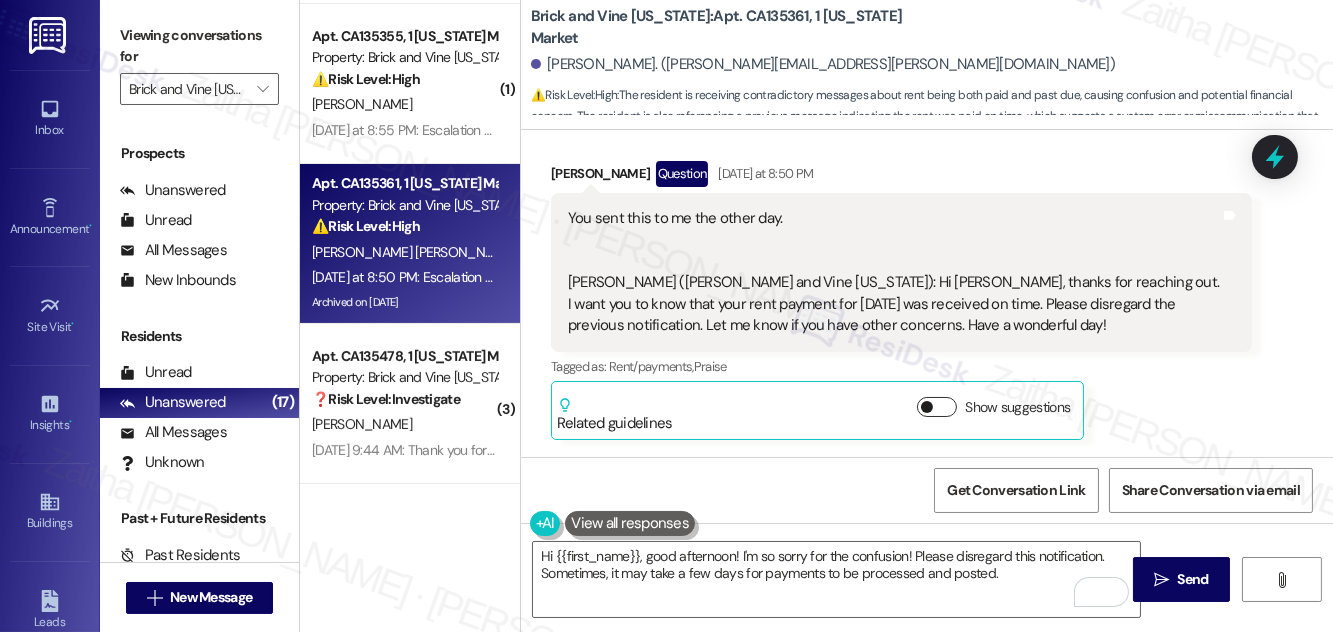 click on "Show suggestions" at bounding box center [937, 407] 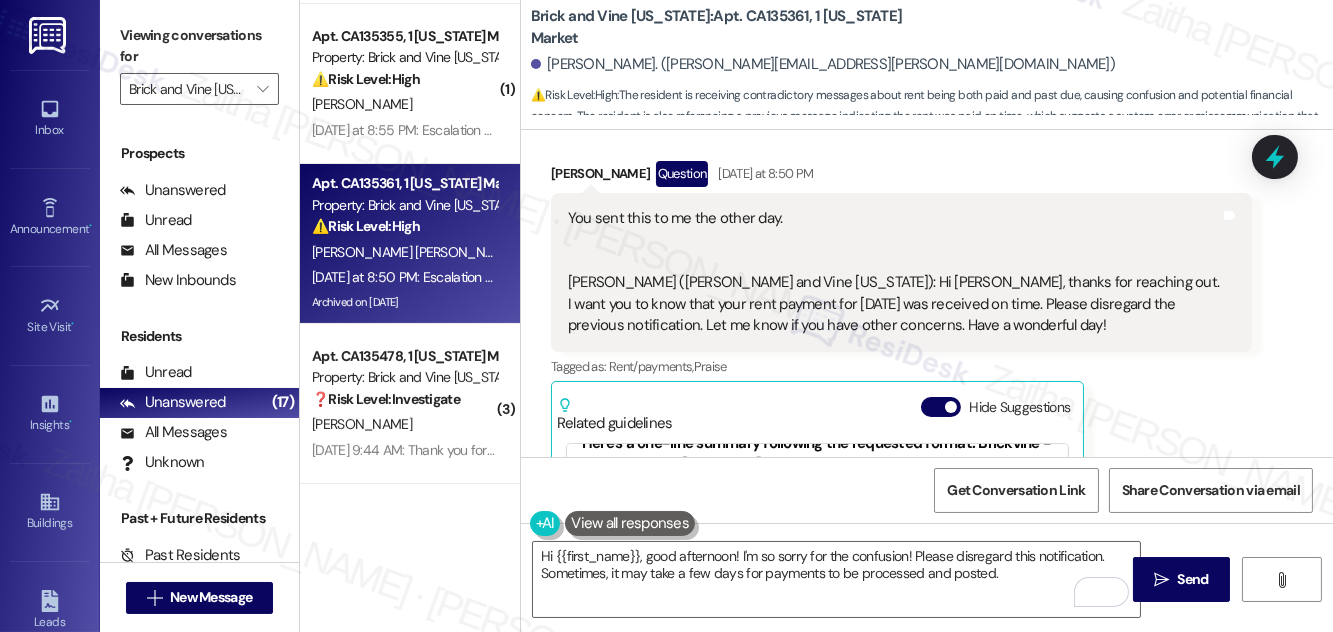 scroll, scrollTop: 0, scrollLeft: 0, axis: both 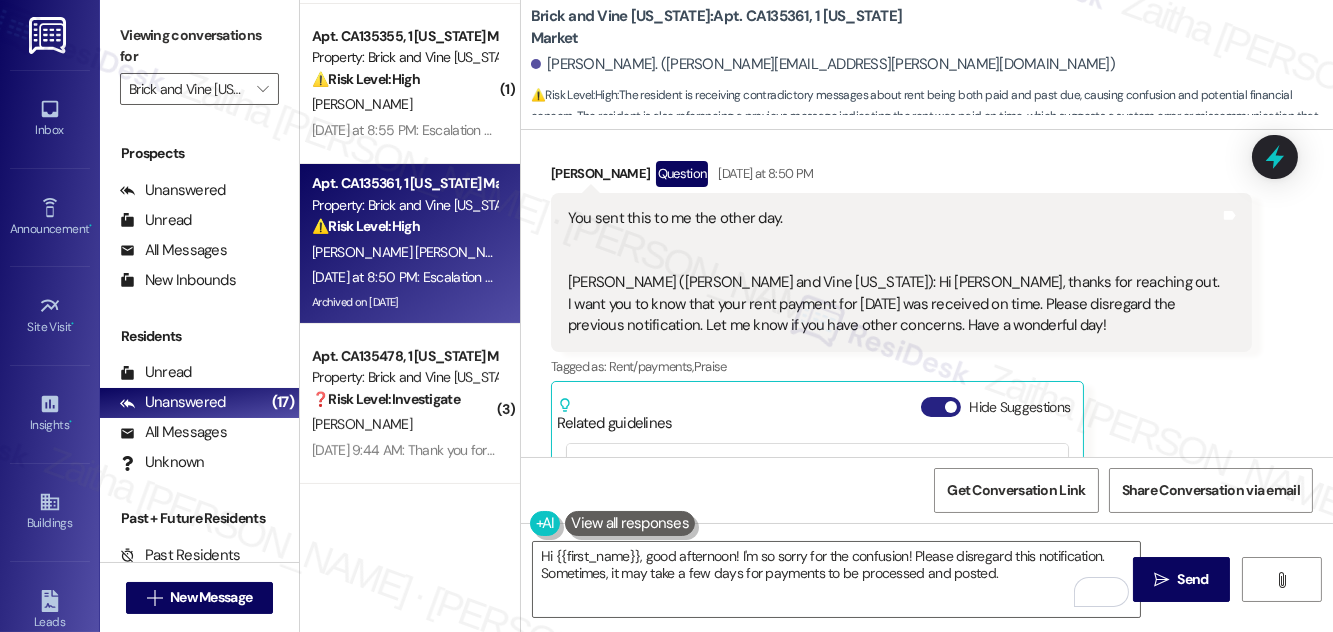 click on "Hide Suggestions" at bounding box center [941, 407] 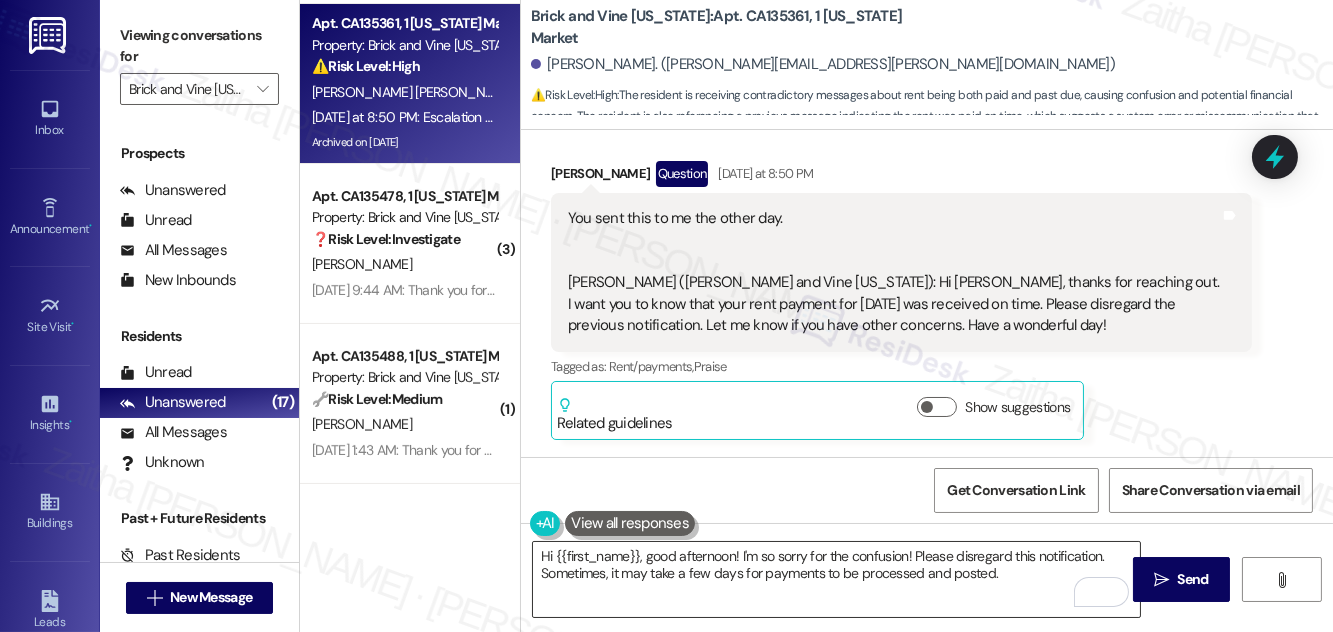 click on "Hi {{first_name}}, good afternoon! I'm so sorry for the confusion! Please disregard this notification. Sometimes, it may take a few days for payments to be processed and posted." at bounding box center (836, 579) 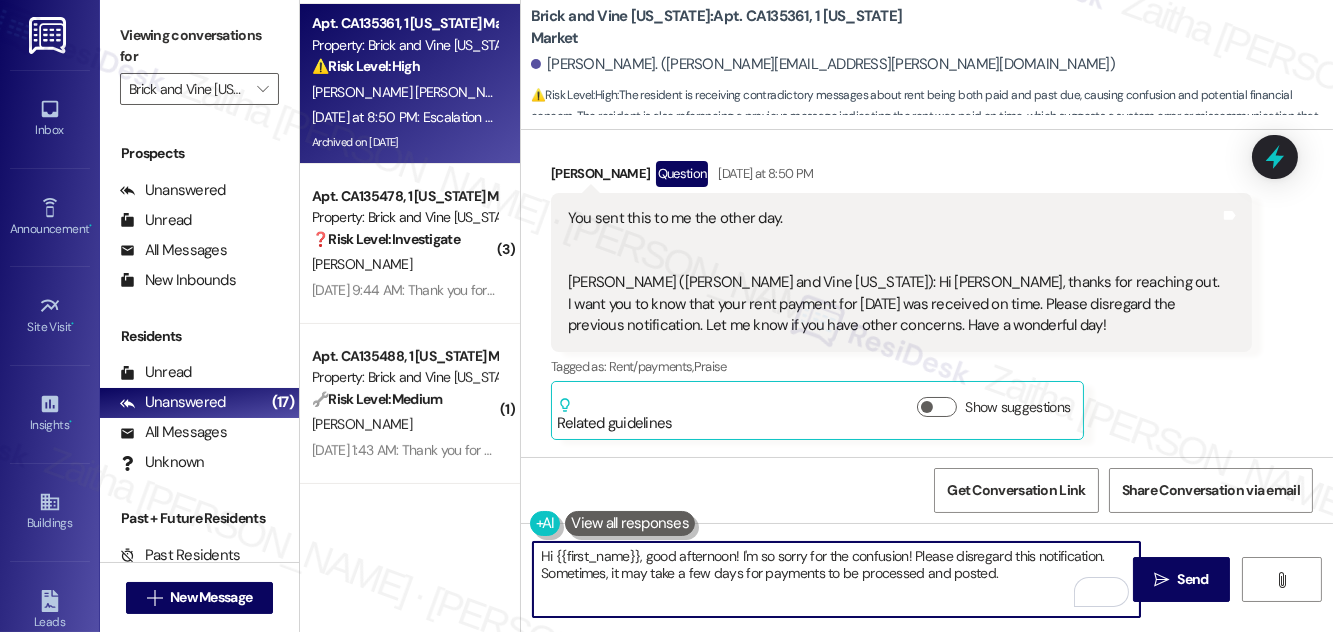 paste on "the system automatically sends reminders when a balance is still" 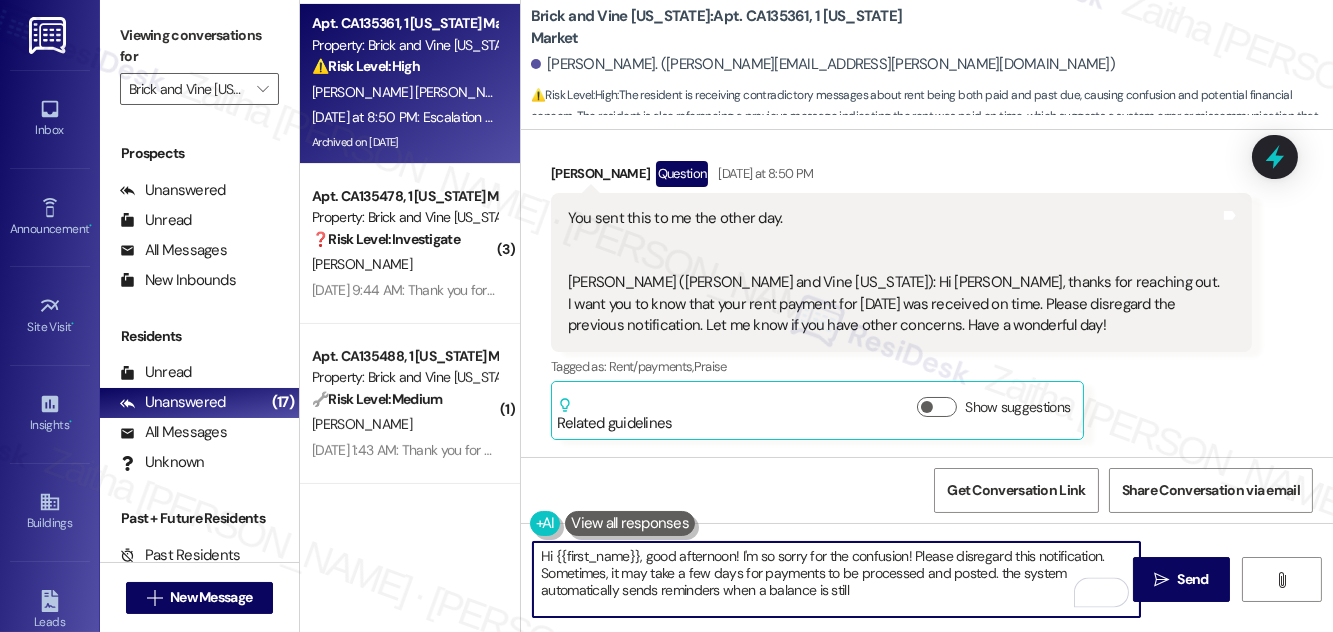 click on "Hi {{first_name}}, good afternoon! I'm so sorry for the confusion! Please disregard this notification. Sometimes, it may take a few days for payments to be processed and posted. the system automatically sends reminders when a balance is still" at bounding box center (836, 579) 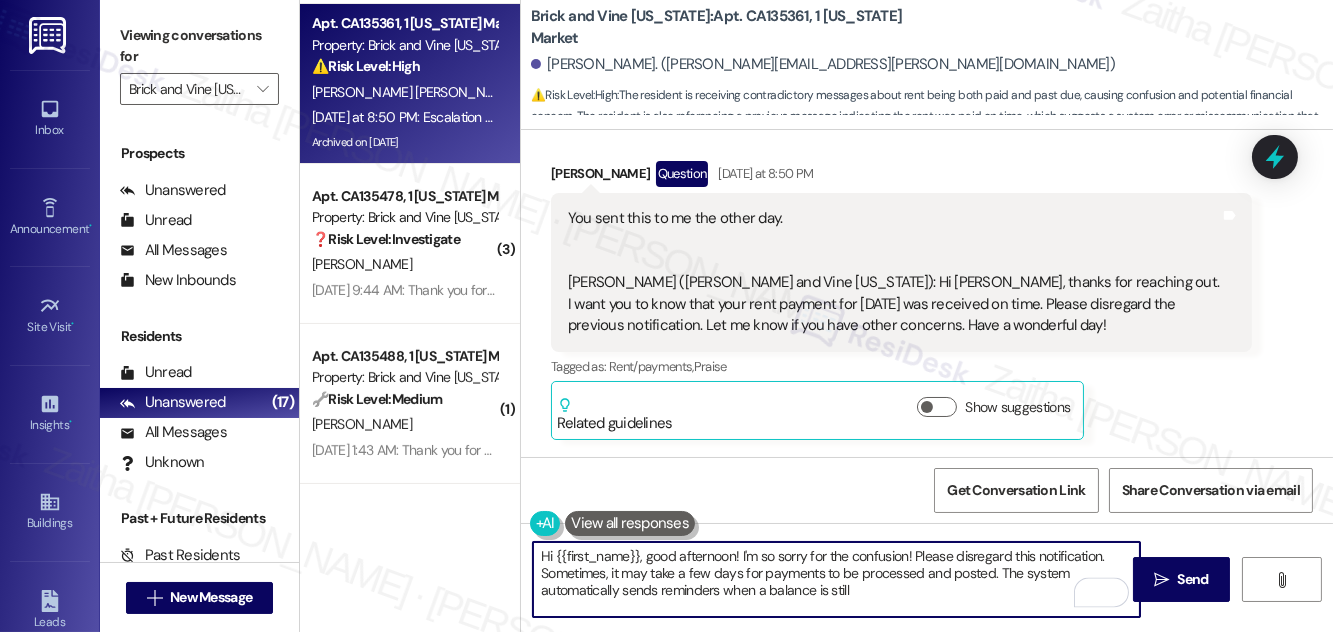 click on "Hi {{first_name}}, good afternoon! I'm so sorry for the confusion! Please disregard this notification. Sometimes, it may take a few days for payments to be processed and posted. The system automatically sends reminders when a balance is still" at bounding box center [836, 579] 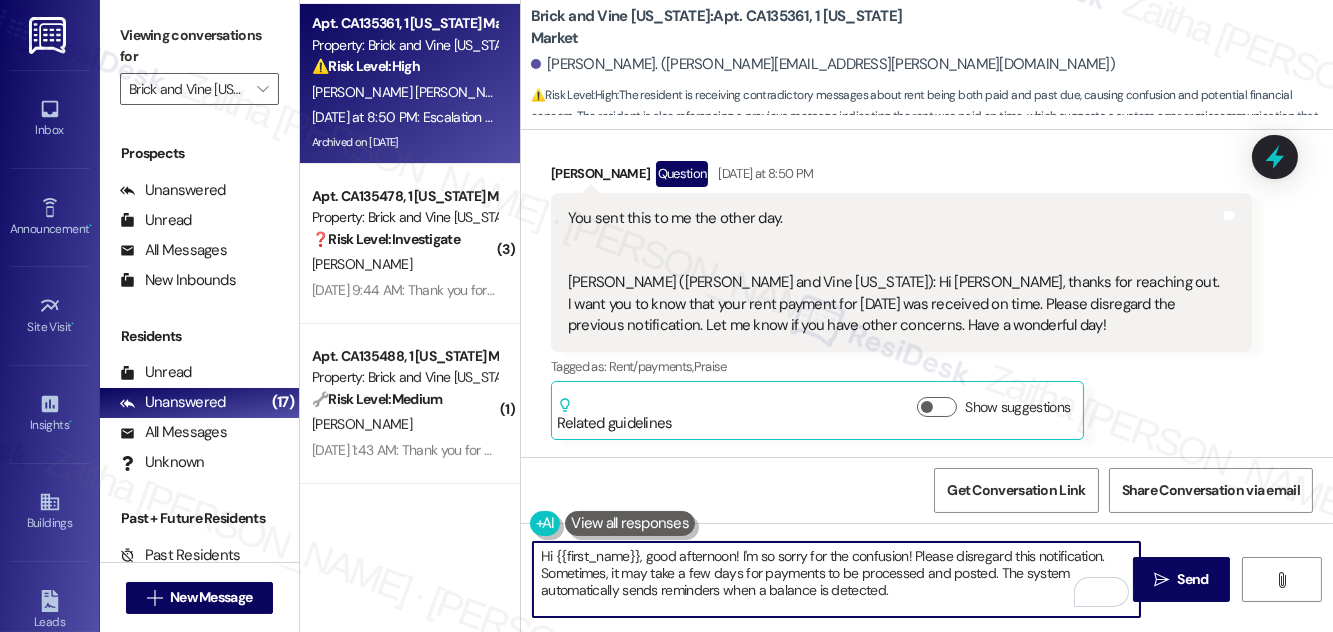 click on "Hi {{first_name}}, good afternoon! I'm so sorry for the confusion! Please disregard this notification. Sometimes, it may take a few days for payments to be processed and posted. The system automatically sends reminders when a balance is detected." at bounding box center (836, 579) 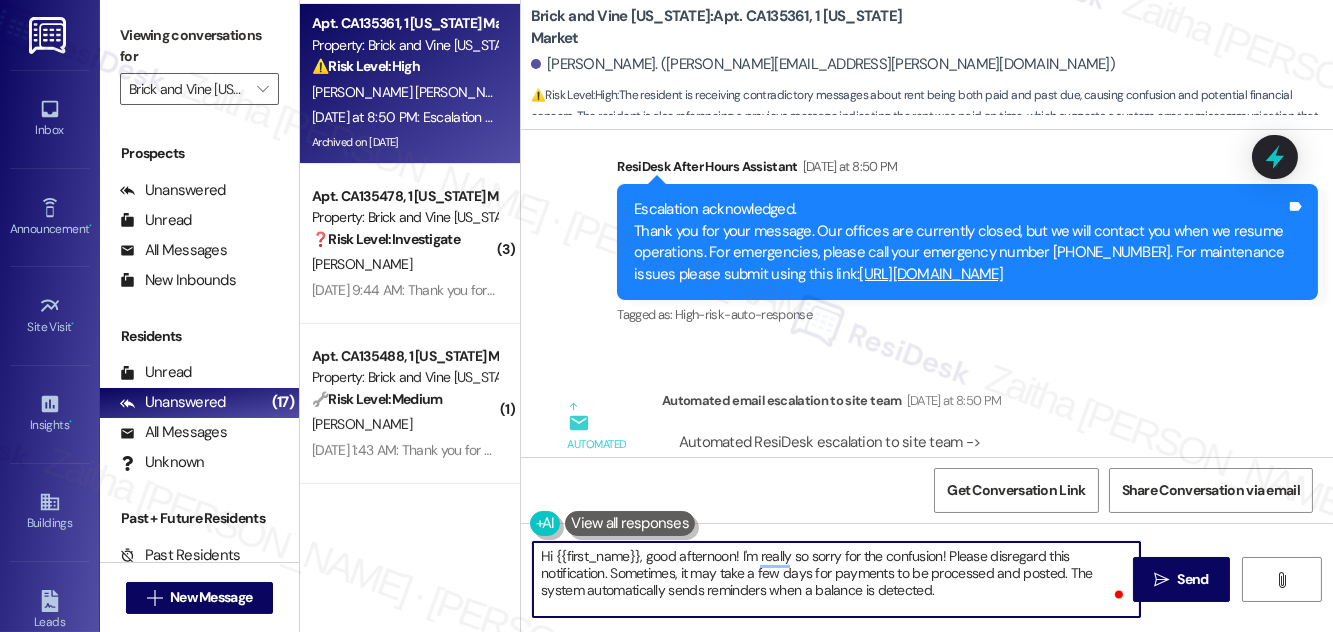 scroll, scrollTop: 14394, scrollLeft: 0, axis: vertical 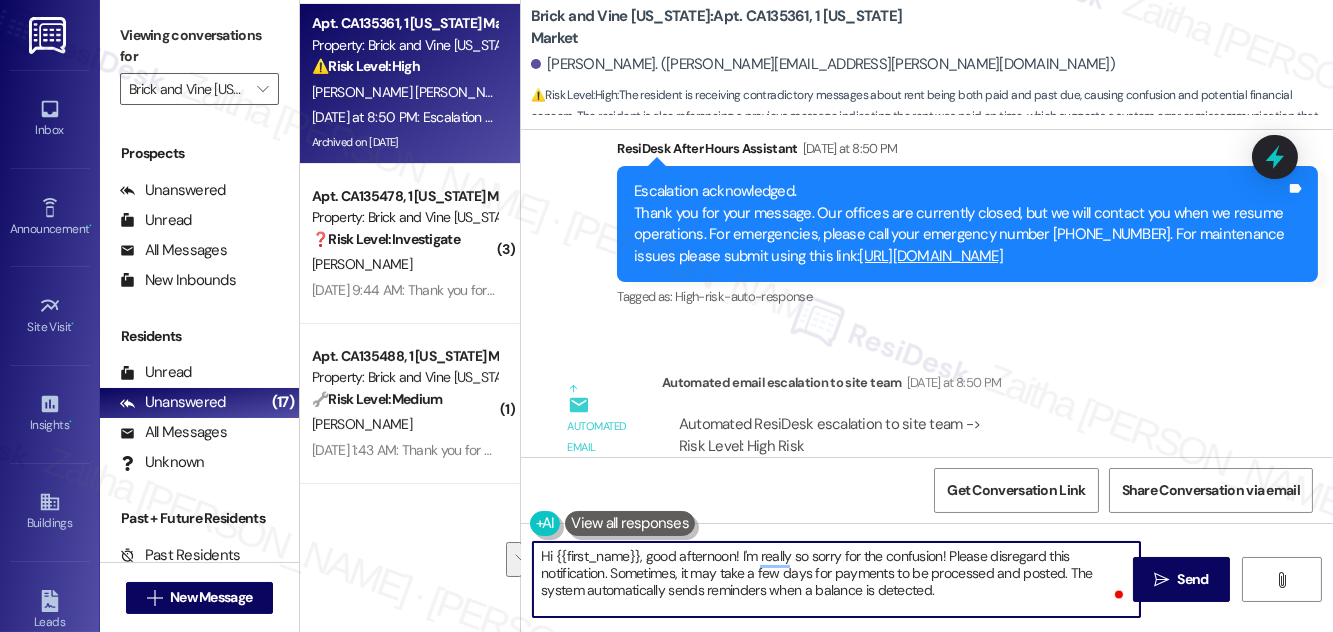 drag, startPoint x: 1066, startPoint y: 572, endPoint x: 1069, endPoint y: 595, distance: 23.194826 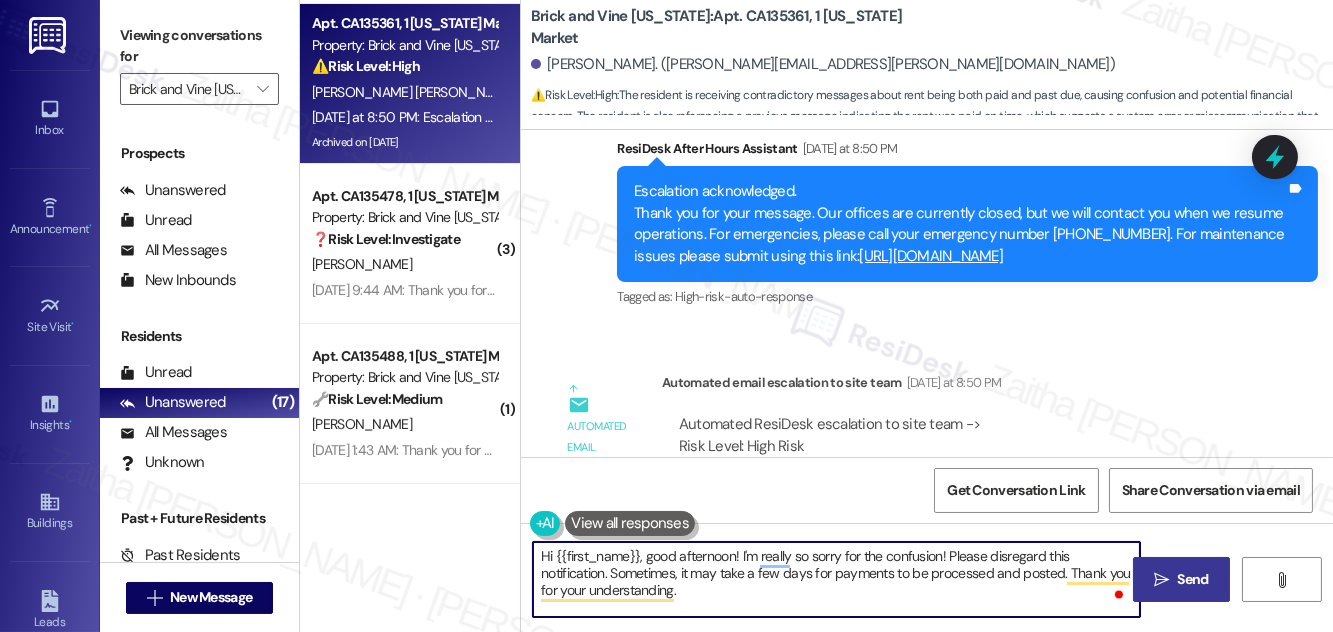 type on "Hi {{first_name}}, good afternoon! I'm really so sorry for the confusion! Please disregard this notification. Sometimes, it may take a few days for payments to be processed and posted. Thank you for your understanding." 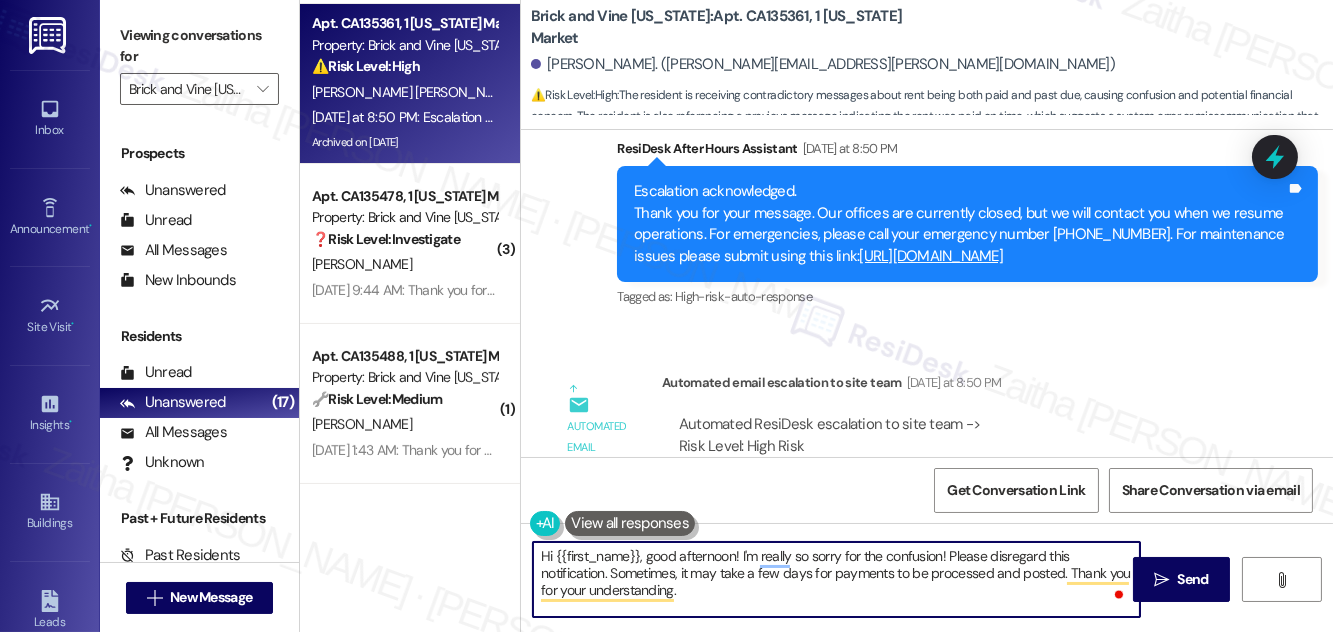 drag, startPoint x: 1188, startPoint y: 588, endPoint x: 1008, endPoint y: 442, distance: 231.76712 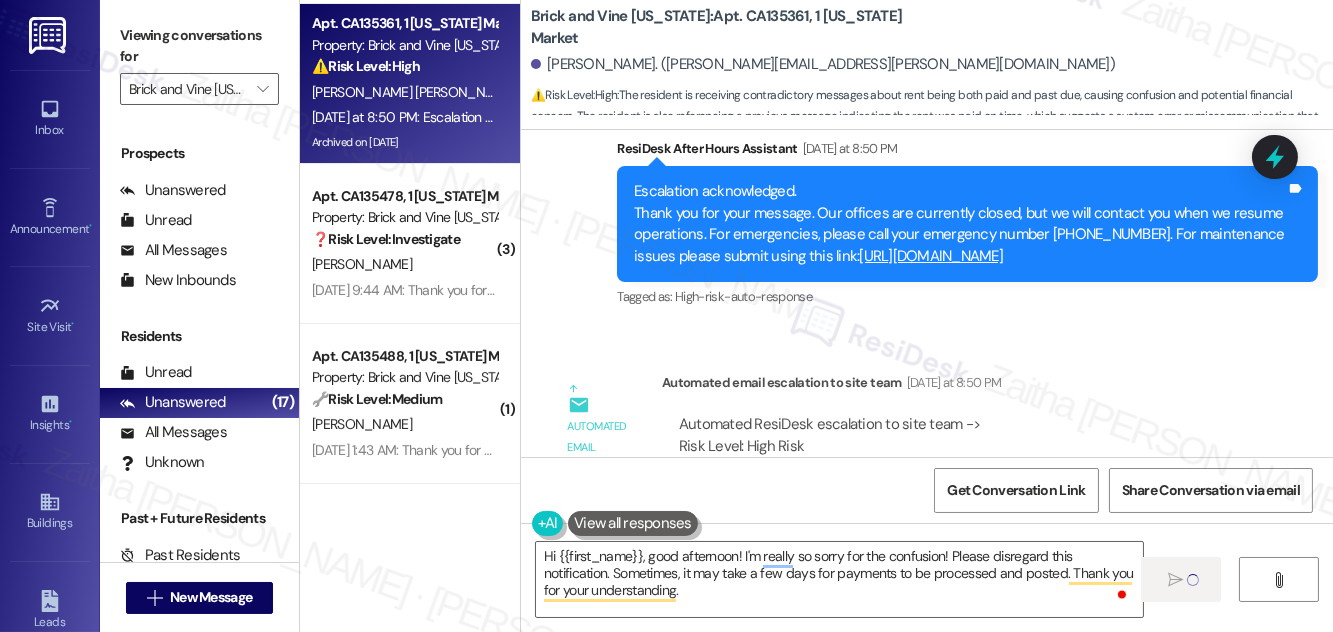 type 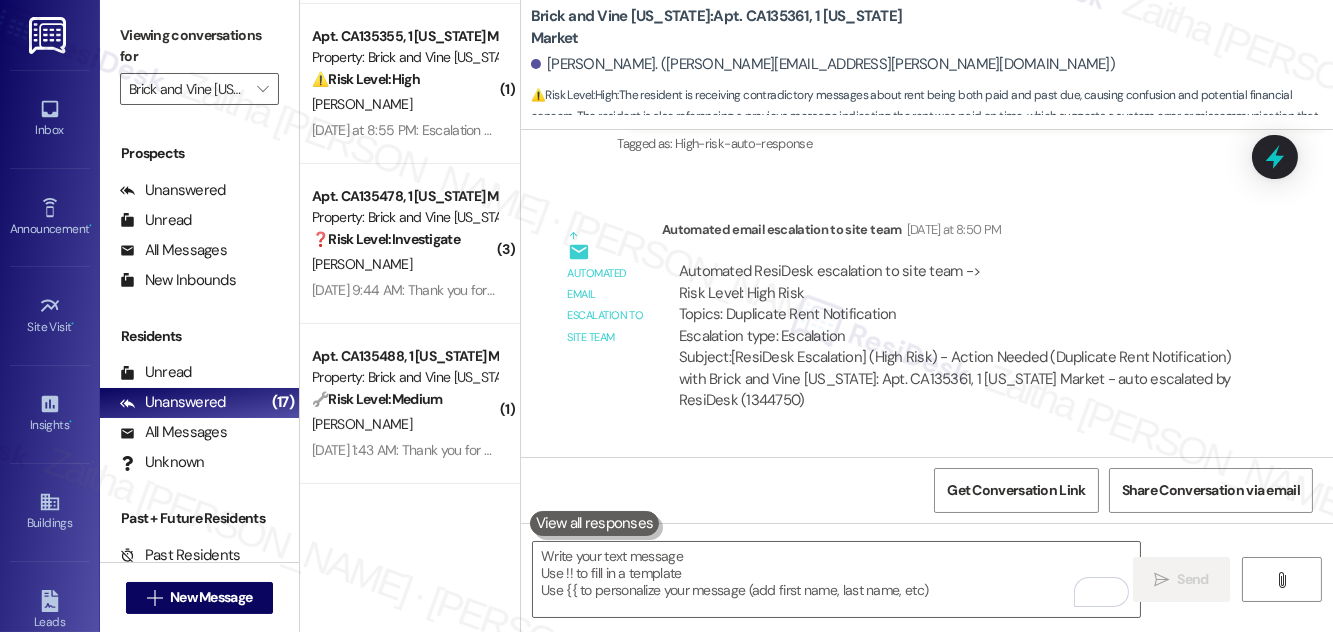 scroll, scrollTop: 14577, scrollLeft: 0, axis: vertical 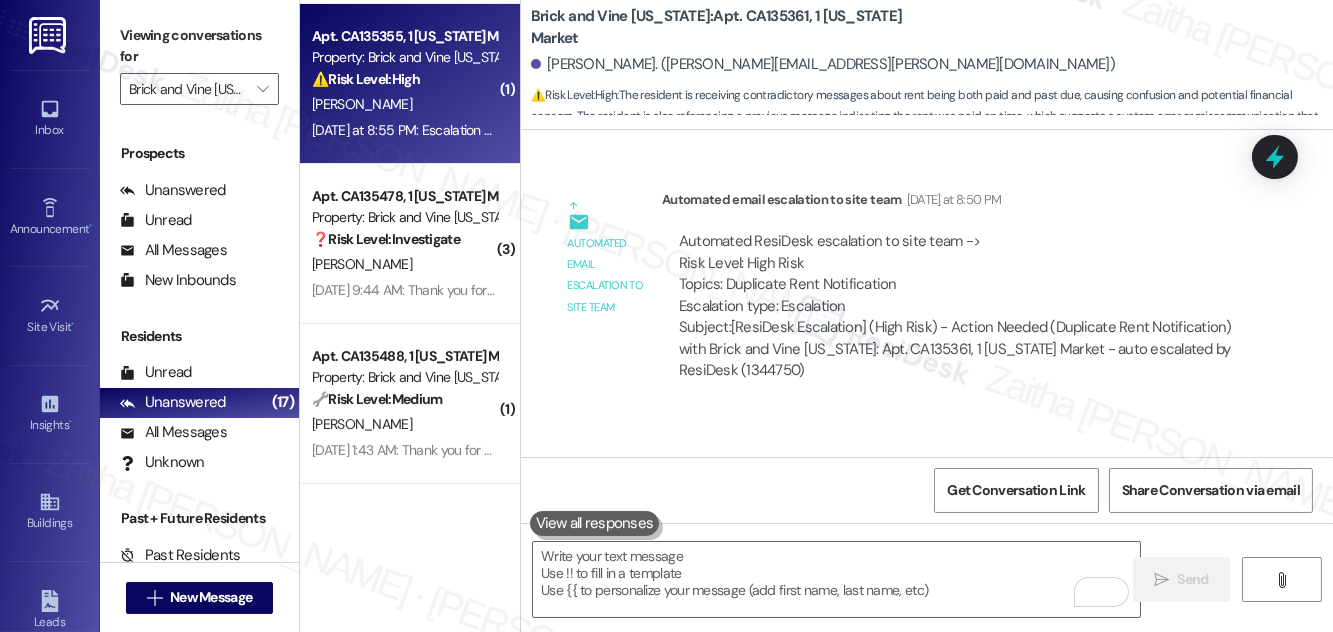 click on "[PERSON_NAME]" at bounding box center [404, 104] 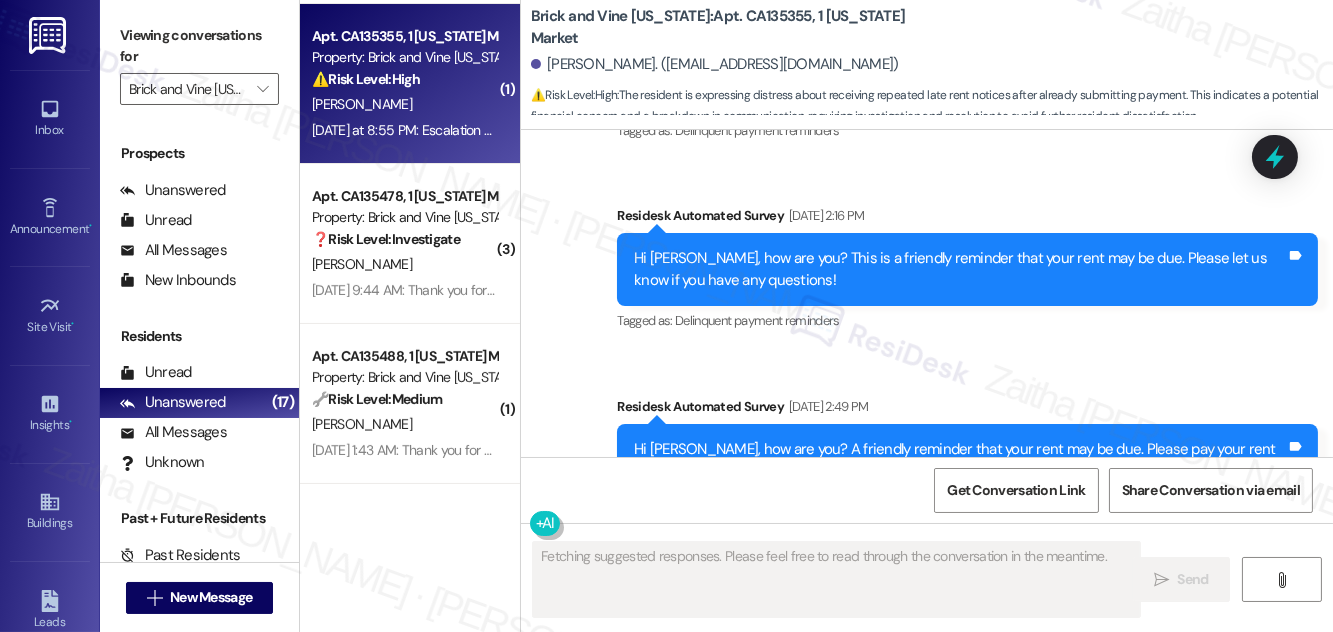 scroll, scrollTop: 6602, scrollLeft: 0, axis: vertical 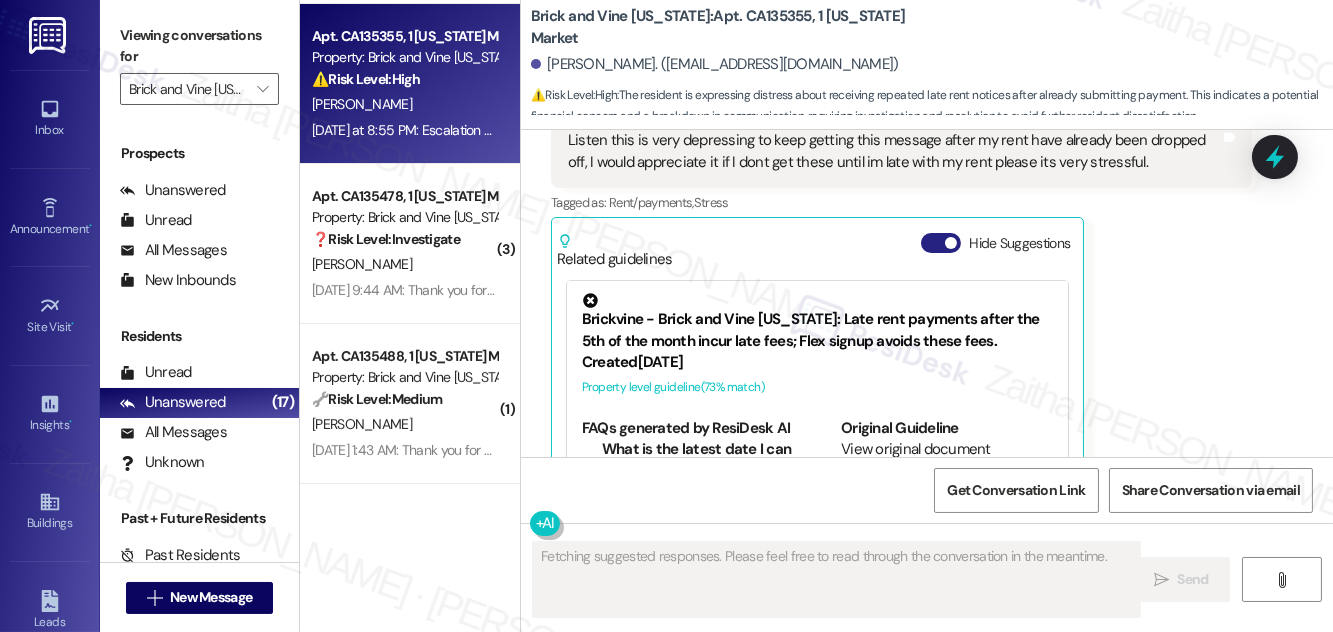 click on "Hide Suggestions" at bounding box center [941, 243] 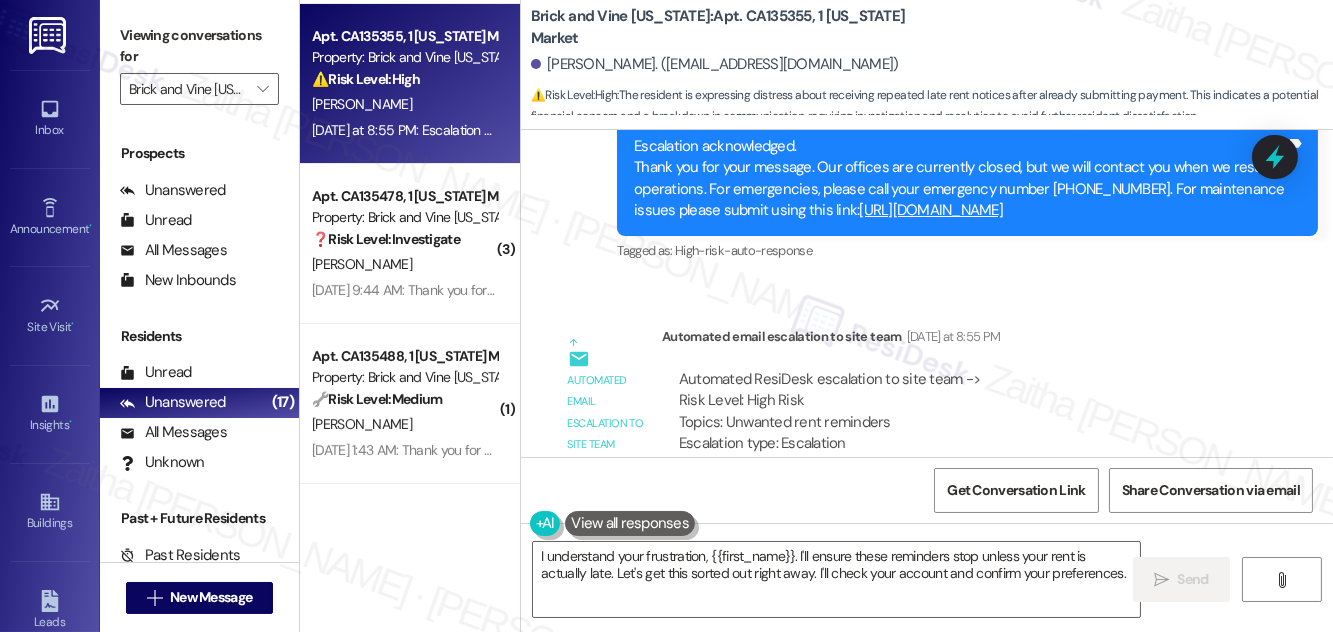 scroll, scrollTop: 6851, scrollLeft: 0, axis: vertical 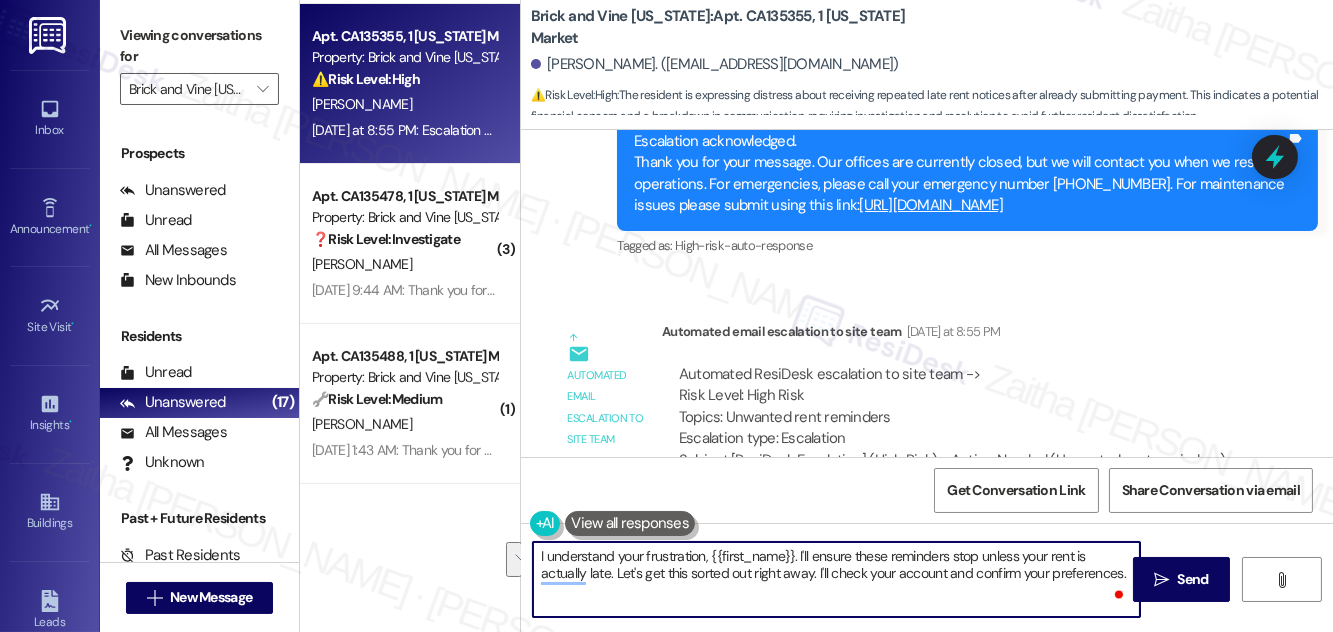 drag, startPoint x: 800, startPoint y: 554, endPoint x: 1121, endPoint y: 564, distance: 321.15573 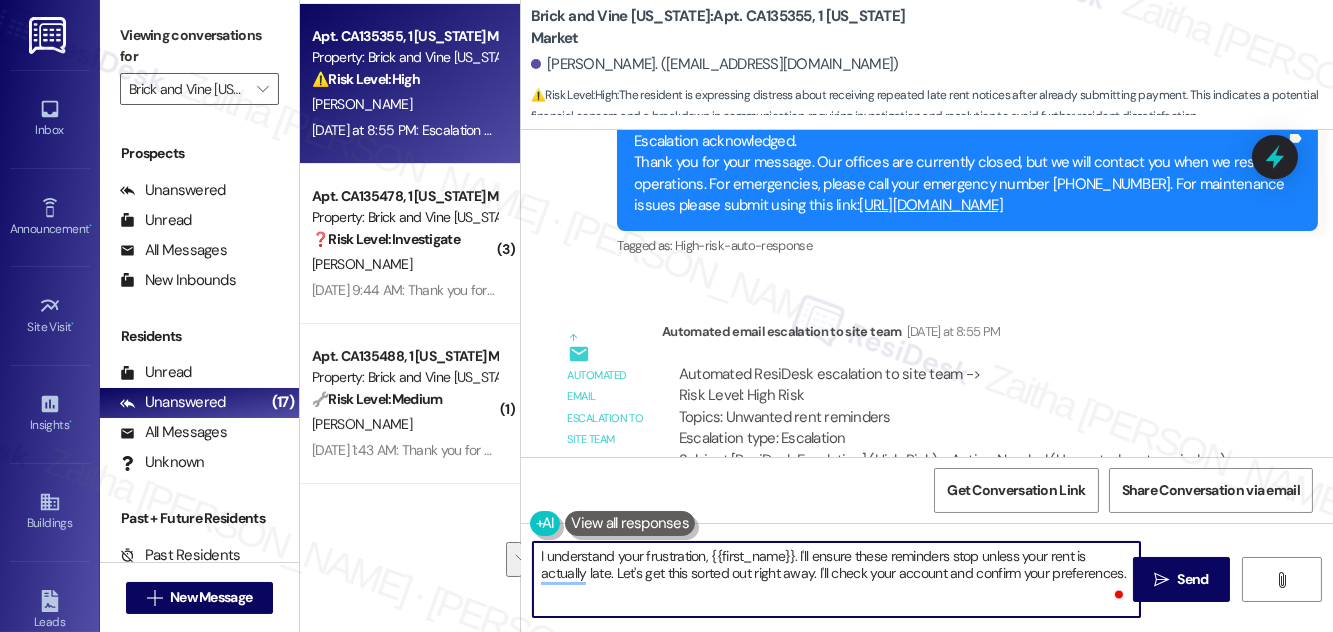 click on "I understand your frustration, {{first_name}}. I'll ensure these reminders stop unless your rent is actually late. Let's get this sorted out right away. I'll check your account and confirm your preferences." at bounding box center (836, 579) 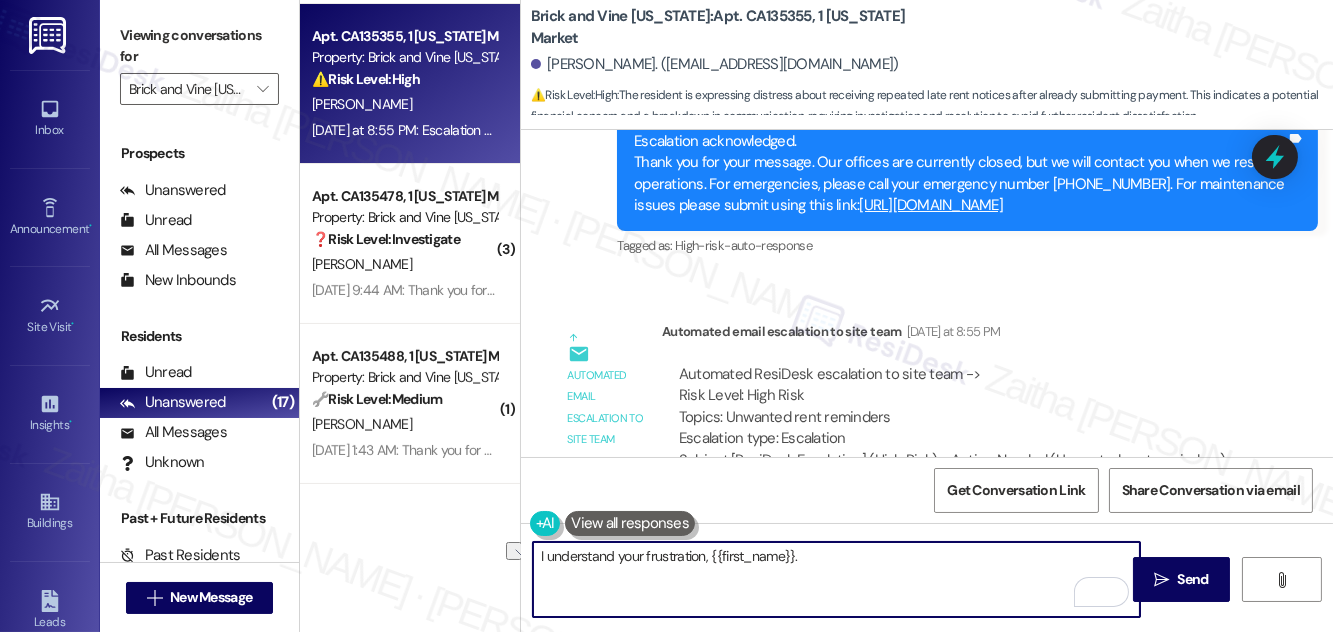 drag, startPoint x: 712, startPoint y: 554, endPoint x: 568, endPoint y: 566, distance: 144.49913 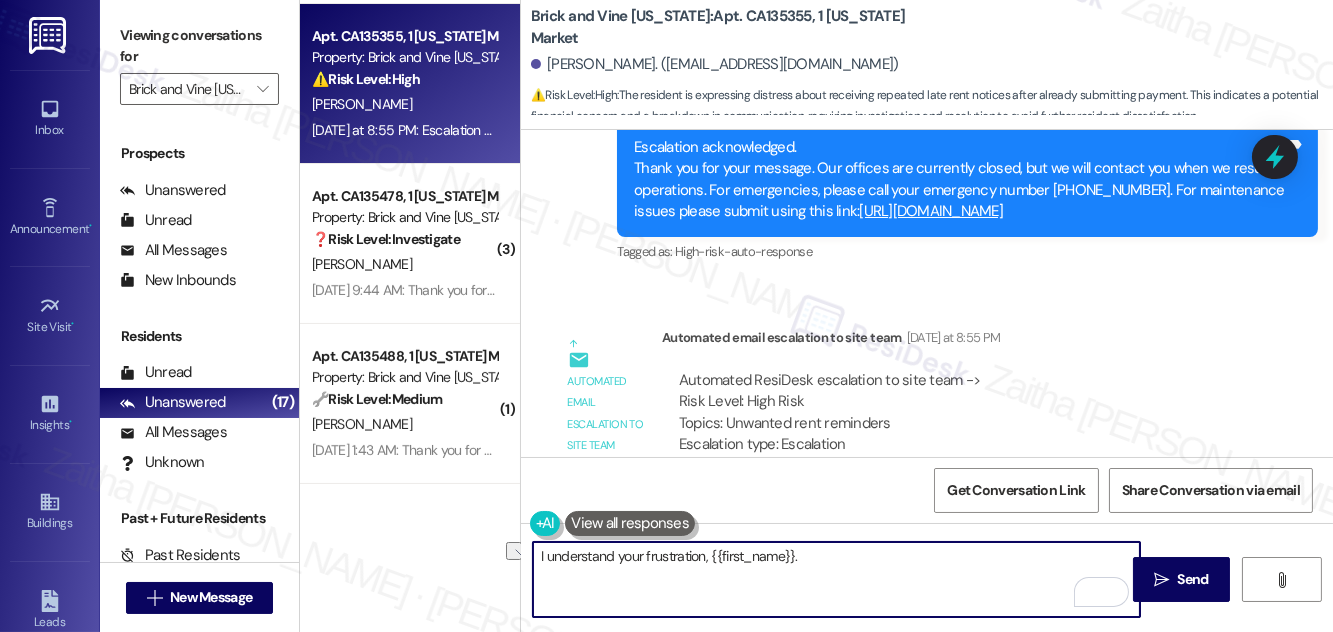 scroll, scrollTop: 6851, scrollLeft: 0, axis: vertical 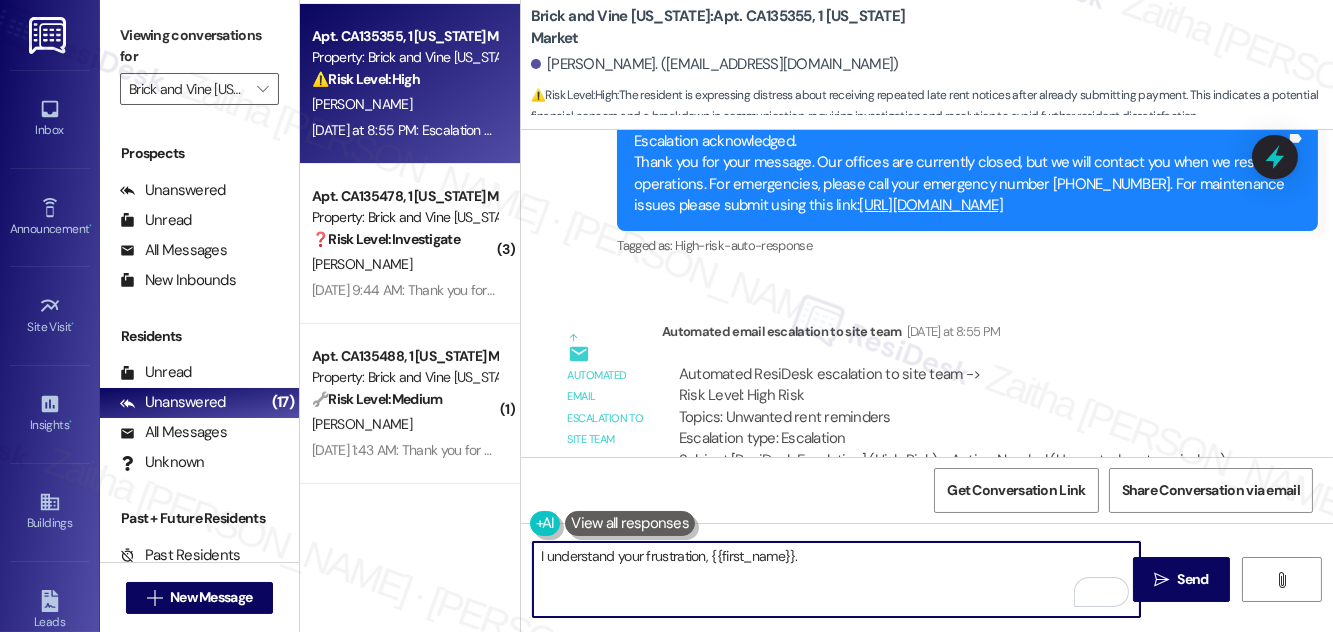 click on "I understand your frustration, {{first_name}}." at bounding box center (836, 579) 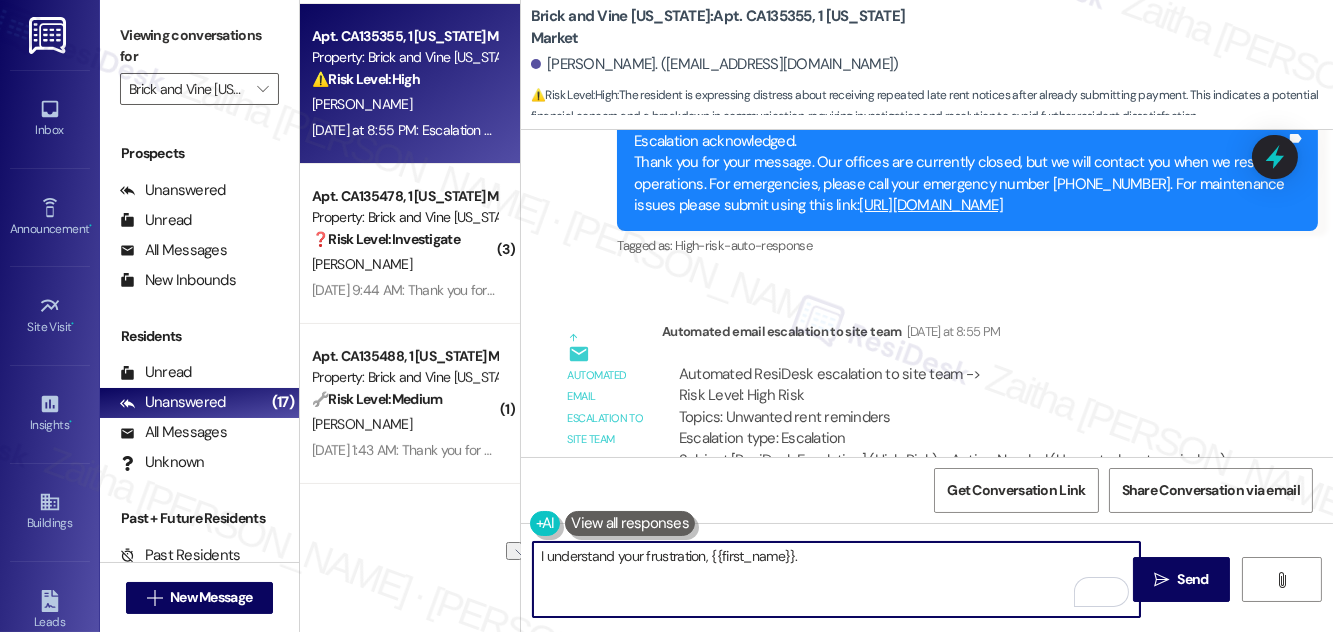 drag, startPoint x: 707, startPoint y: 559, endPoint x: 539, endPoint y: 556, distance: 168.02678 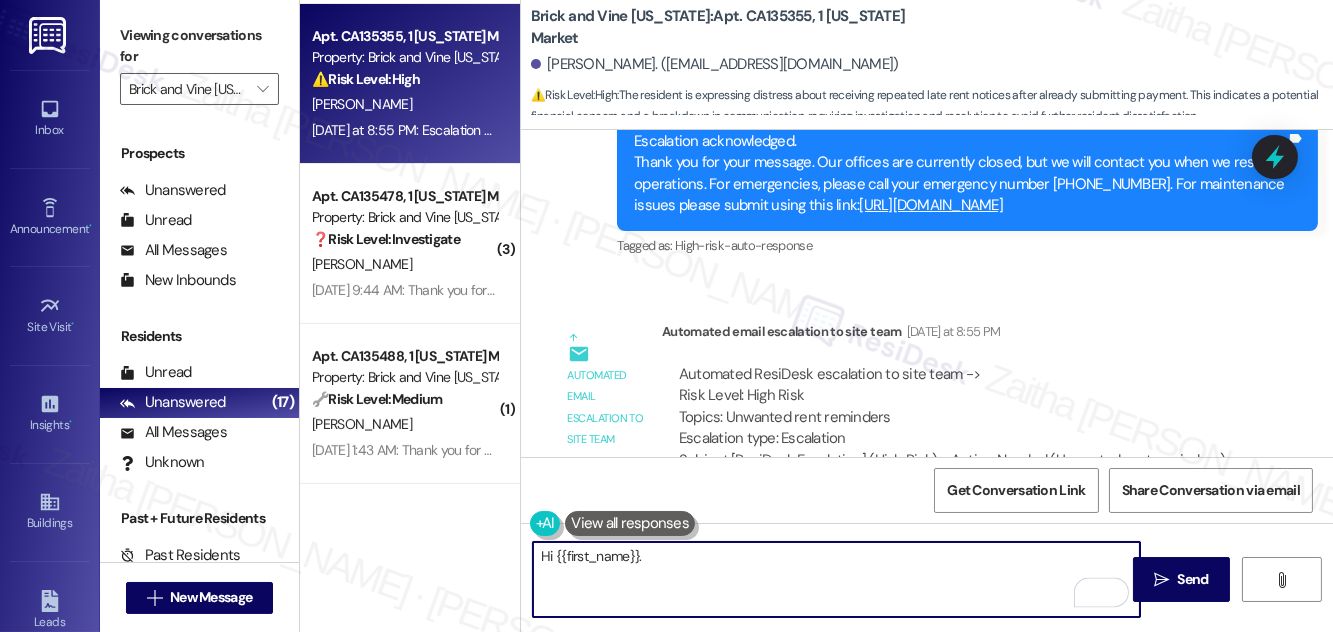 click on "Hi {{first_name}}." at bounding box center [836, 579] 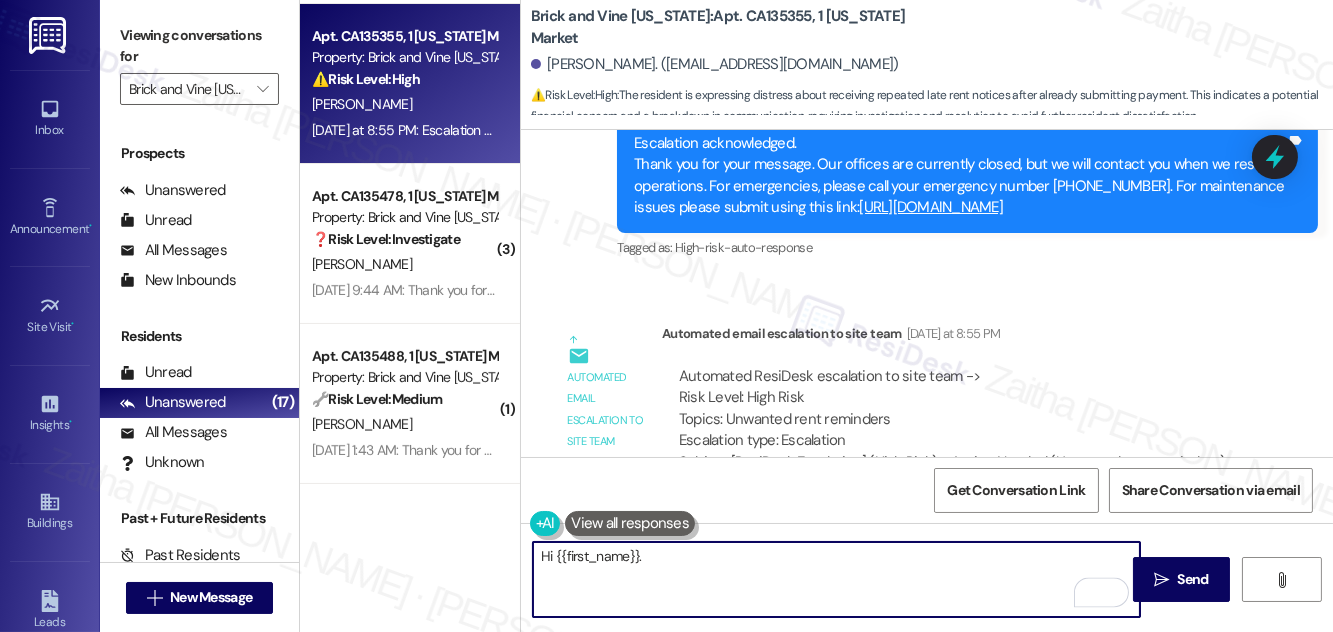 scroll, scrollTop: 6851, scrollLeft: 0, axis: vertical 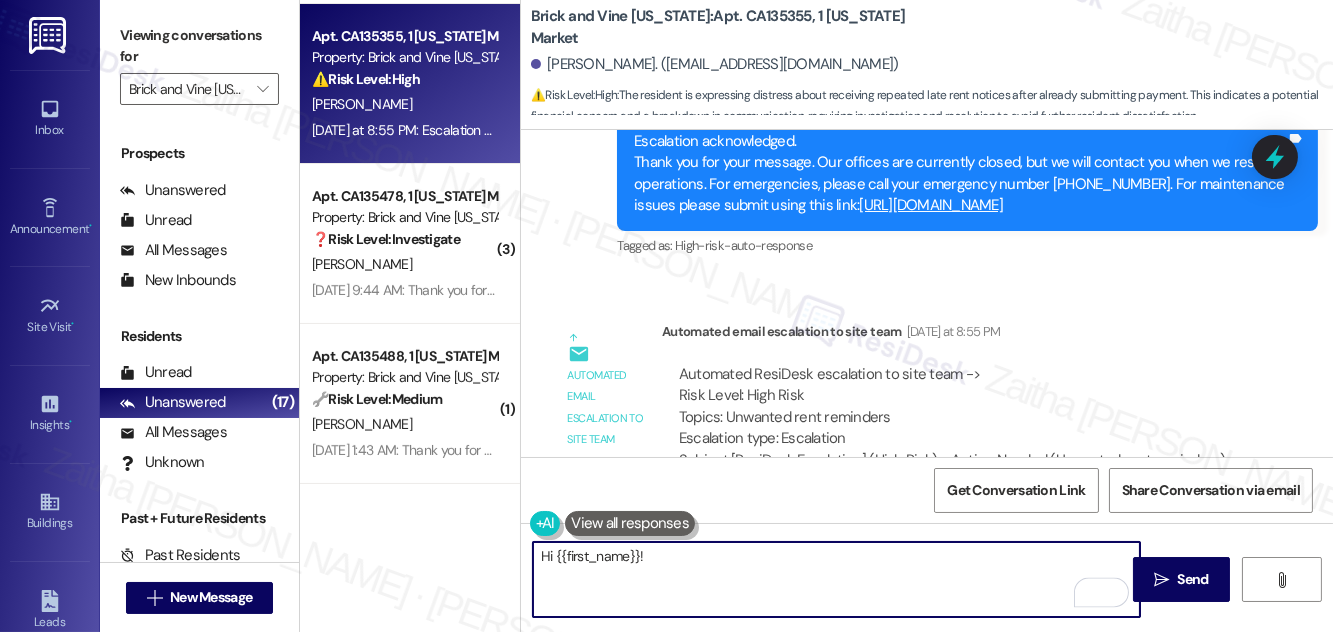 paste on "I understand it can be frustrating to receive a rent reminder after you've already paid." 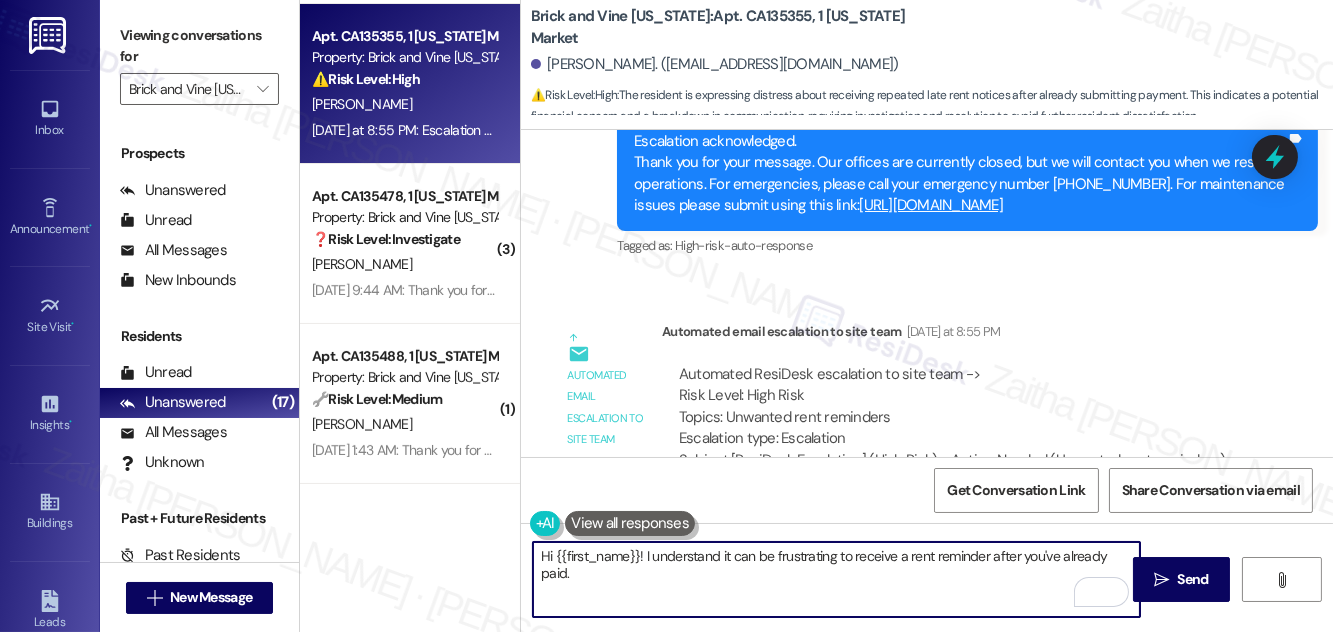 drag, startPoint x: 637, startPoint y: 555, endPoint x: 677, endPoint y: 581, distance: 47.707443 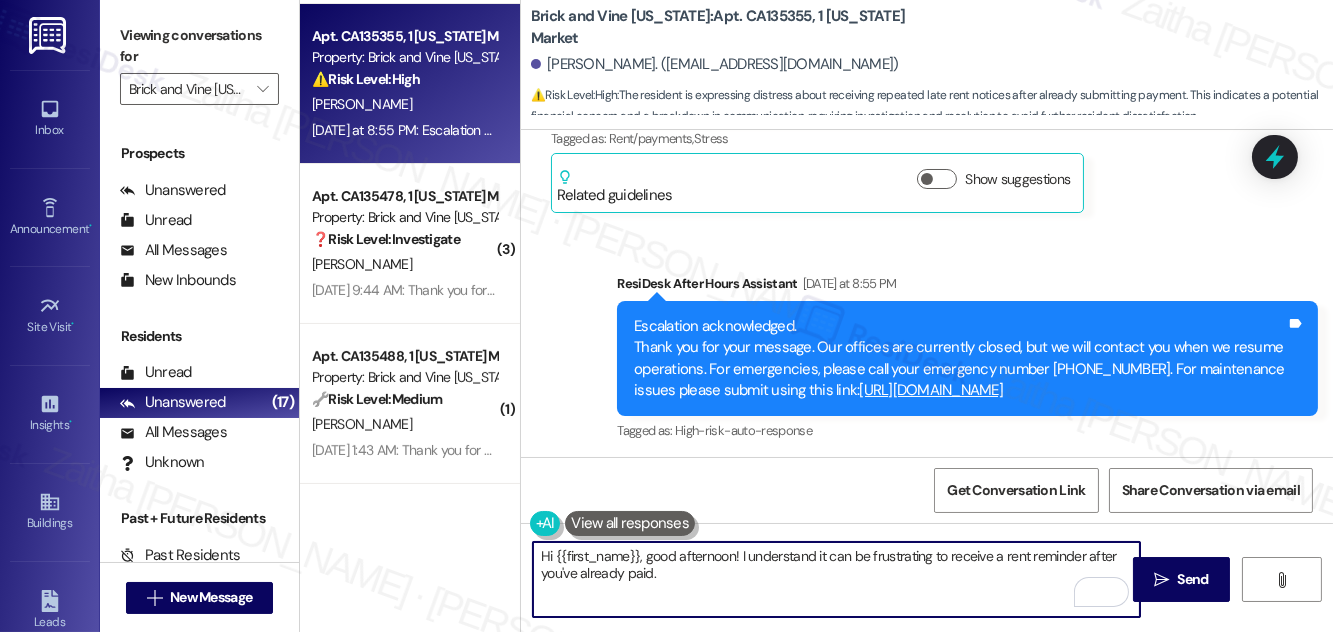 scroll, scrollTop: 6669, scrollLeft: 0, axis: vertical 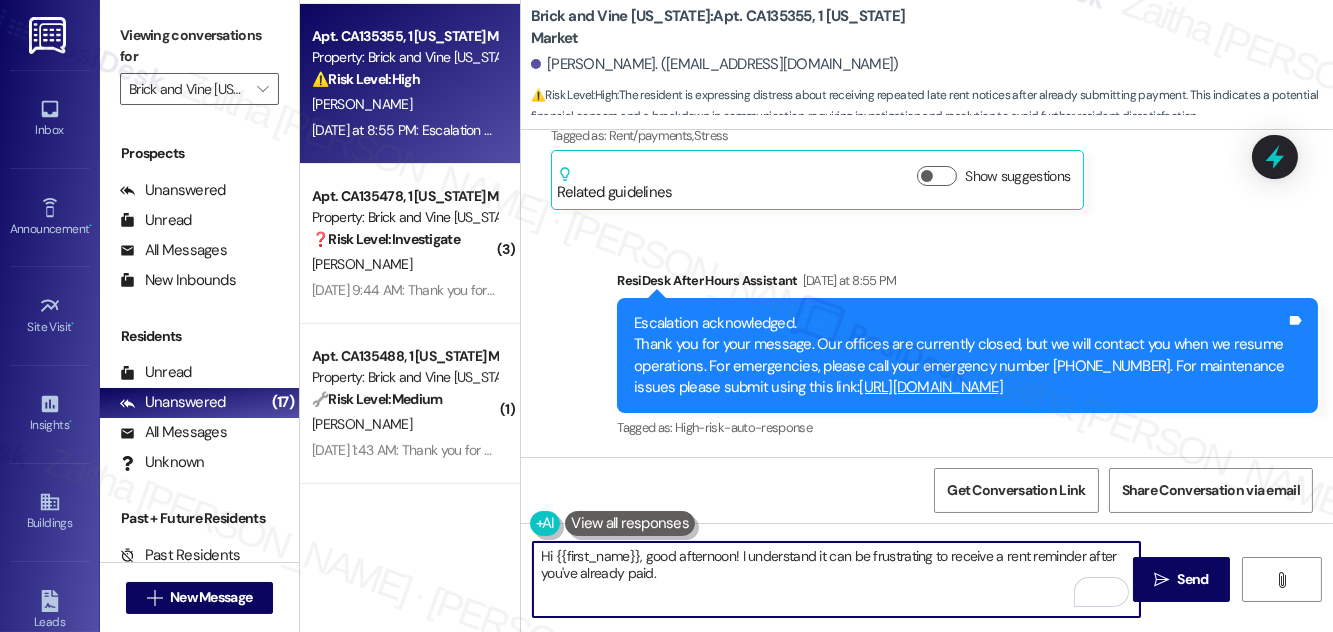 click on "Hi {{first_name}}, good afternoon! I understand it can be frustrating to receive a rent reminder after you've already paid." at bounding box center (836, 579) 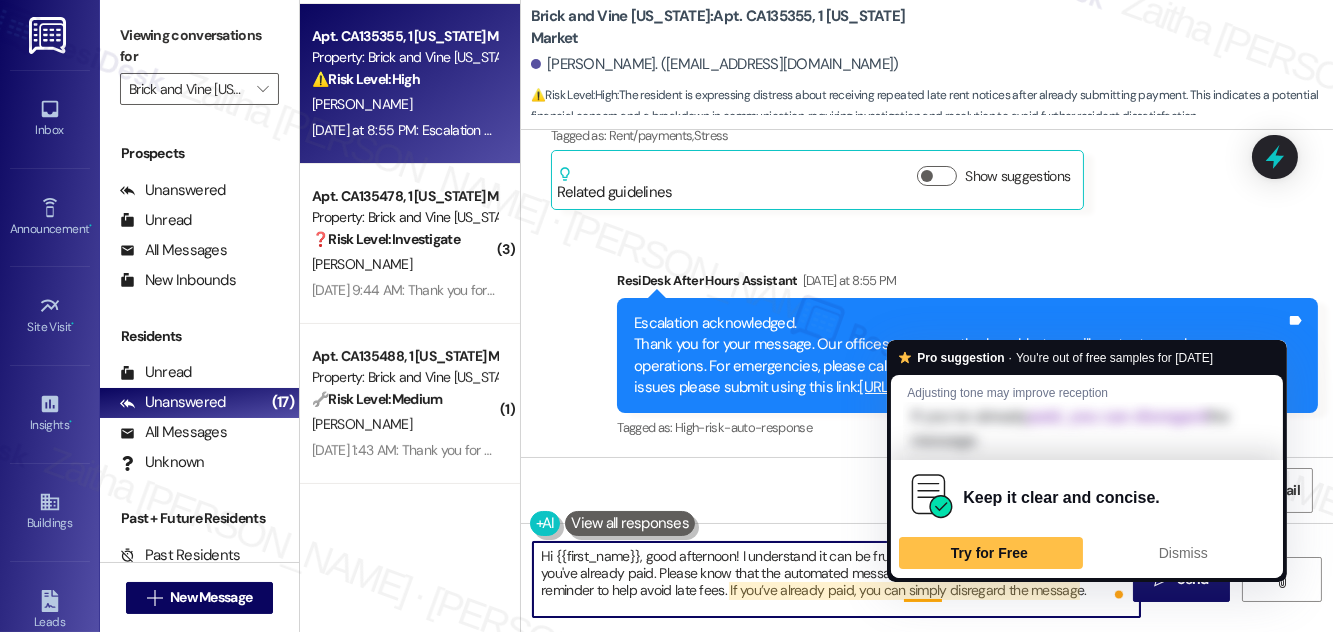 click on "Hi {{first_name}}, good afternoon! I understand it can be frustrating to receive a rent reminder after you've already paid. Please know that the automated message is sent to all residents as a friendly reminder to help avoid late fees. If you’ve already paid, you can simply disregard the message." at bounding box center [836, 579] 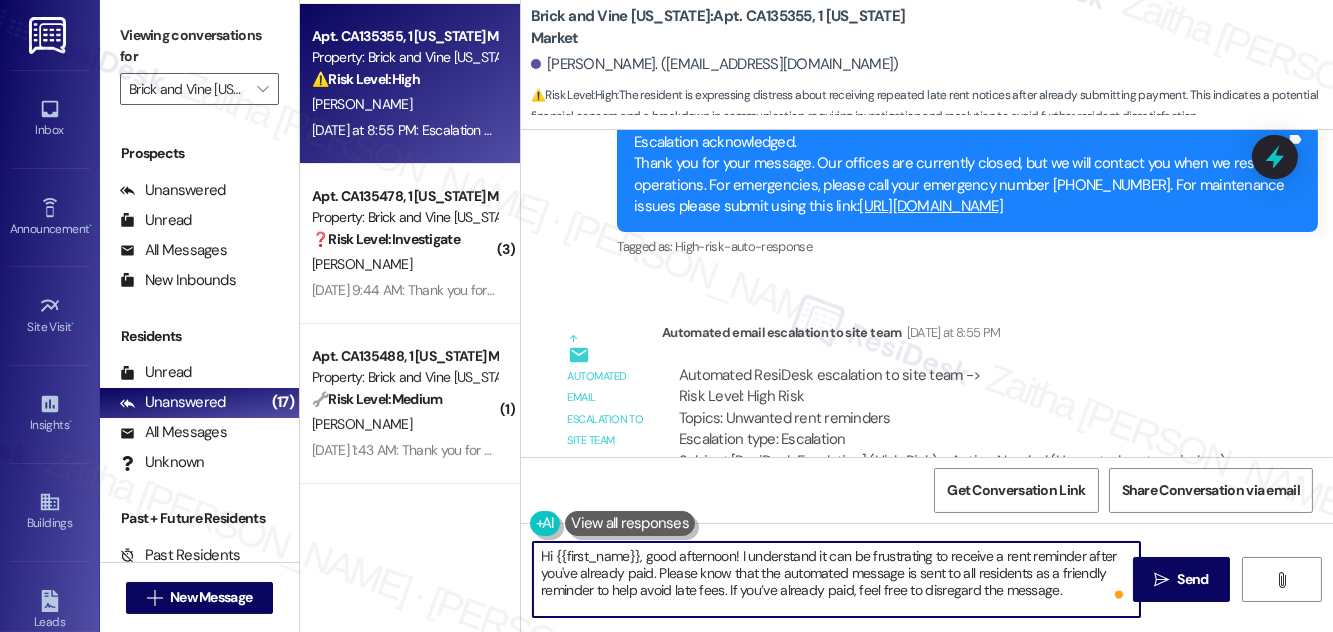 scroll, scrollTop: 6851, scrollLeft: 0, axis: vertical 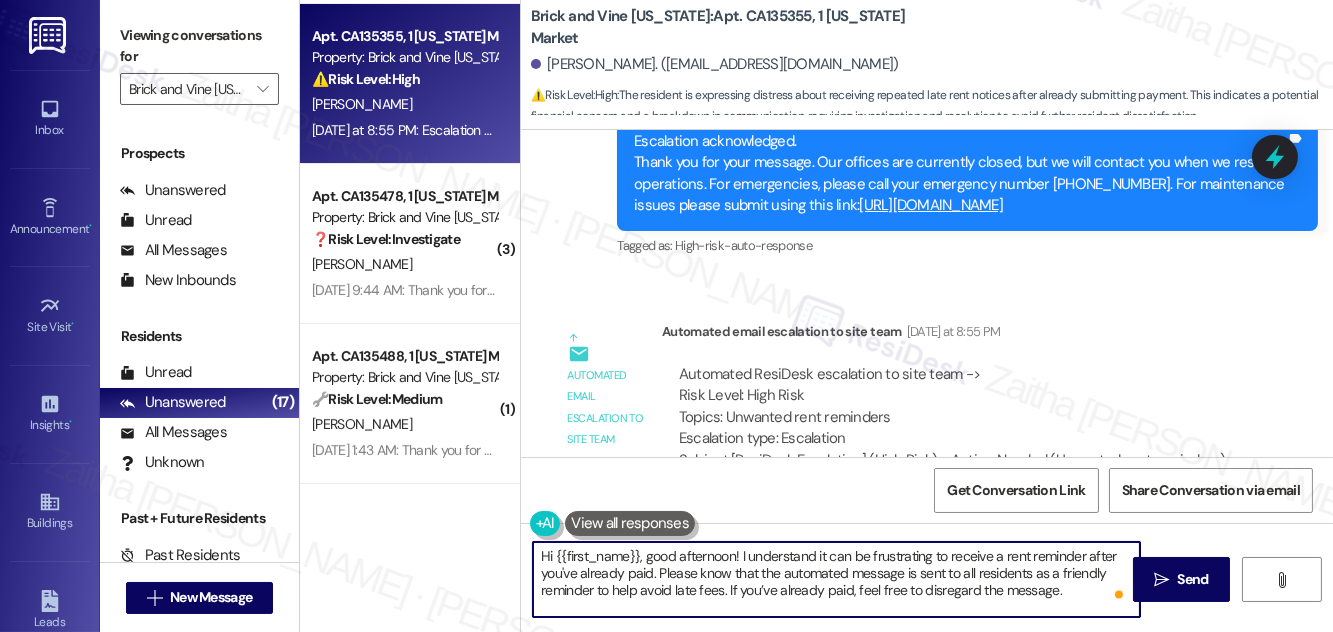 click on "Hi {{first_name}}, good afternoon! I understand it can be frustrating to receive a rent reminder after you've already paid. Please know that the automated message is sent to all residents as a friendly reminder to help avoid late fees. If you’ve already paid, feel free to disregard the message." at bounding box center [836, 579] 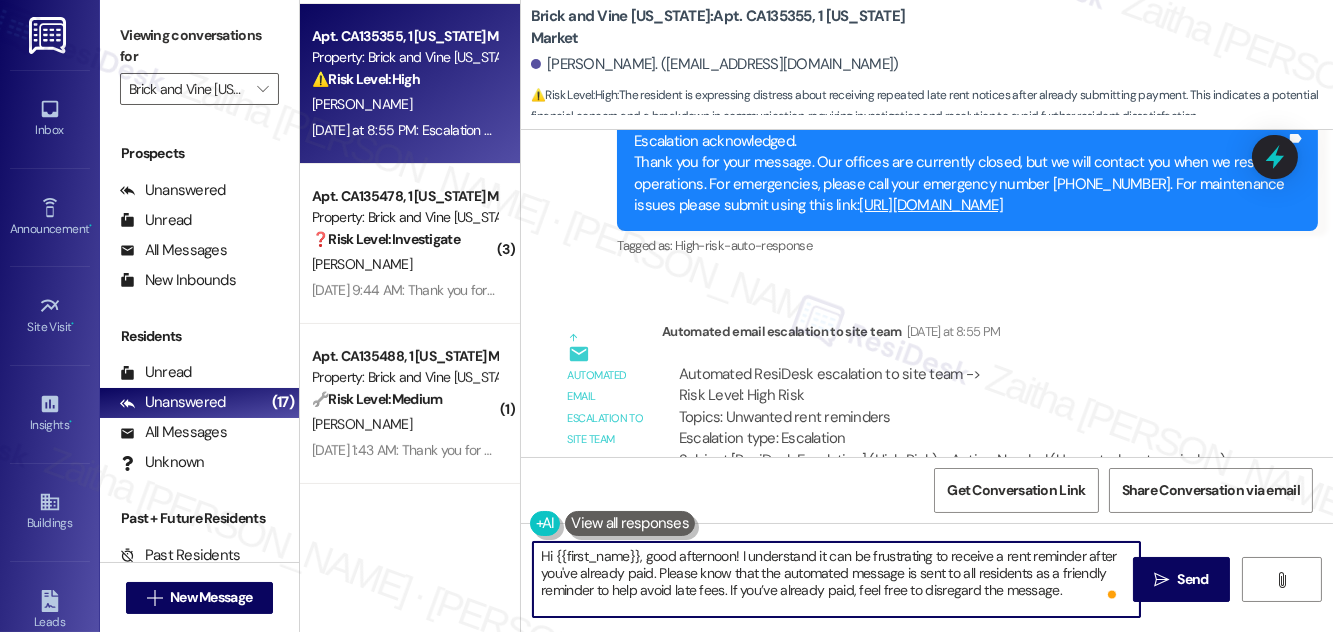 scroll, scrollTop: 16, scrollLeft: 0, axis: vertical 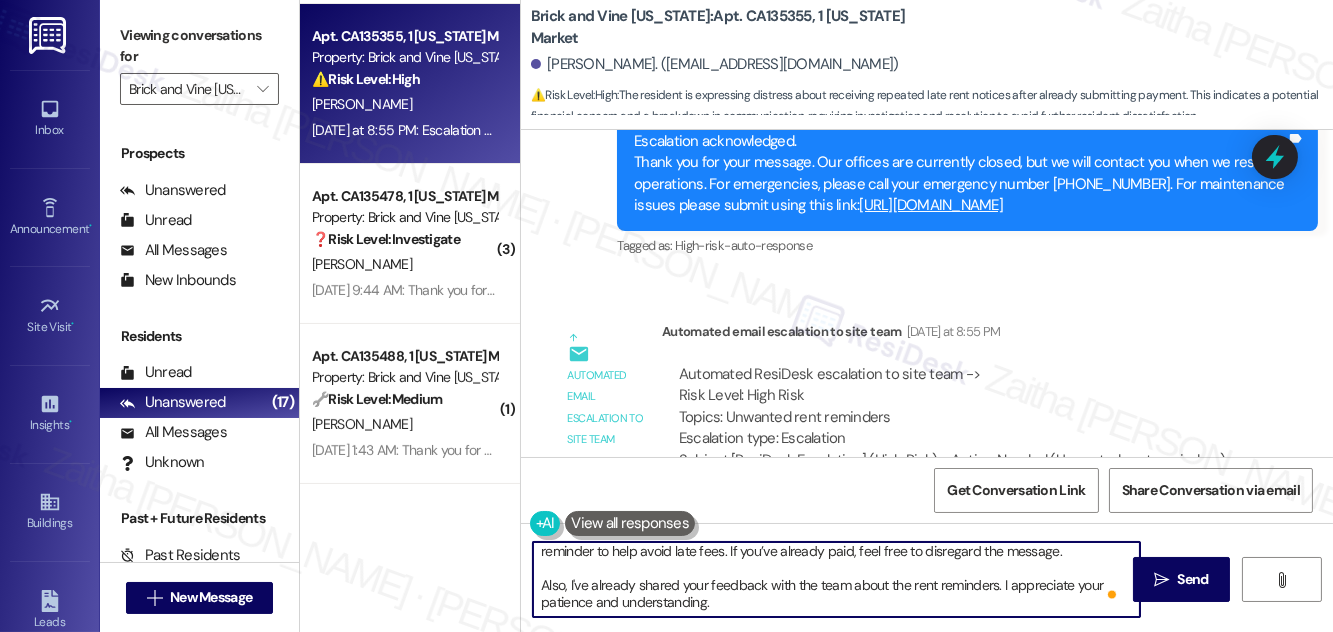 drag, startPoint x: 543, startPoint y: 584, endPoint x: 730, endPoint y: 610, distance: 188.79883 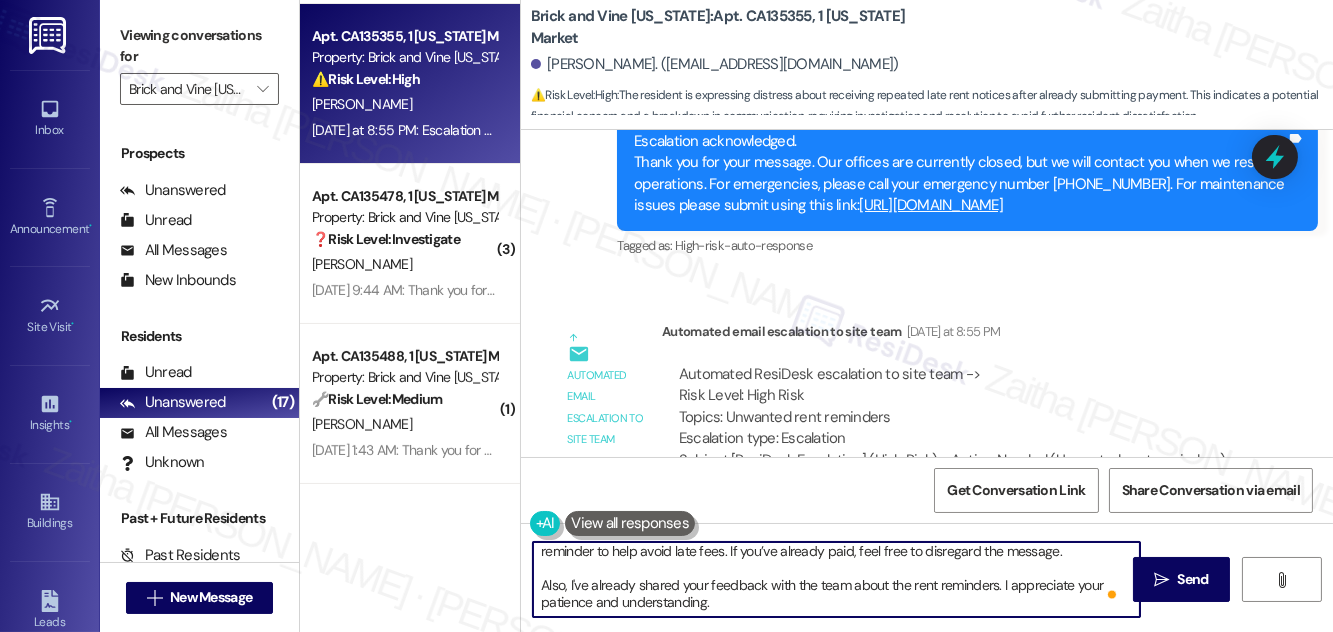 click on "Hi {{first_name}}, good afternoon! I understand it can be frustrating to receive a rent reminder after you've already paid. Please know that the automated message is sent to all residents as a friendly reminder to help avoid late fees. If you’ve already paid, feel free to disregard the message.
Also, I've already shared your feedback with the team about the rent reminders. I appreciate your patience and understanding." at bounding box center (836, 579) 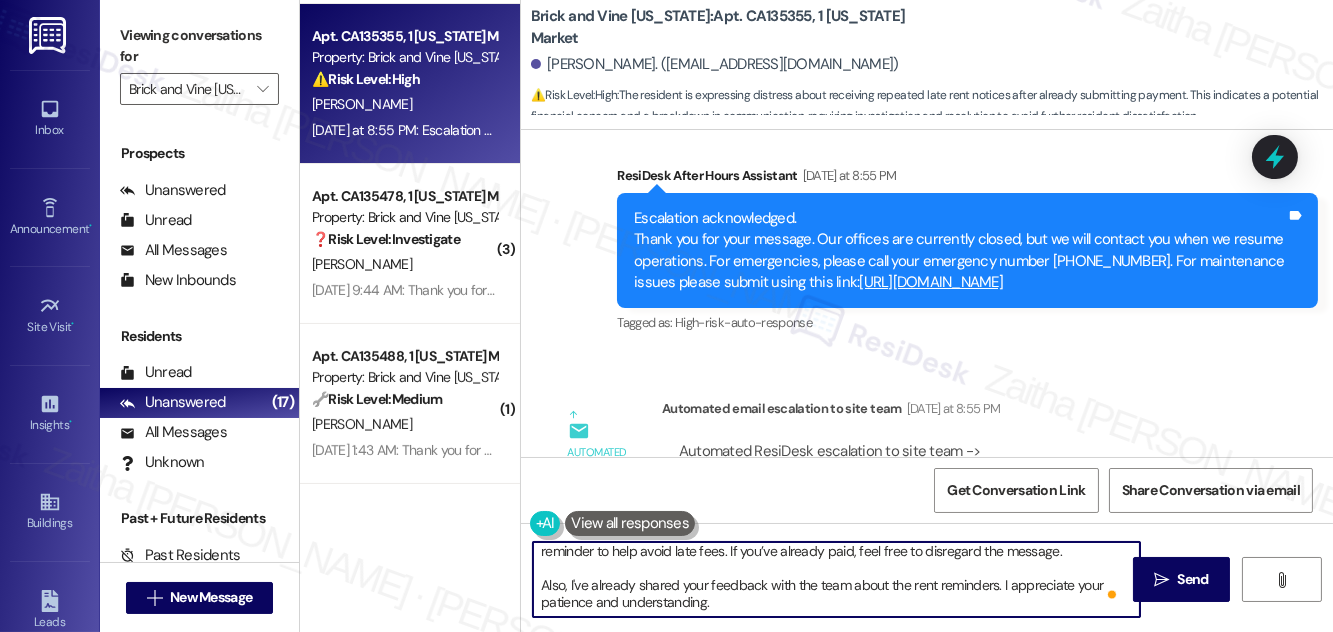 scroll, scrollTop: 6851, scrollLeft: 0, axis: vertical 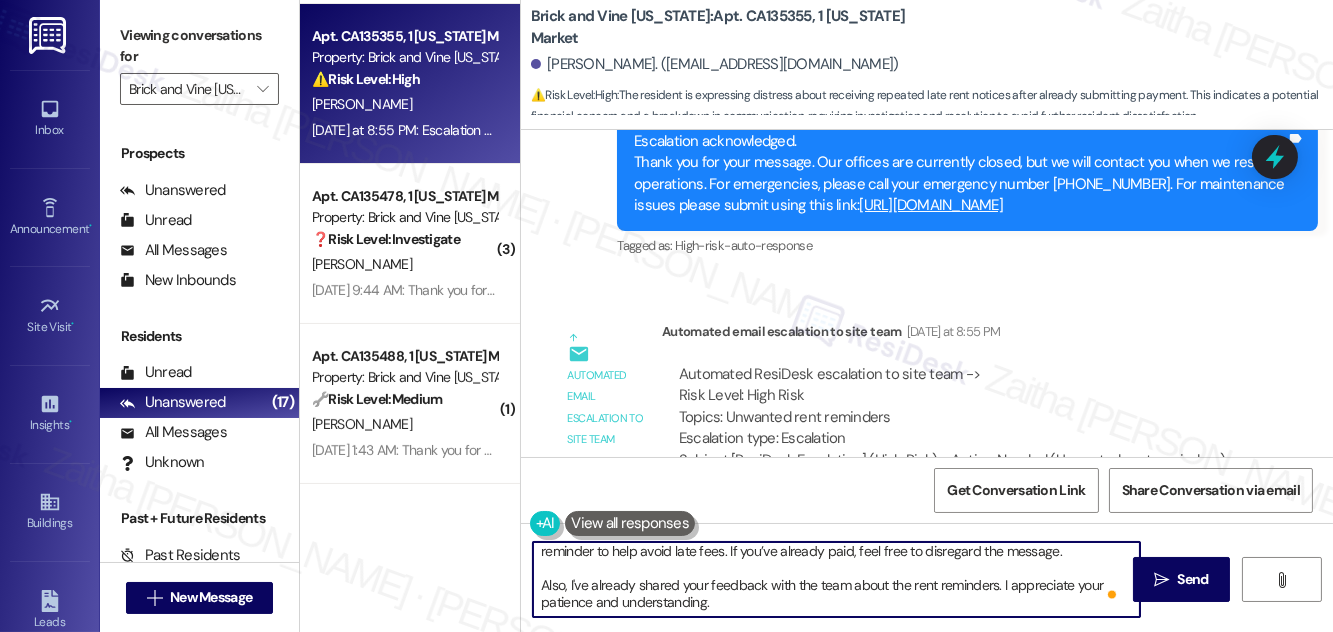 drag, startPoint x: 708, startPoint y: 581, endPoint x: 725, endPoint y: 608, distance: 31.906113 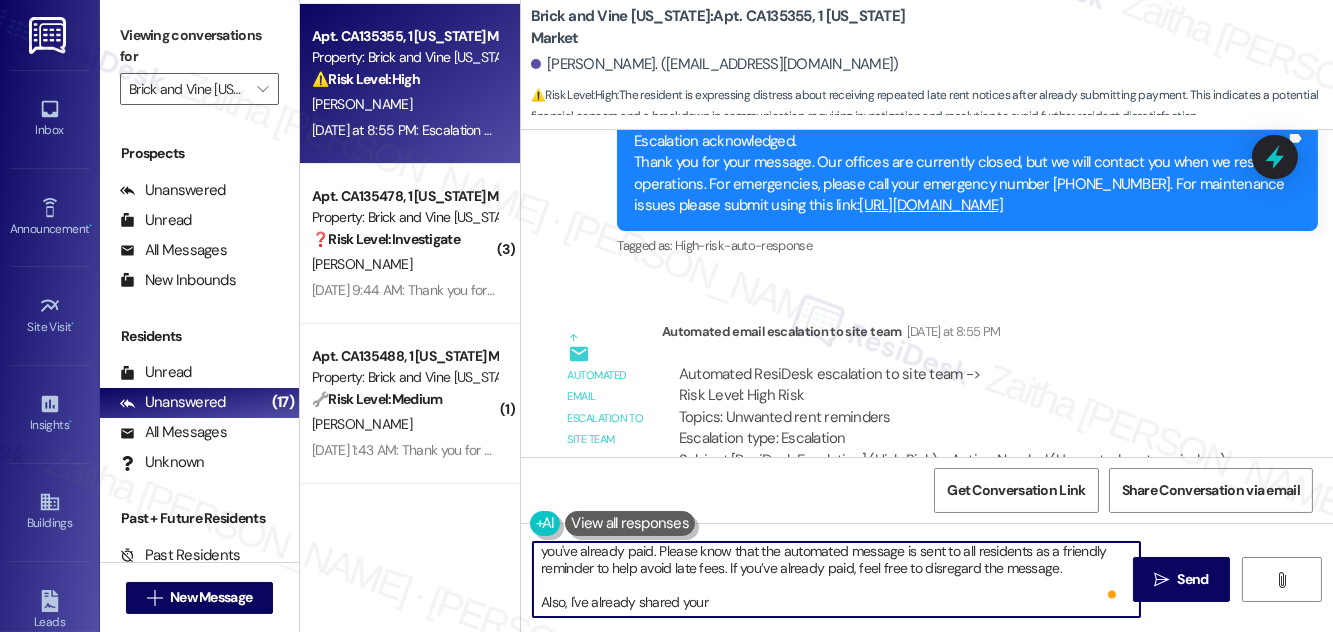 scroll, scrollTop: 21, scrollLeft: 0, axis: vertical 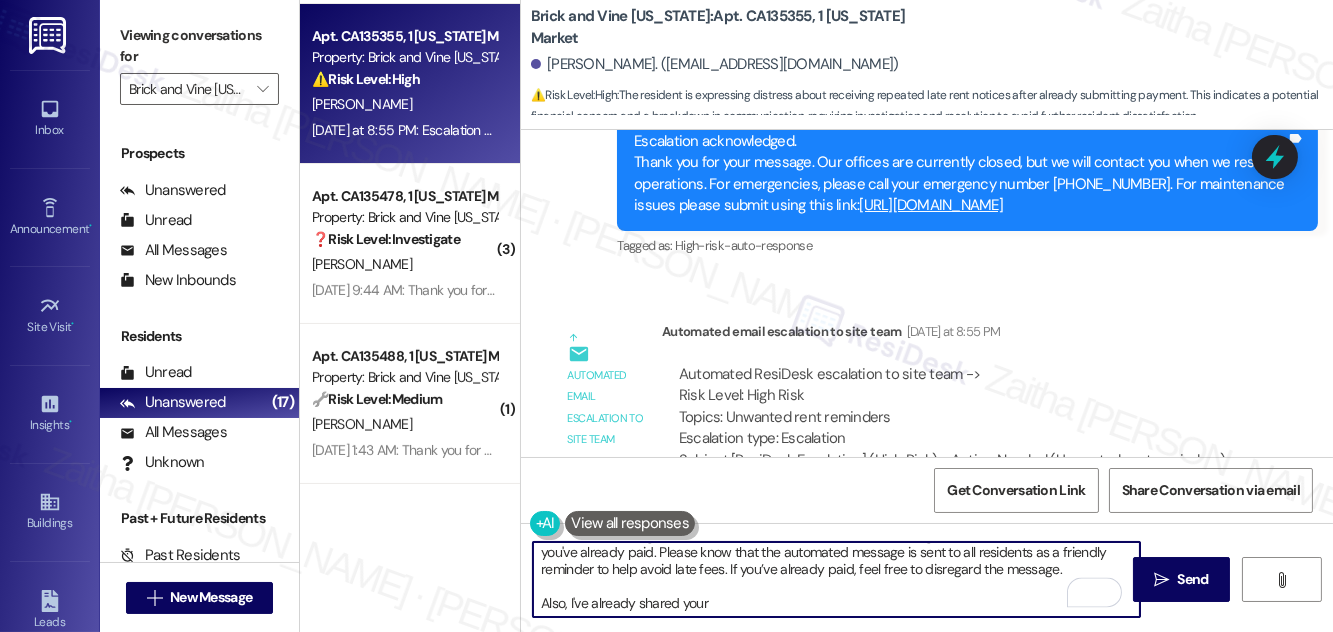 paste on "feedback with the team regarding the rent reminders. I really appreciate your patience and understanding." 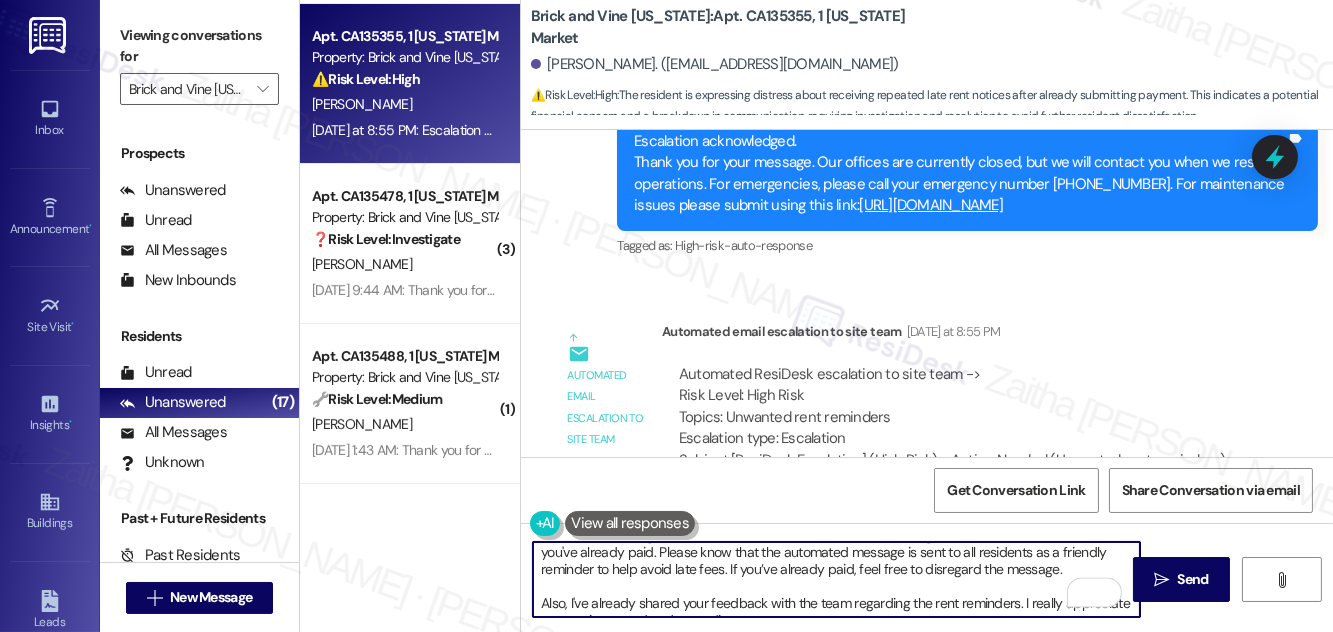 scroll, scrollTop: 39, scrollLeft: 0, axis: vertical 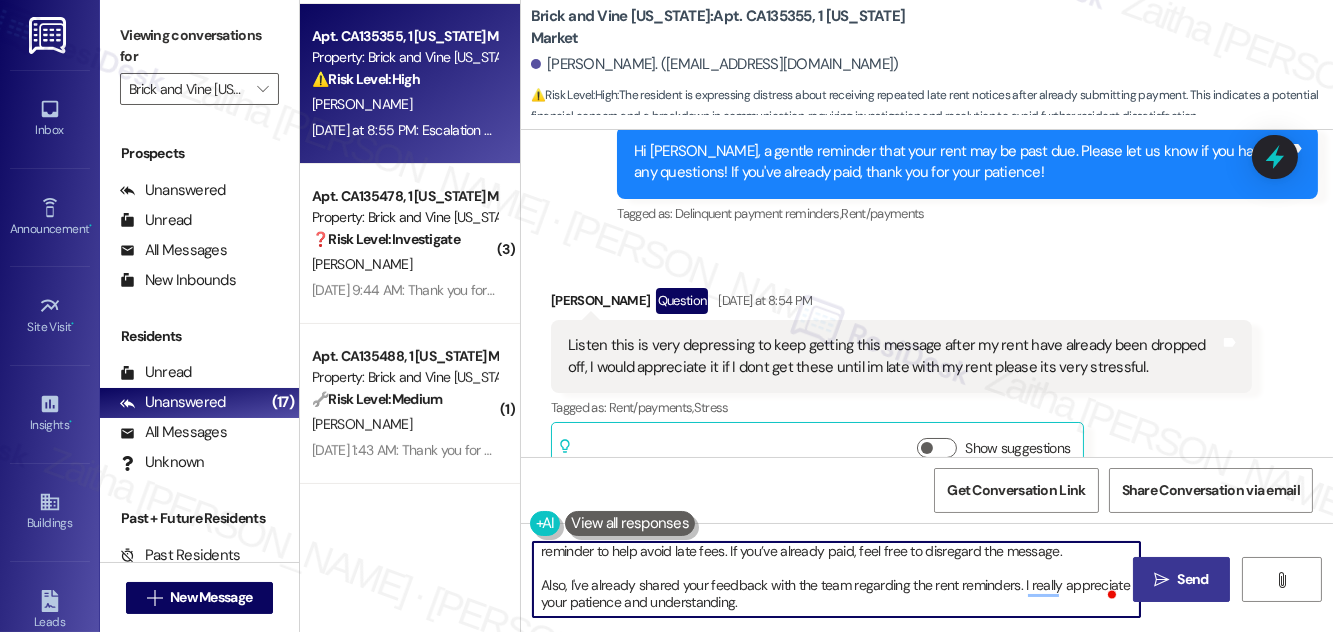 type on "Hi {{first_name}}, good afternoon! I understand it can be frustrating to receive a rent reminder after you've already paid. Please know that the automated message is sent to all residents as a friendly reminder to help avoid late fees. If you’ve already paid, feel free to disregard the message.
Also, I've already shared your feedback with the team regarding the rent reminders. I really appreciate your patience and understanding." 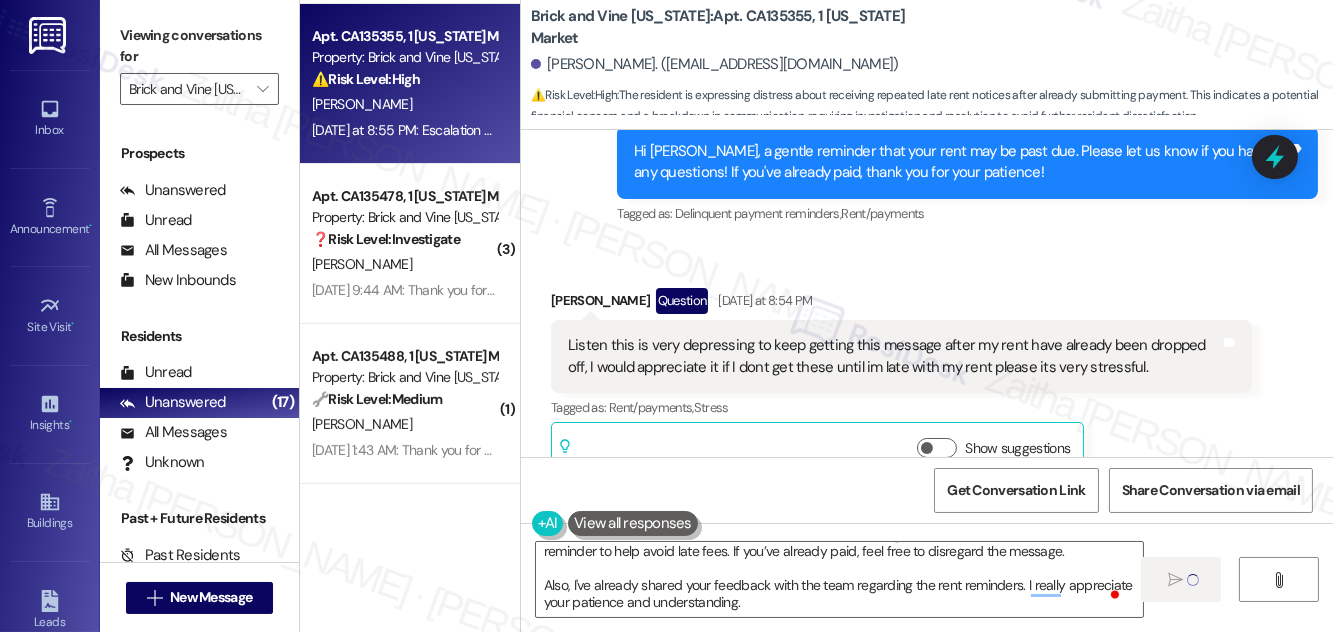 type 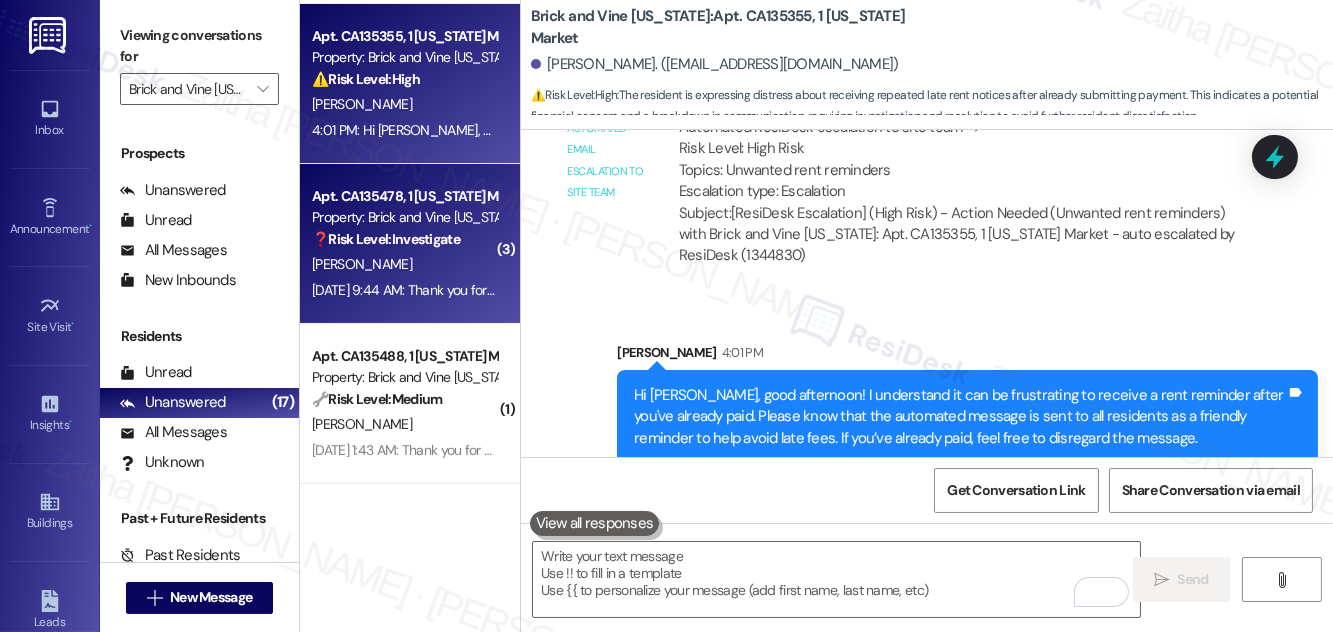 click on "[PERSON_NAME]" at bounding box center (404, 264) 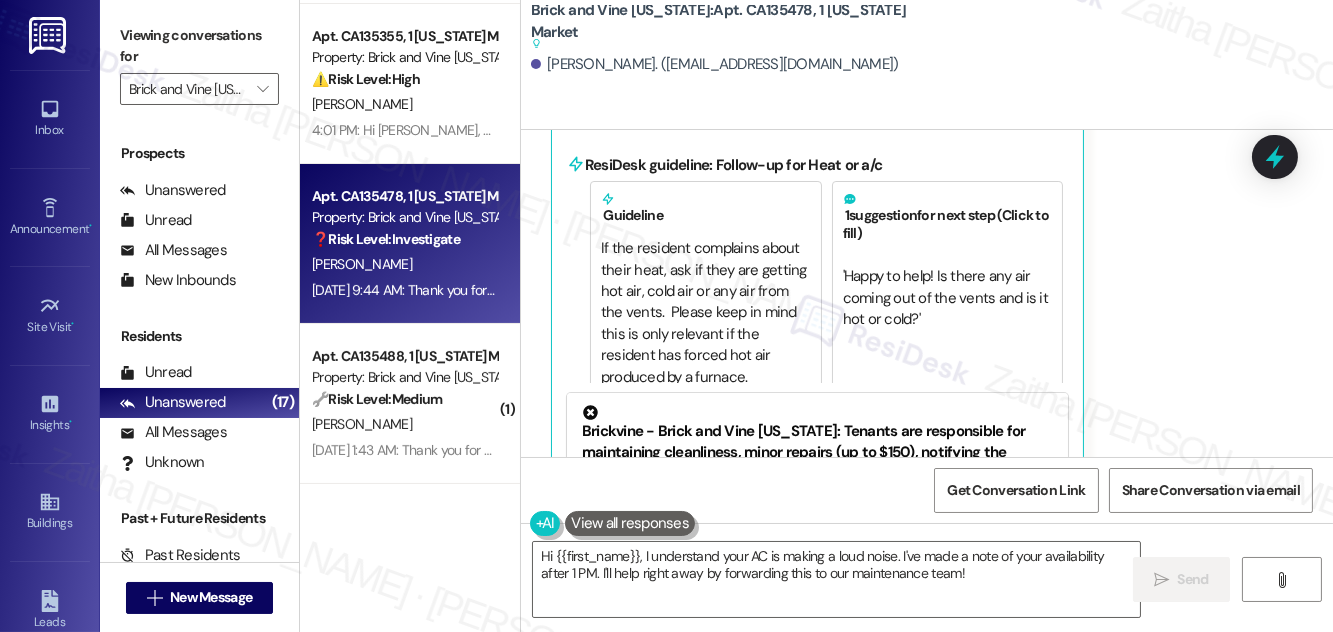 scroll, scrollTop: 870, scrollLeft: 0, axis: vertical 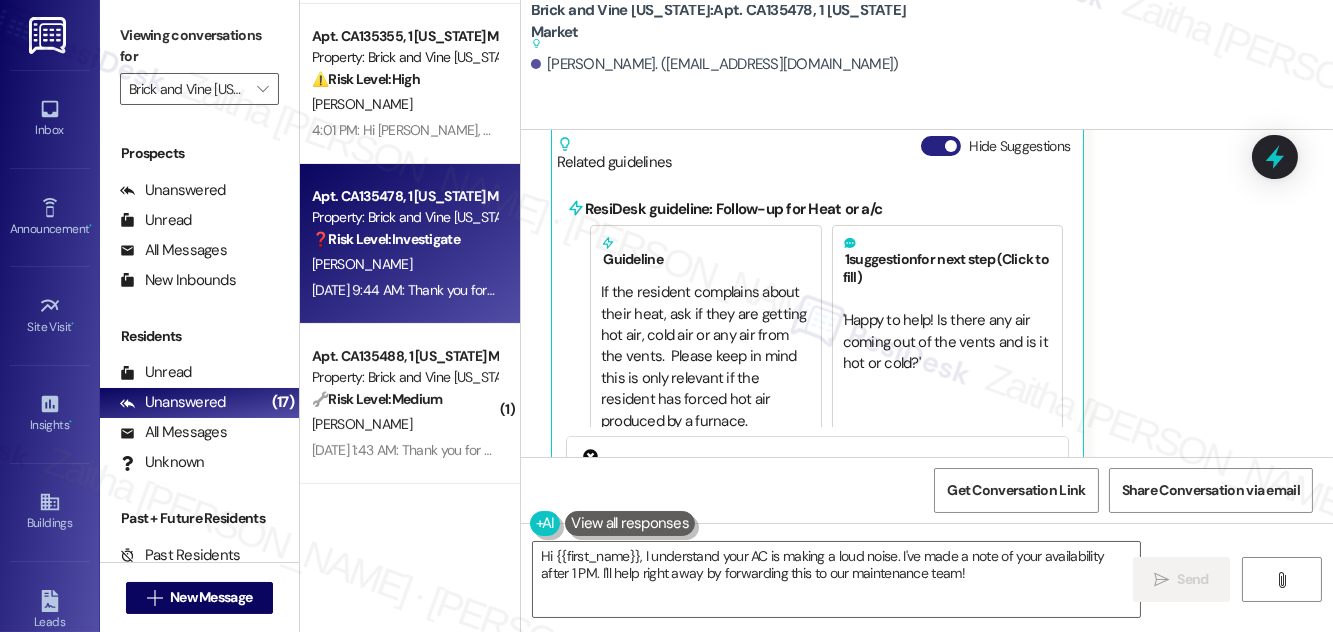 click on "Hide Suggestions" at bounding box center (941, 146) 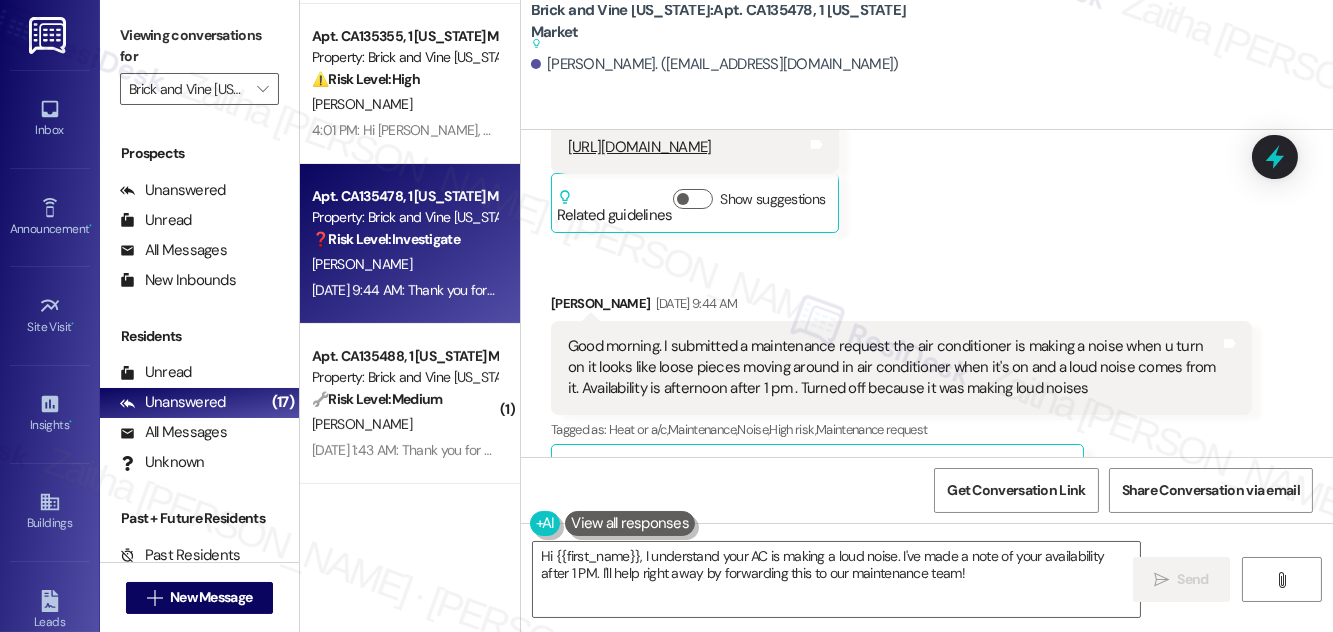 scroll, scrollTop: 728, scrollLeft: 0, axis: vertical 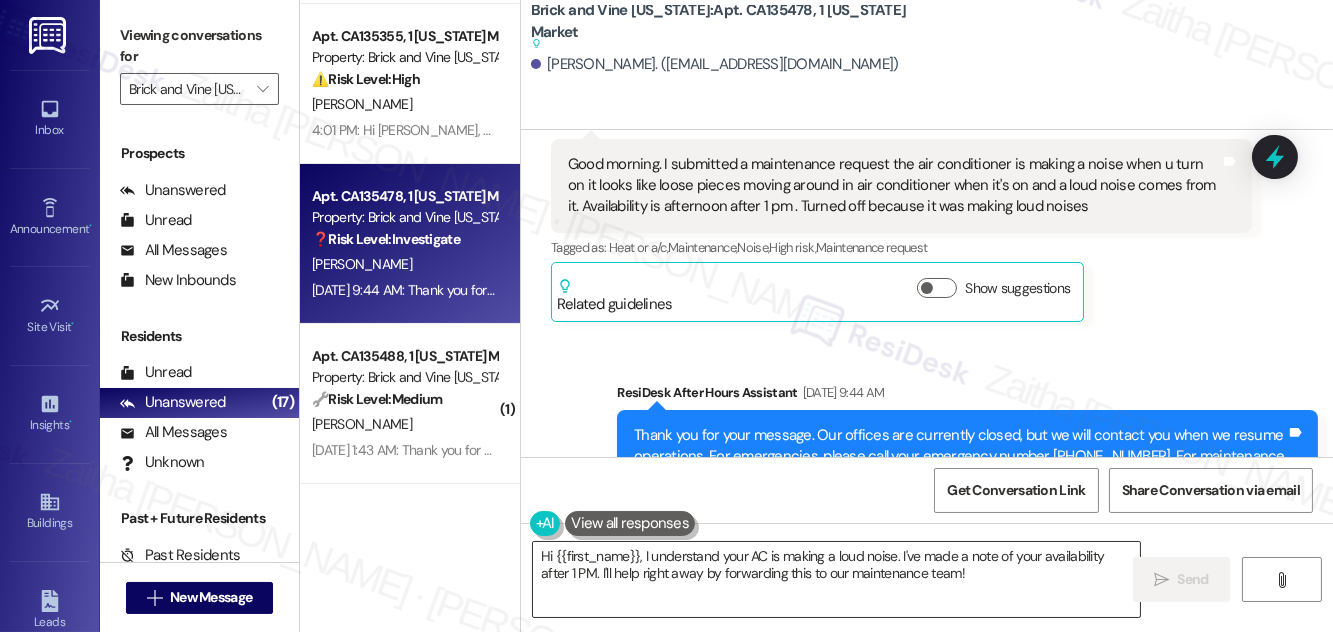 click on "Hi {{first_name}}, I understand your AC is making a loud noise. I've made a note of your availability after 1 PM. I'll help right away by forwarding this to our maintenance team!" at bounding box center [836, 579] 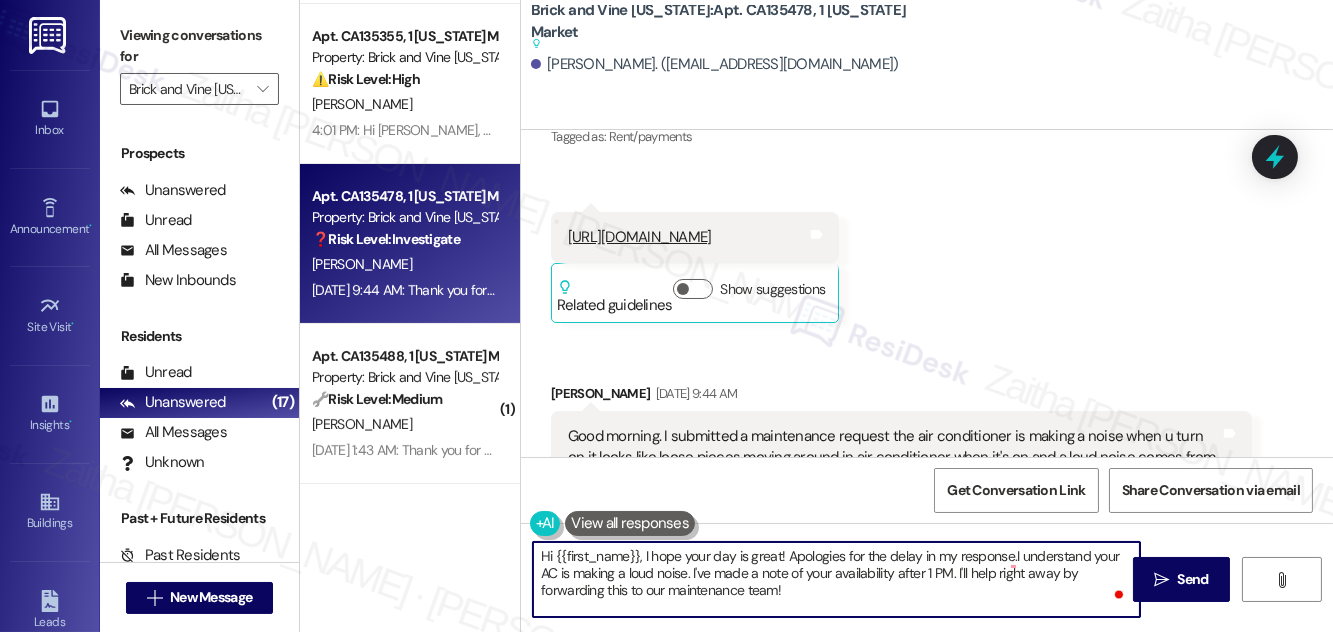 scroll, scrollTop: 274, scrollLeft: 0, axis: vertical 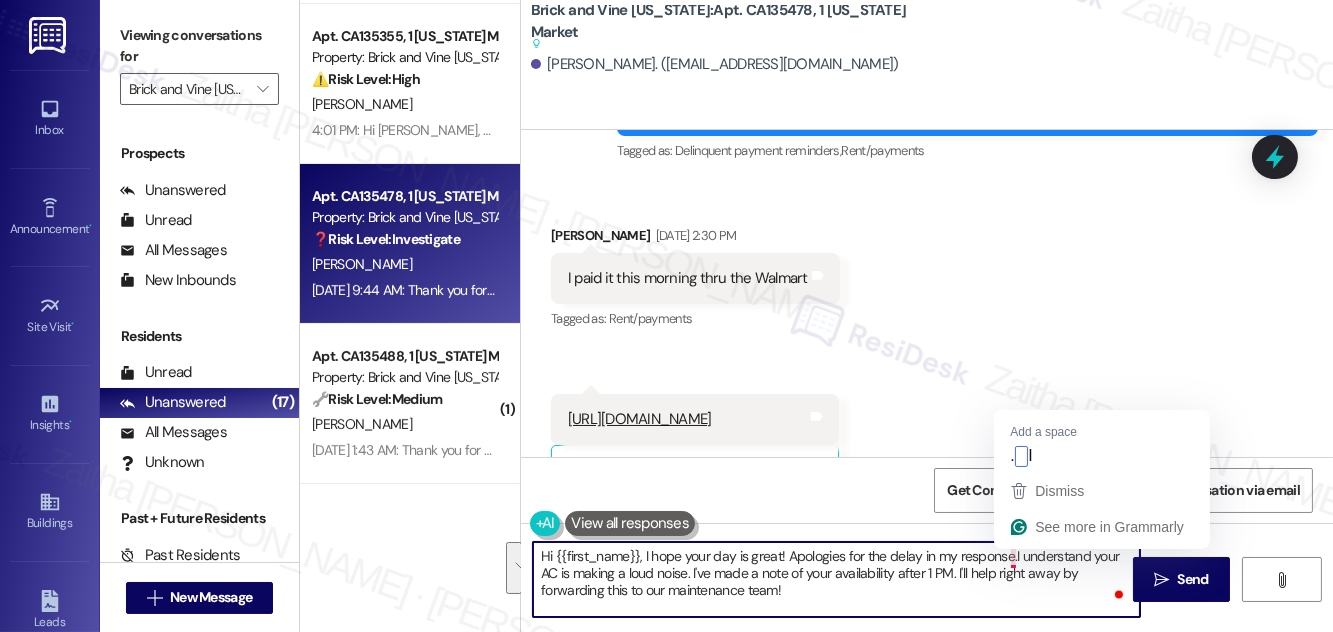 drag, startPoint x: 1012, startPoint y: 560, endPoint x: 1010, endPoint y: 587, distance: 27.073973 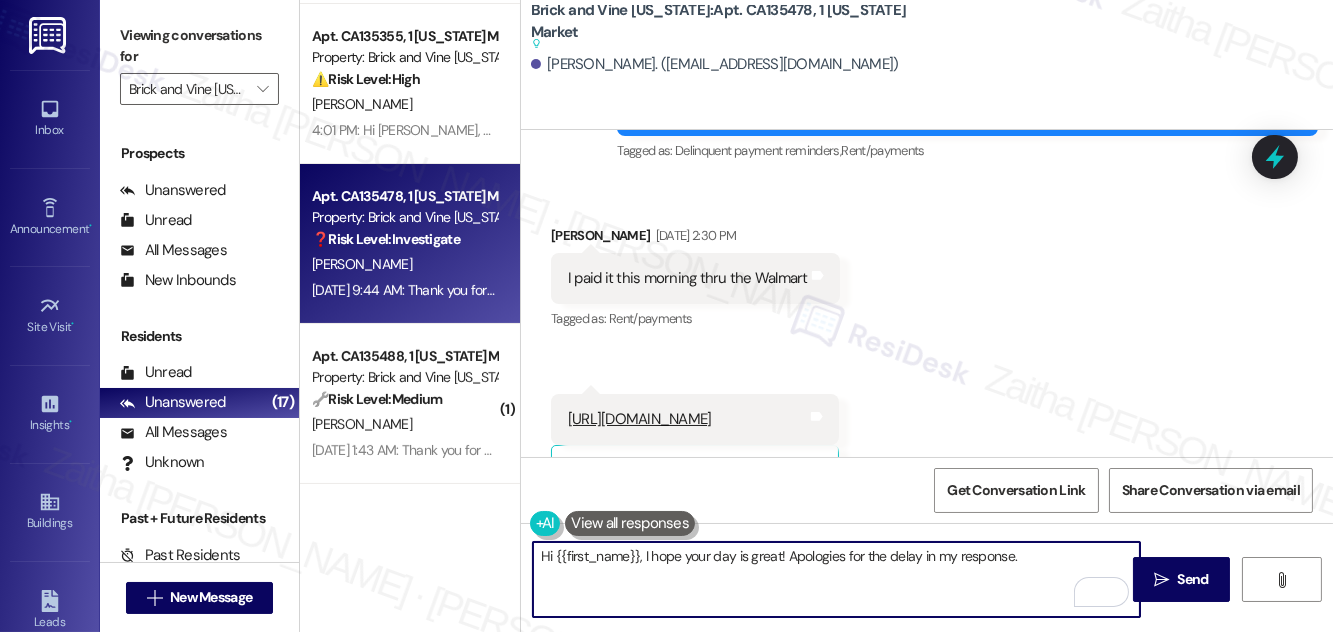 type on "Hi {{first_name}}, I hope your day is great! Apologies for the delay in my response." 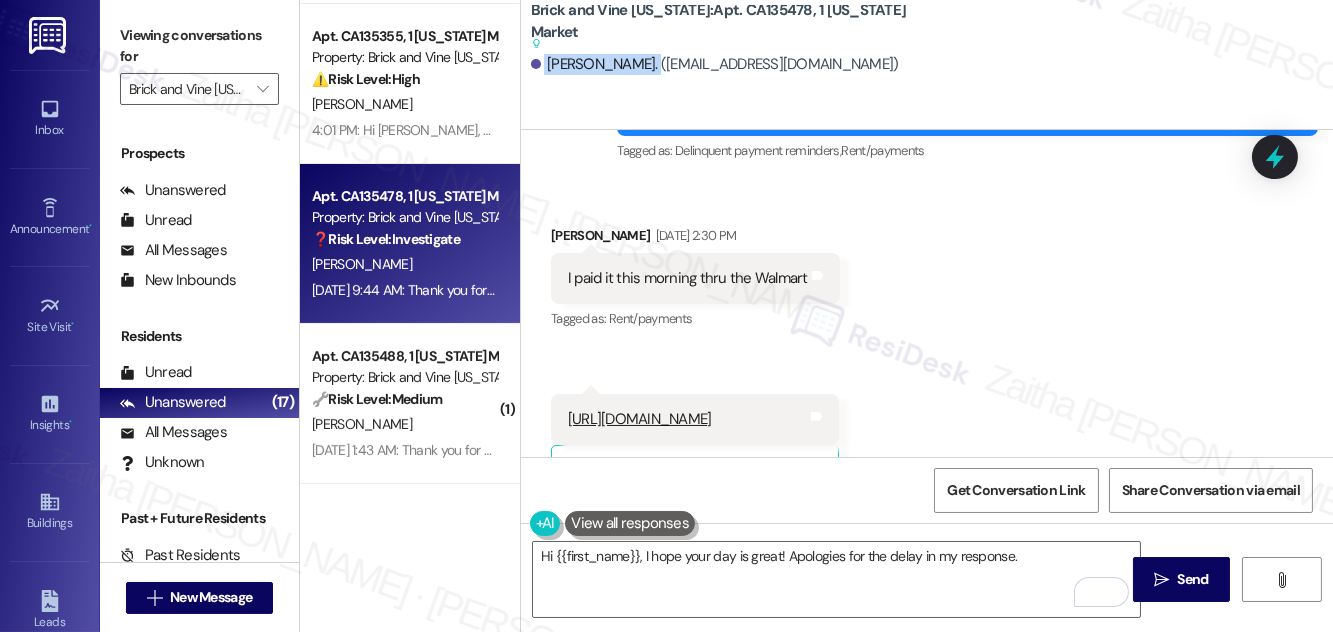 drag, startPoint x: 543, startPoint y: 62, endPoint x: 638, endPoint y: 69, distance: 95.257545 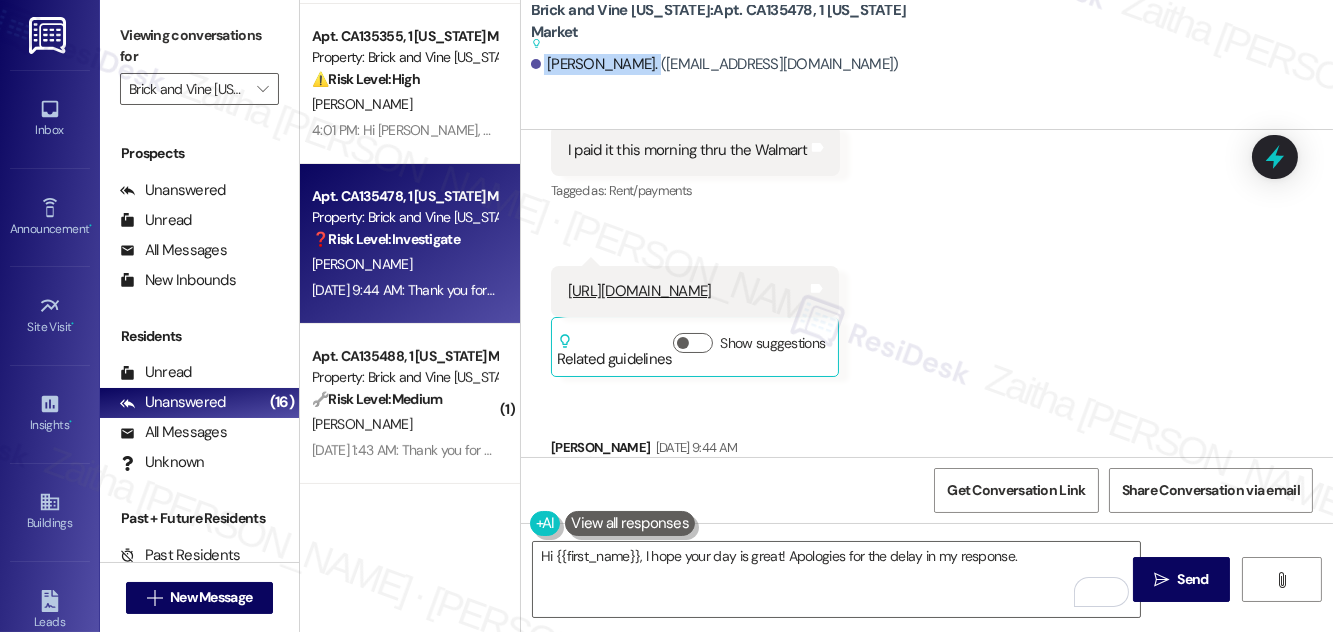 scroll, scrollTop: 637, scrollLeft: 0, axis: vertical 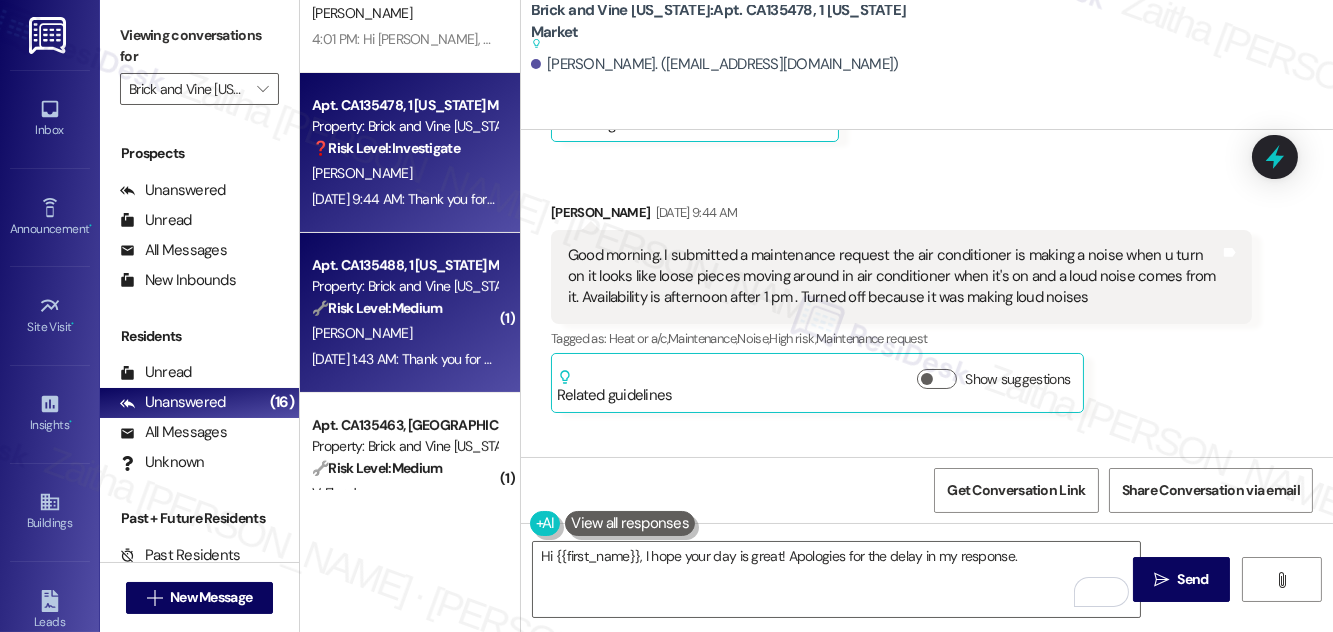 click on "[PERSON_NAME]" at bounding box center [404, 333] 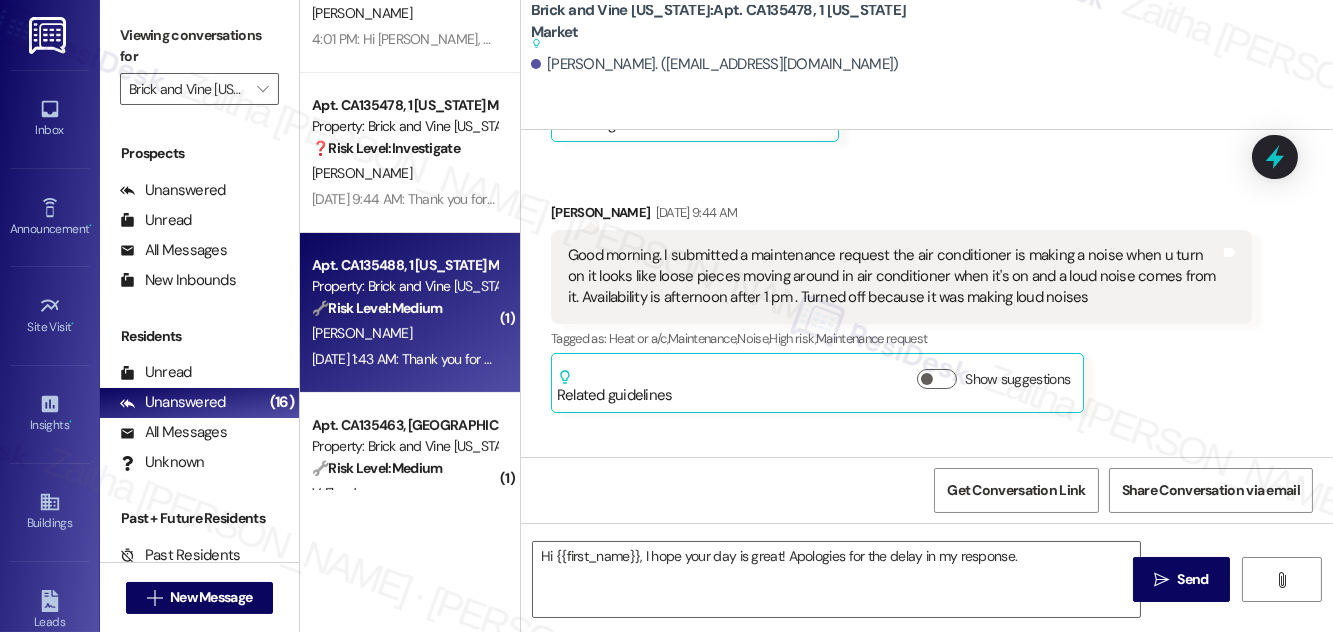 type on "Fetching suggested responses. Please feel free to read through the conversation in the meantime." 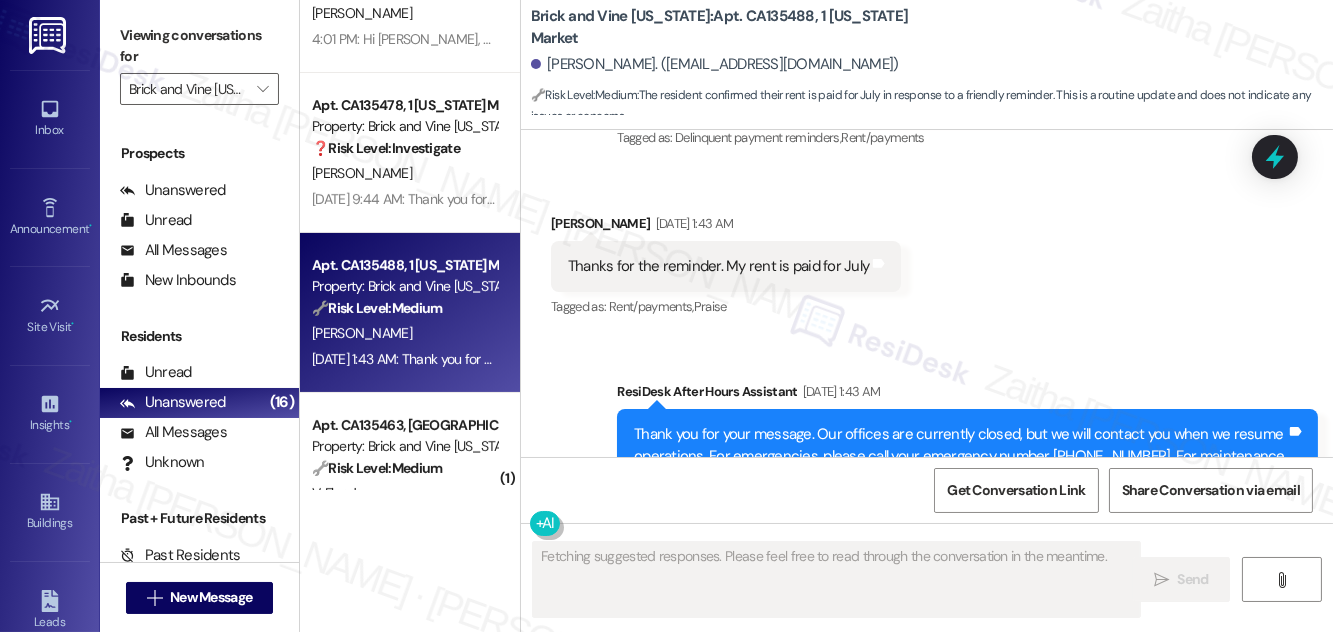 scroll, scrollTop: 14553, scrollLeft: 0, axis: vertical 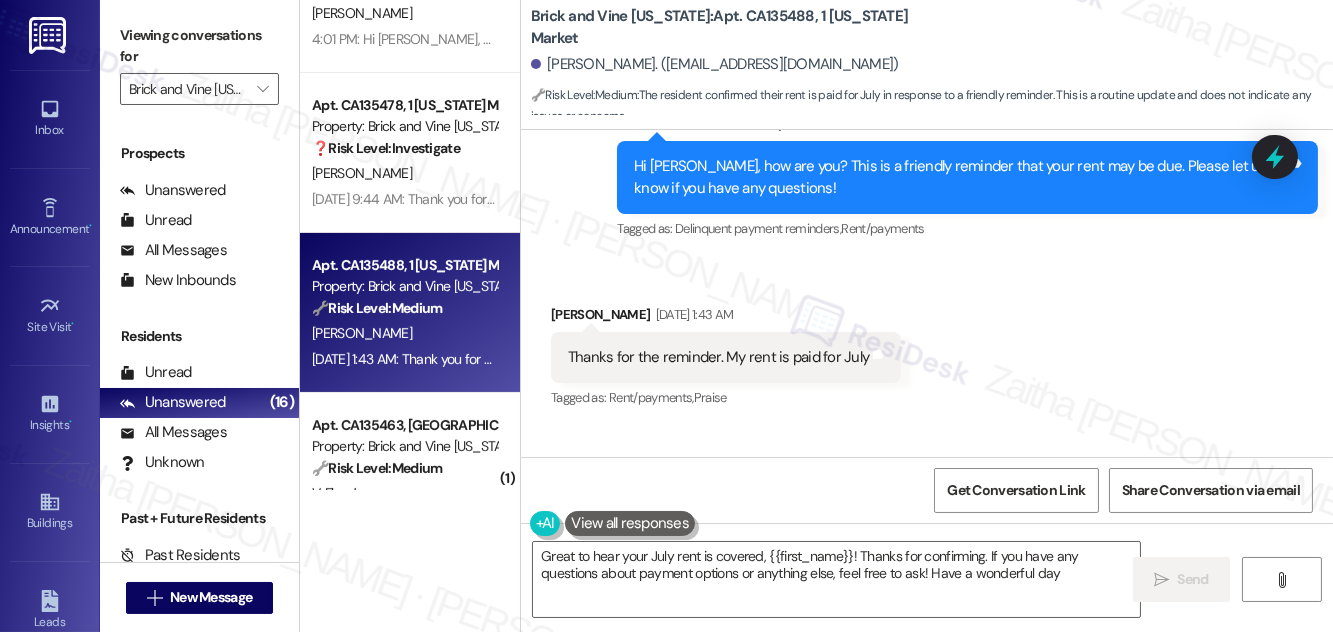 type on "Great to hear your July rent is covered, {{first_name}}! Thanks for confirming. If you have any questions about payment options or anything else, feel free to ask! Have a wonderful day!" 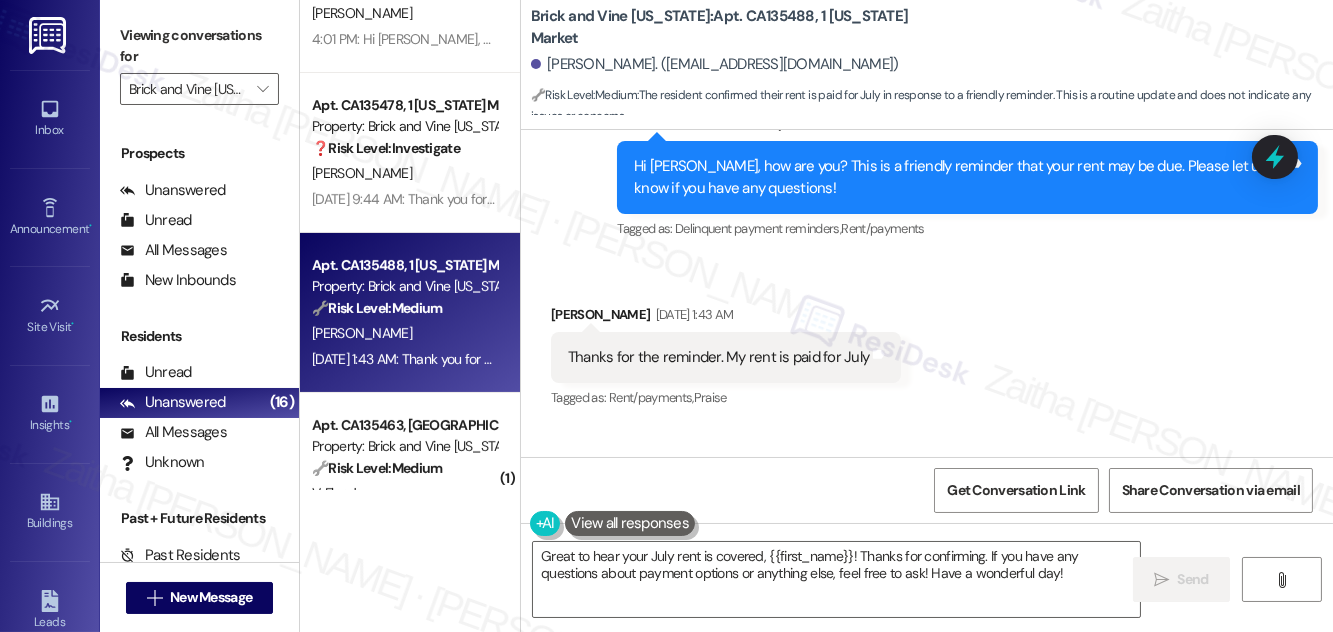 scroll, scrollTop: 14644, scrollLeft: 0, axis: vertical 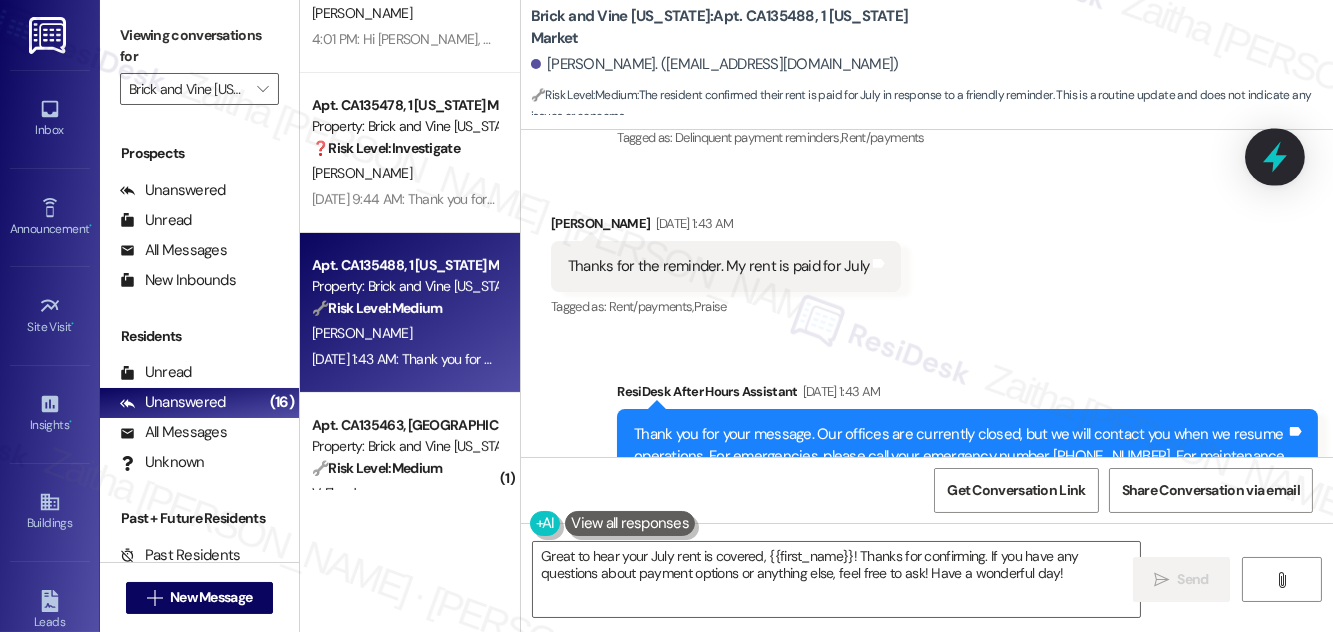 click 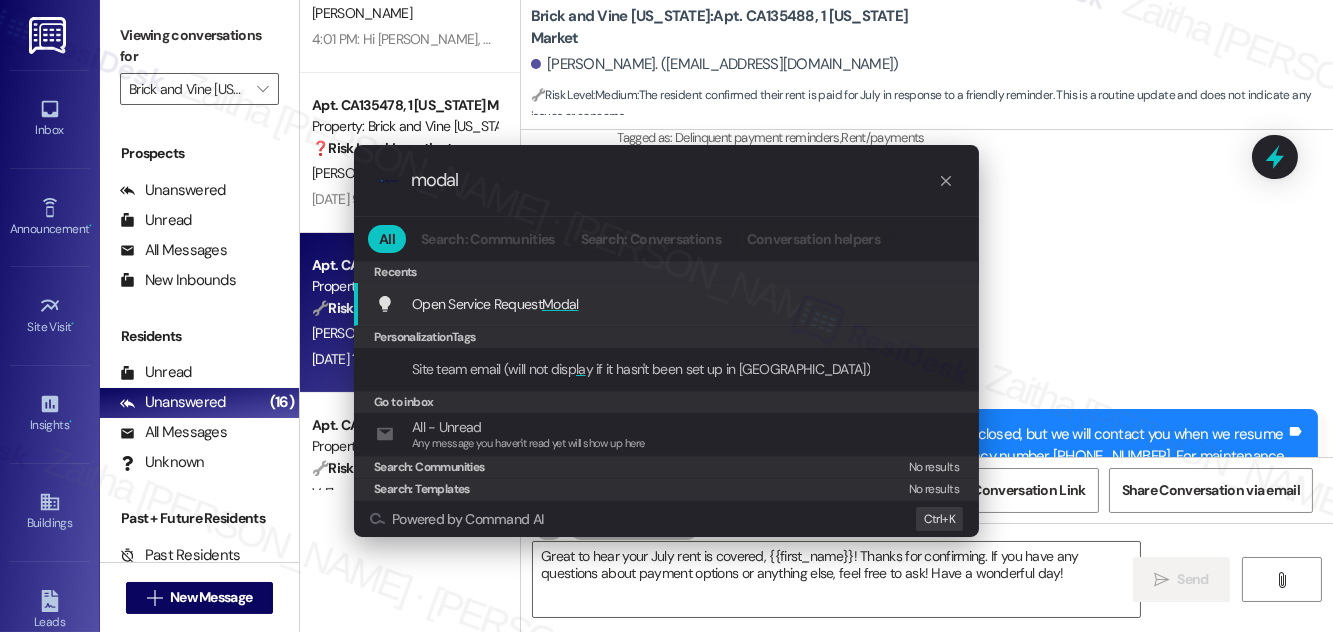 click on "Open Service Request  Modal" at bounding box center [495, 304] 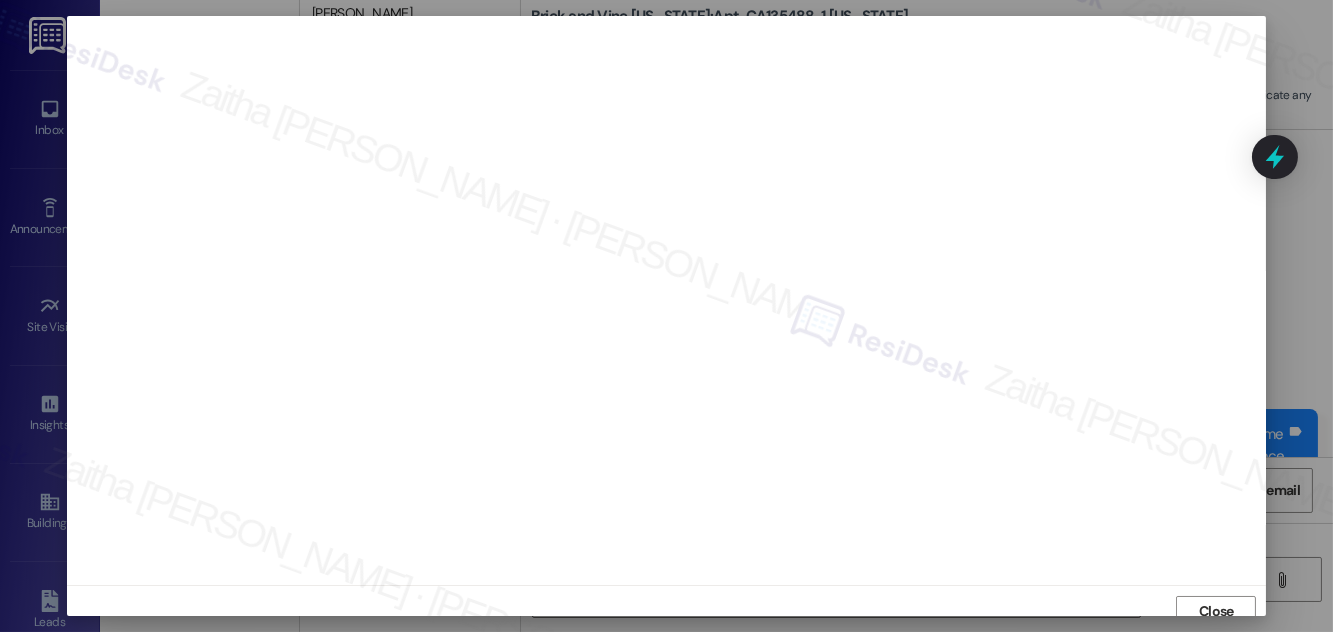 scroll, scrollTop: 11, scrollLeft: 0, axis: vertical 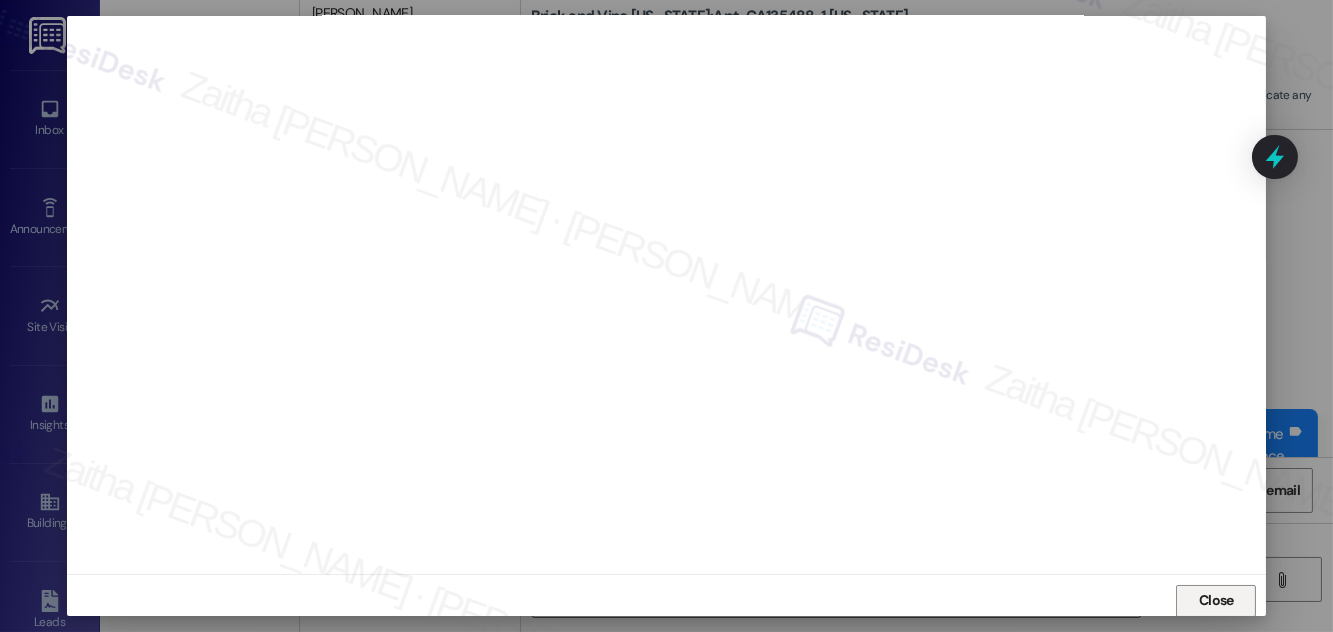 click on "Close" at bounding box center [1216, 600] 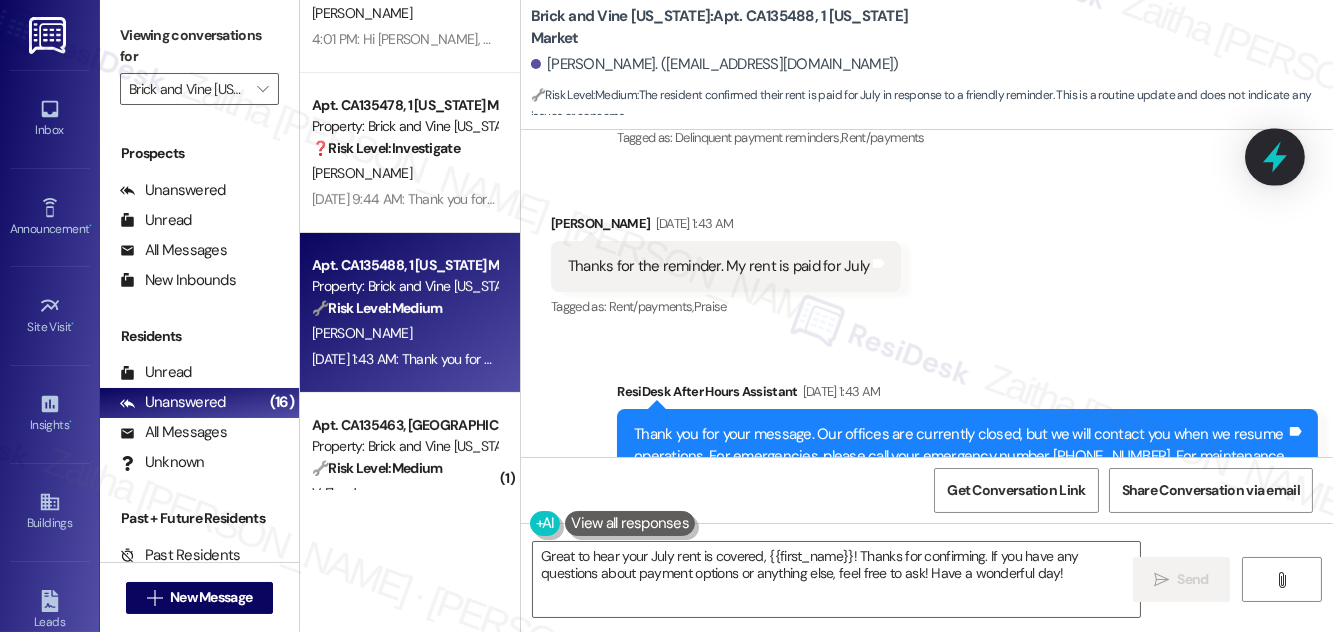 click 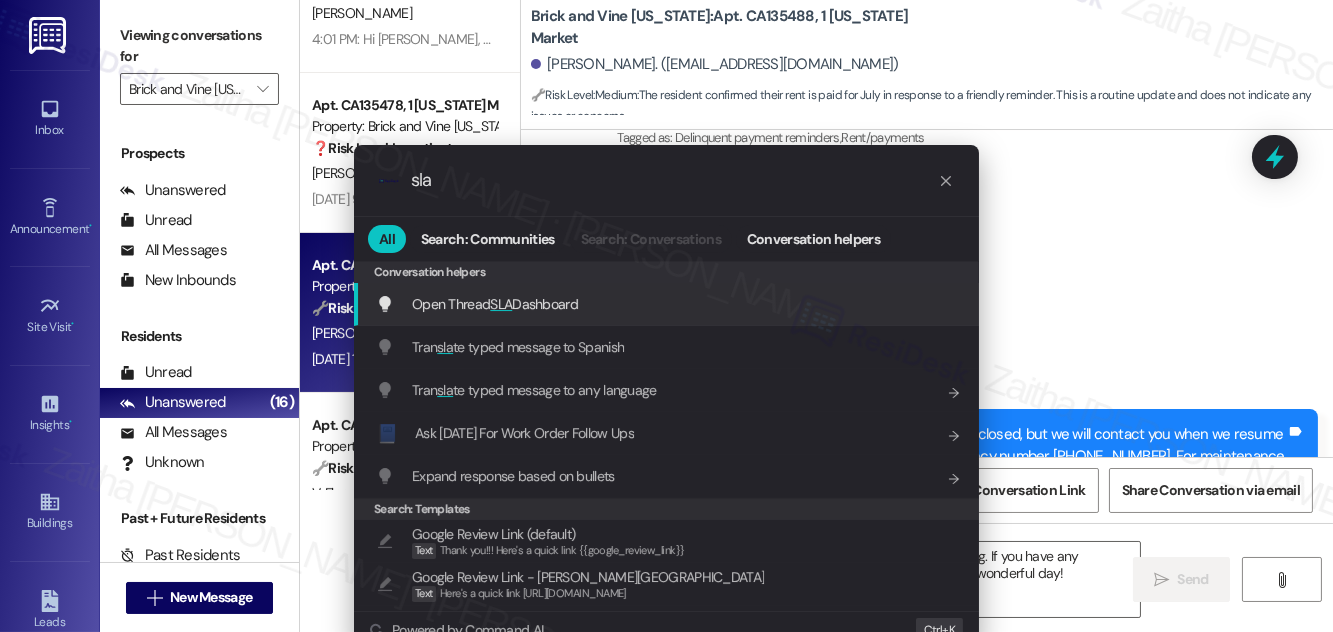 type on "sla" 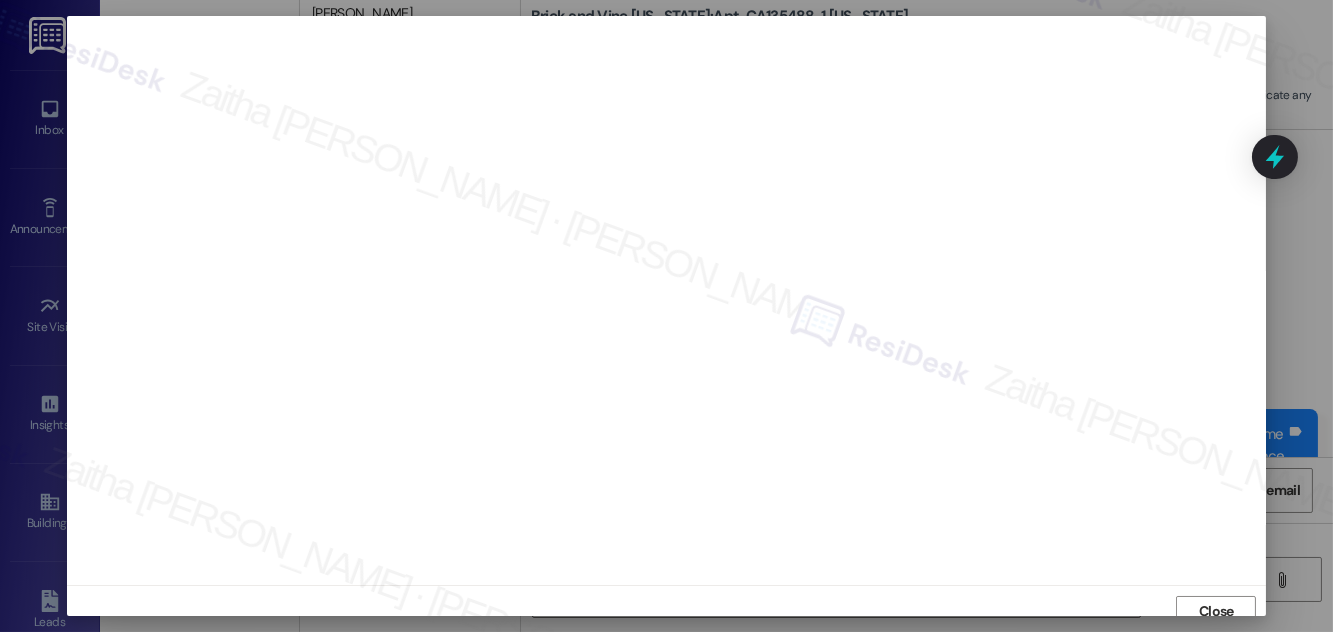 scroll, scrollTop: 11, scrollLeft: 0, axis: vertical 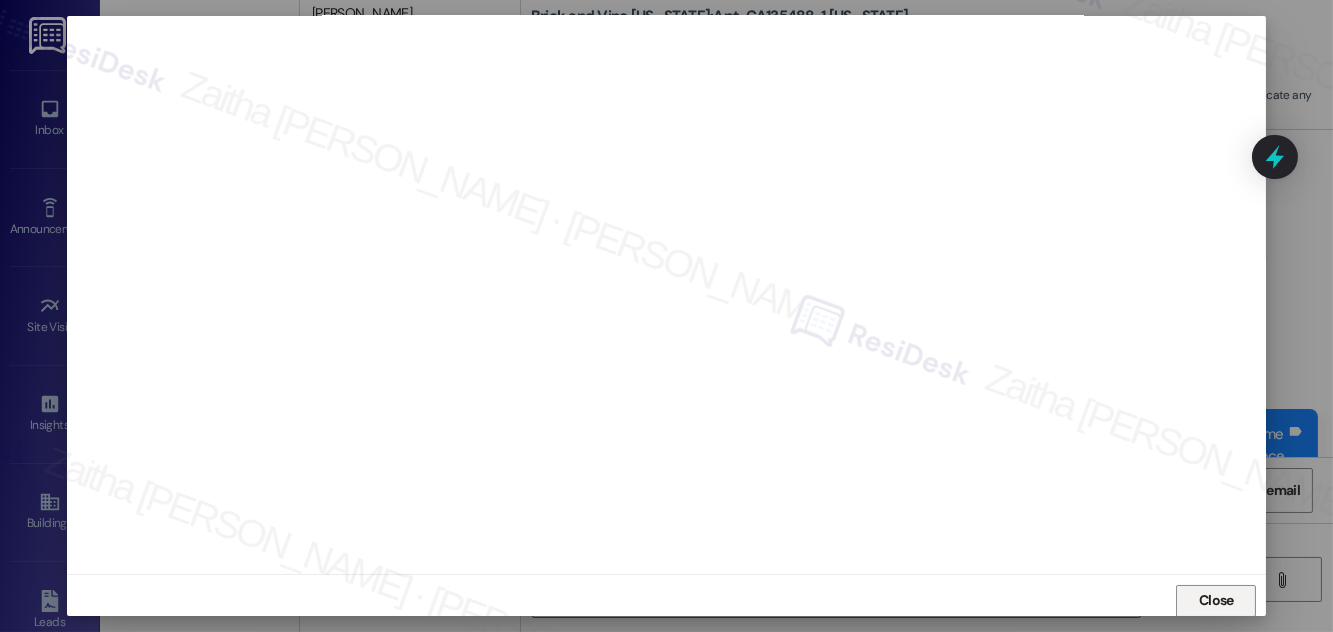 click on "Close" at bounding box center [1216, 600] 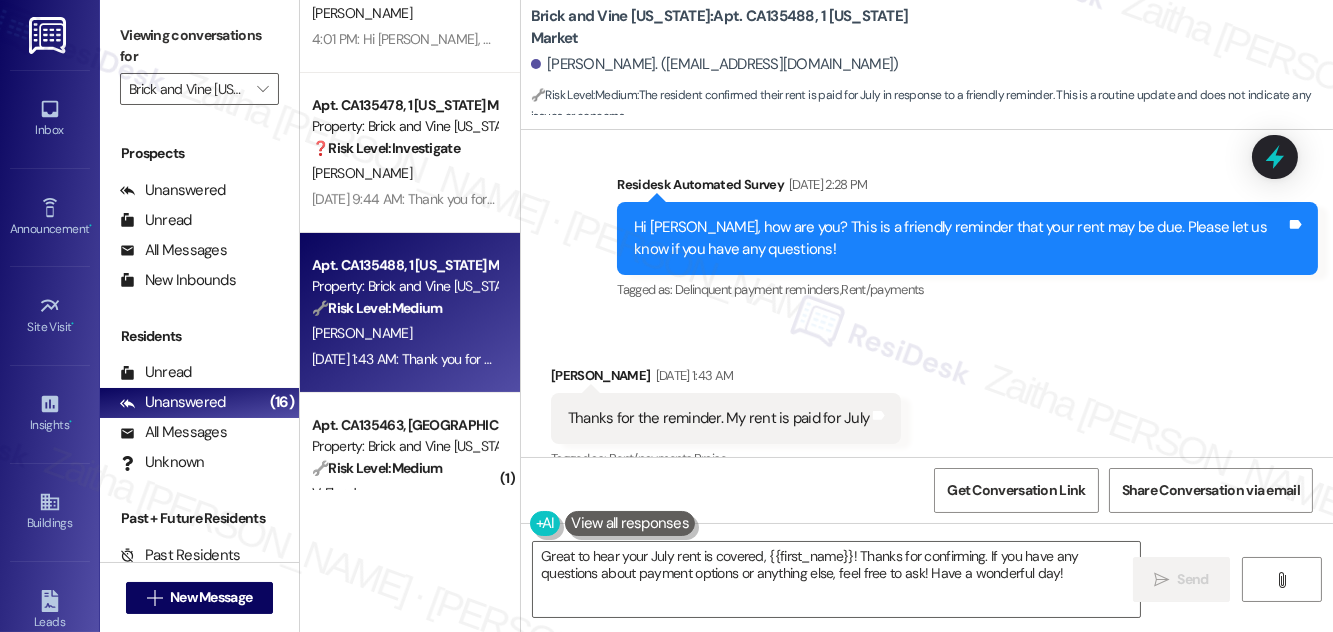 scroll, scrollTop: 14462, scrollLeft: 0, axis: vertical 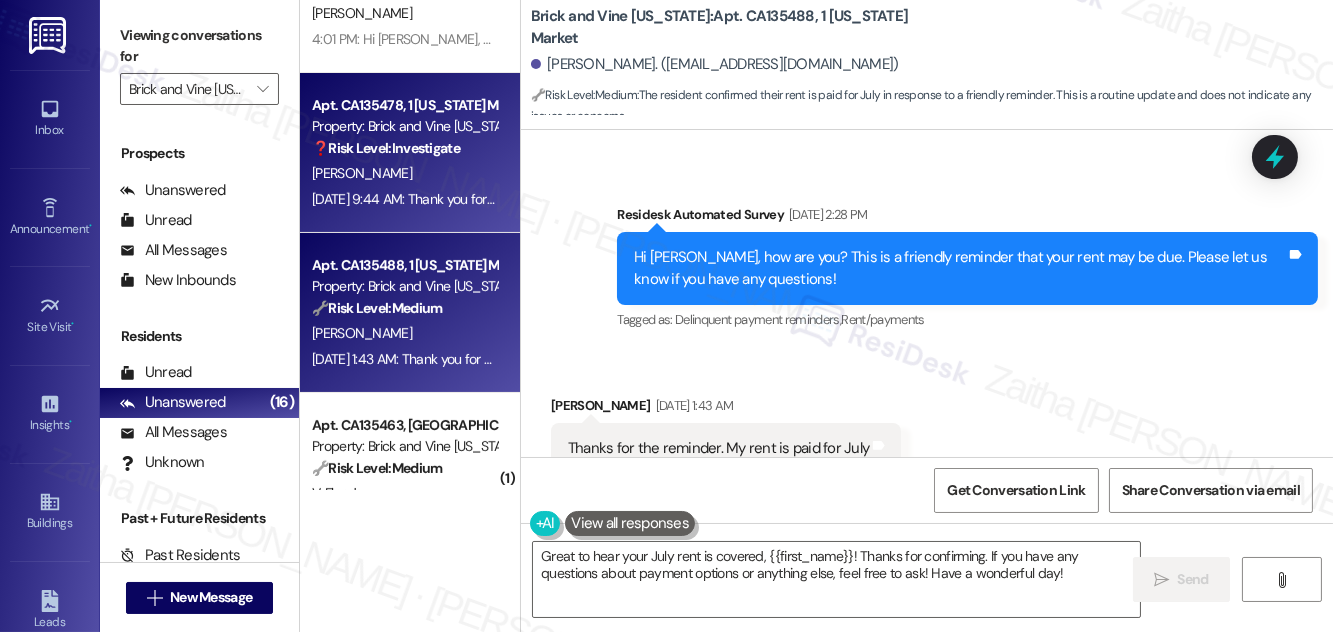 click on "Jul 05, 2025 at 9:44 AM: Thank you for your message. Our offices are currently closed, but we will contact you when we resume operations. For emergencies, please call your emergency number 239-946-5172.  For maintenance issues please submit using this link: https://app.latchel.com/brick-and-vine/maintenance-request Jul 05, 2025 at 9:44 AM: Thank you for your message. Our offices are currently closed, but we will contact you when we resume operations. For emergencies, please call your emergency number 239-946-5172.  For maintenance issues please submit using this link: https://app.latchel.com/brick-and-vine/maintenance-request" at bounding box center (1126, 199) 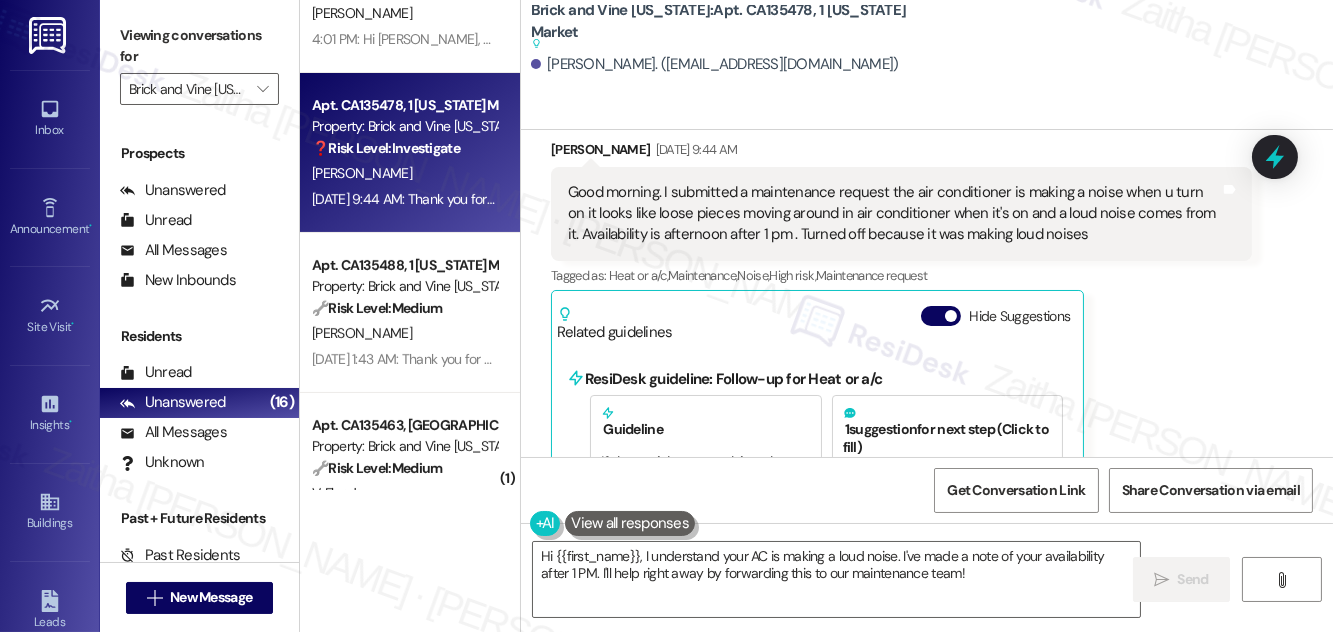 scroll, scrollTop: 658, scrollLeft: 0, axis: vertical 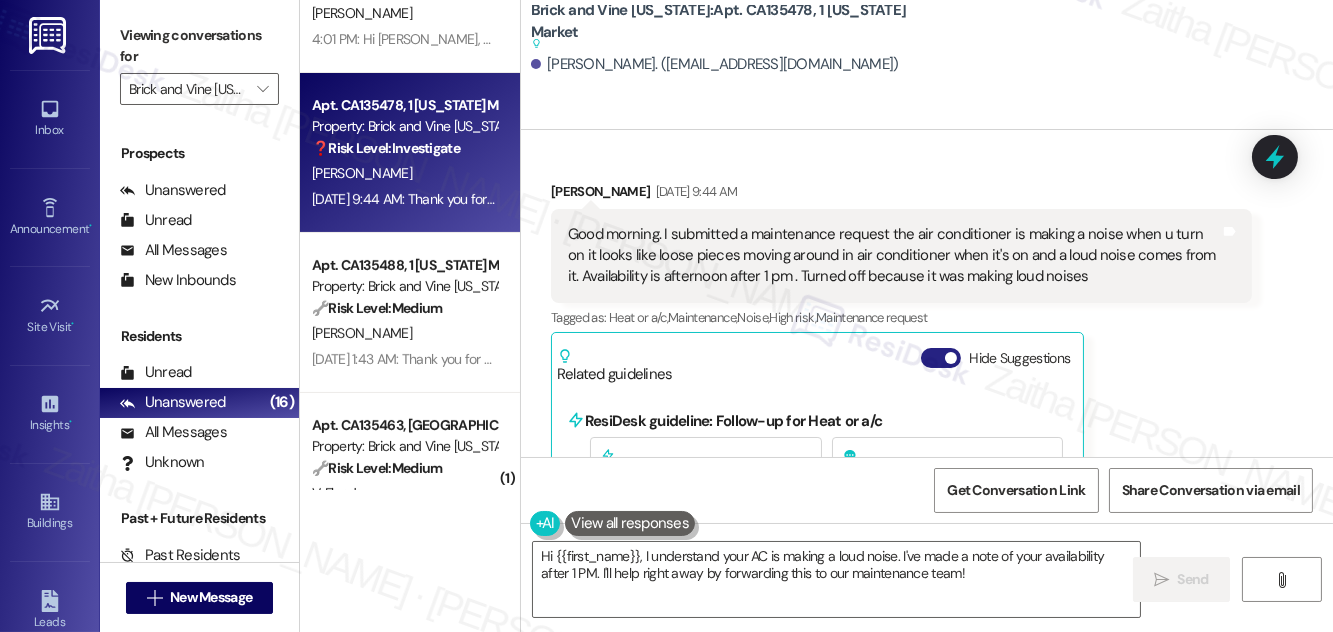 click on "Hide Suggestions" at bounding box center [941, 358] 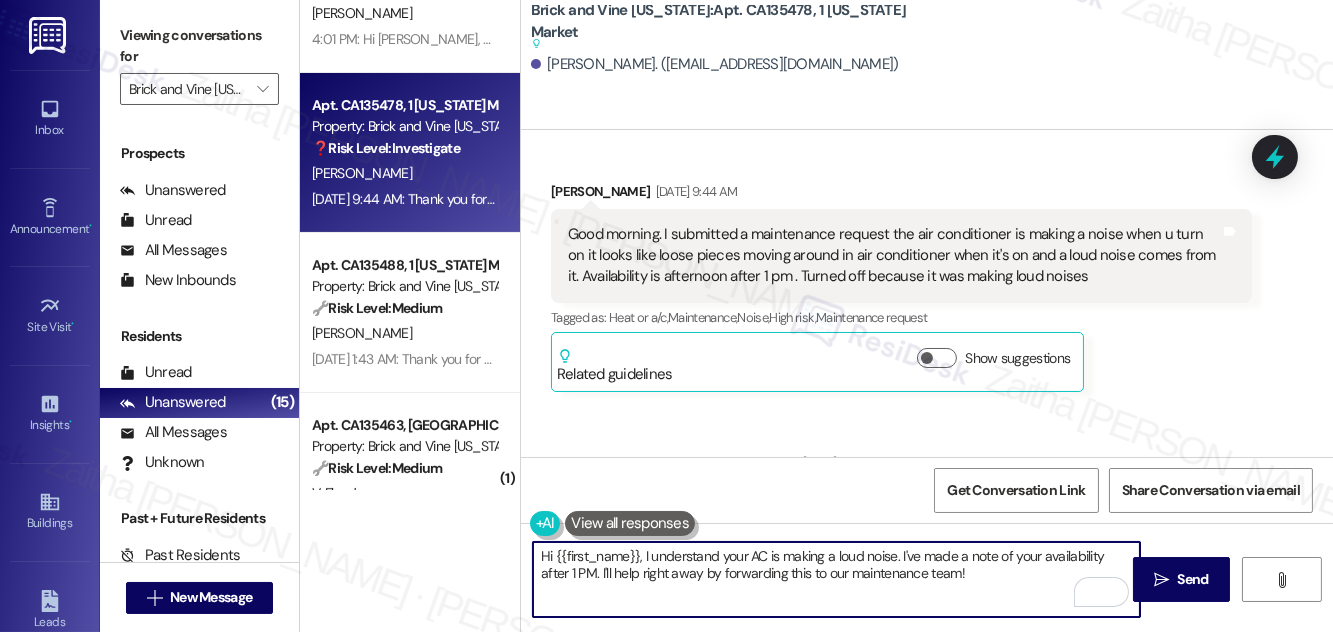 drag, startPoint x: 644, startPoint y: 553, endPoint x: 976, endPoint y: 574, distance: 332.66348 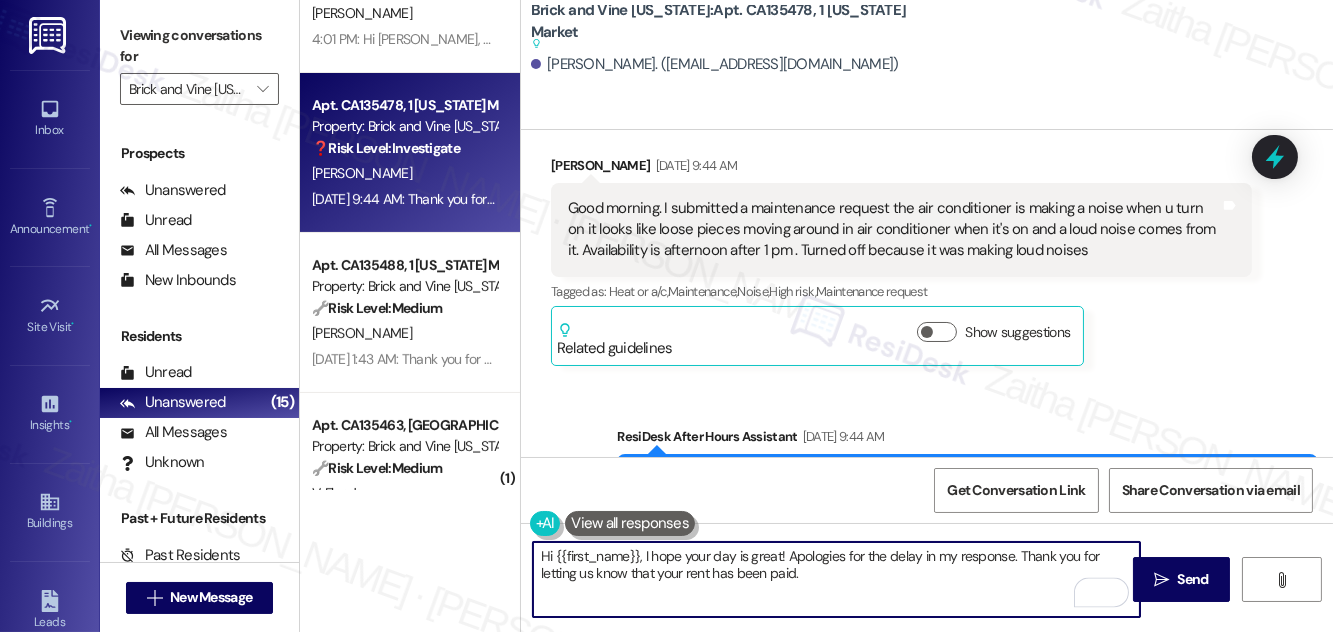 scroll, scrollTop: 818, scrollLeft: 0, axis: vertical 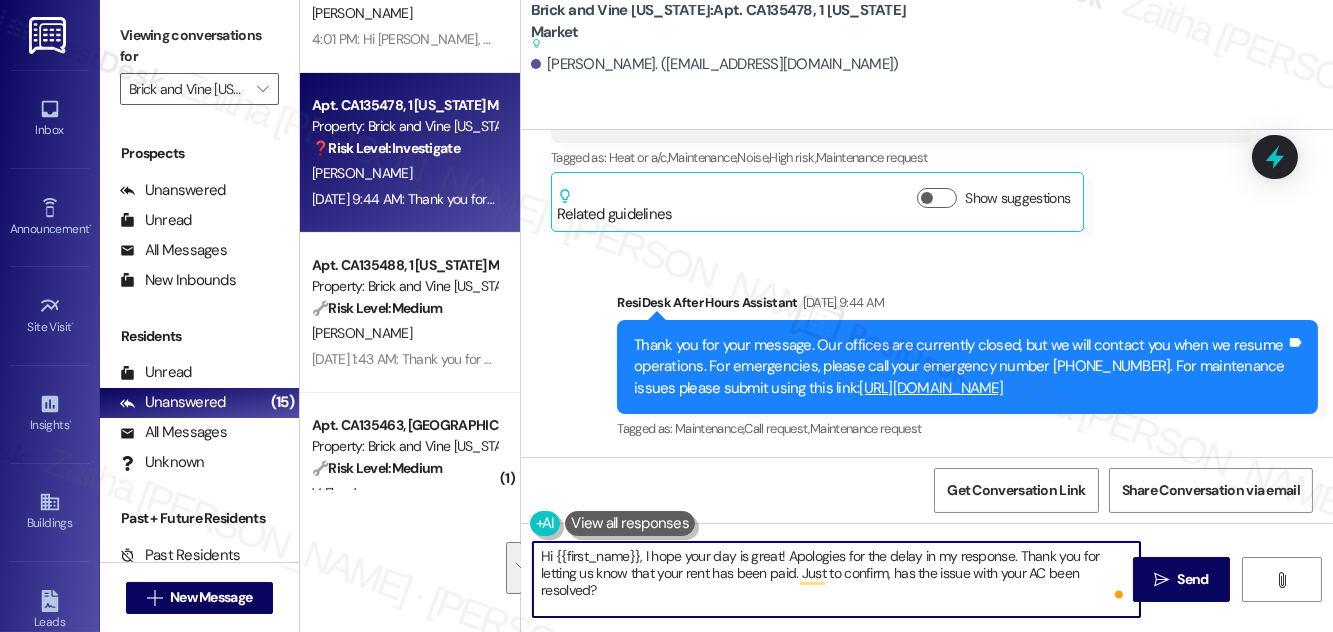 drag, startPoint x: 535, startPoint y: 555, endPoint x: 601, endPoint y: 597, distance: 78.23043 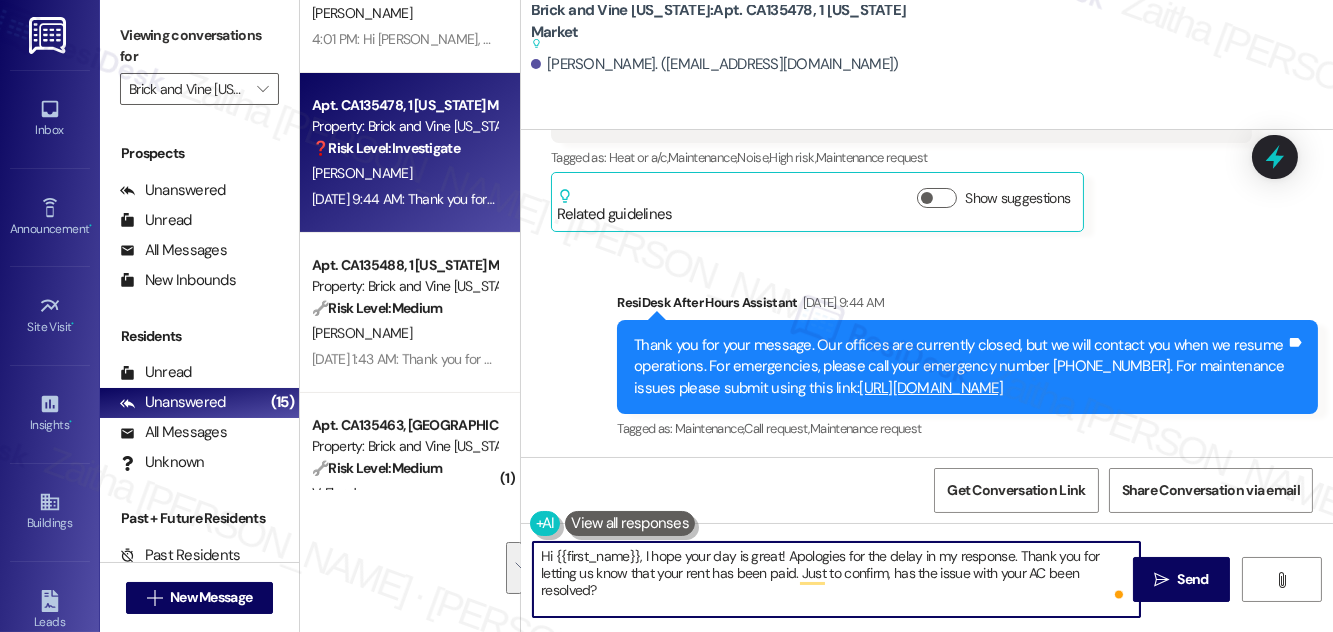 type on "Hi {{first_name}}, I hope your day is great! Apologies for the delay in my response. Thank you for letting us know that your rent has been paid. Just to confirm, has the issue with your AC been resolved?" 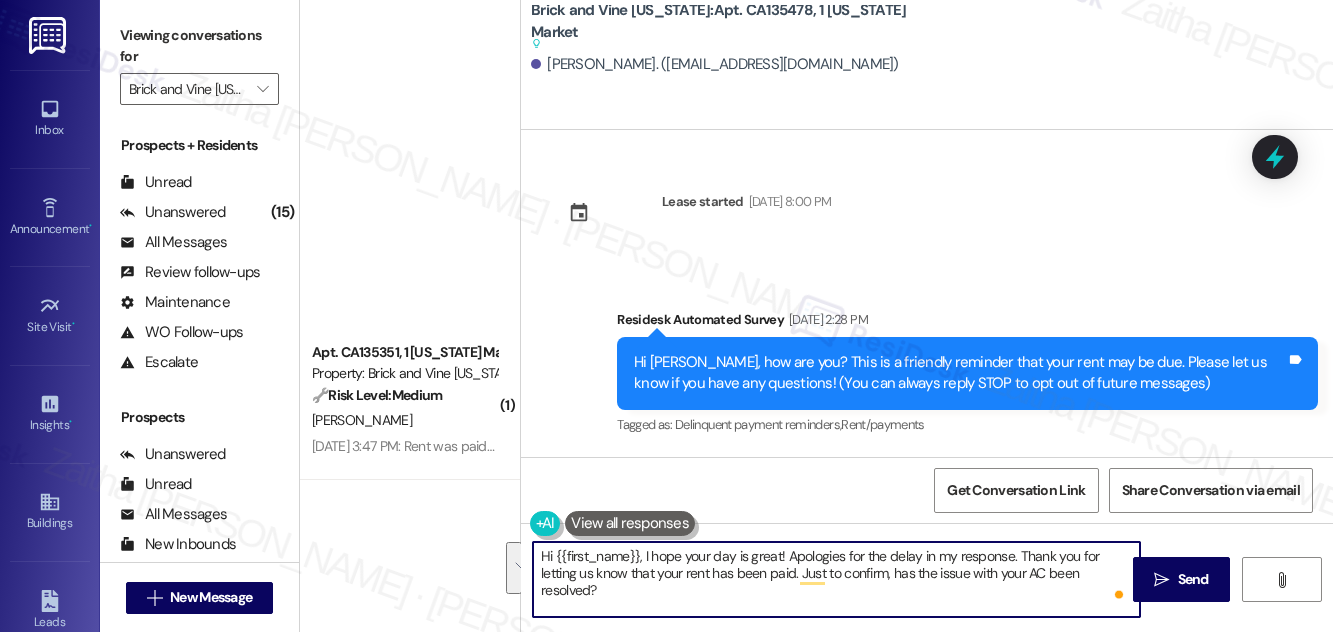 scroll, scrollTop: 0, scrollLeft: 0, axis: both 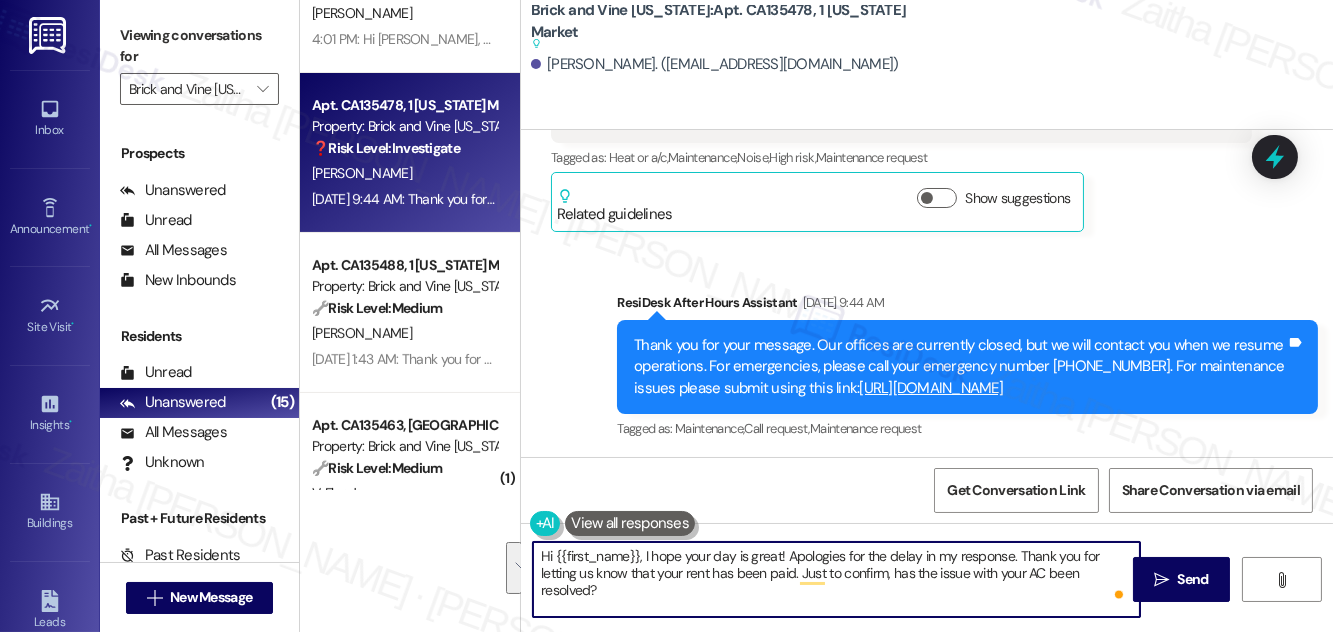 click on "Hi {{first_name}}, I hope your day is great! Apologies for the delay in my response. Thank you for letting us know that your rent has been paid. Just to confirm, has the issue with your AC been resolved?" at bounding box center (836, 579) 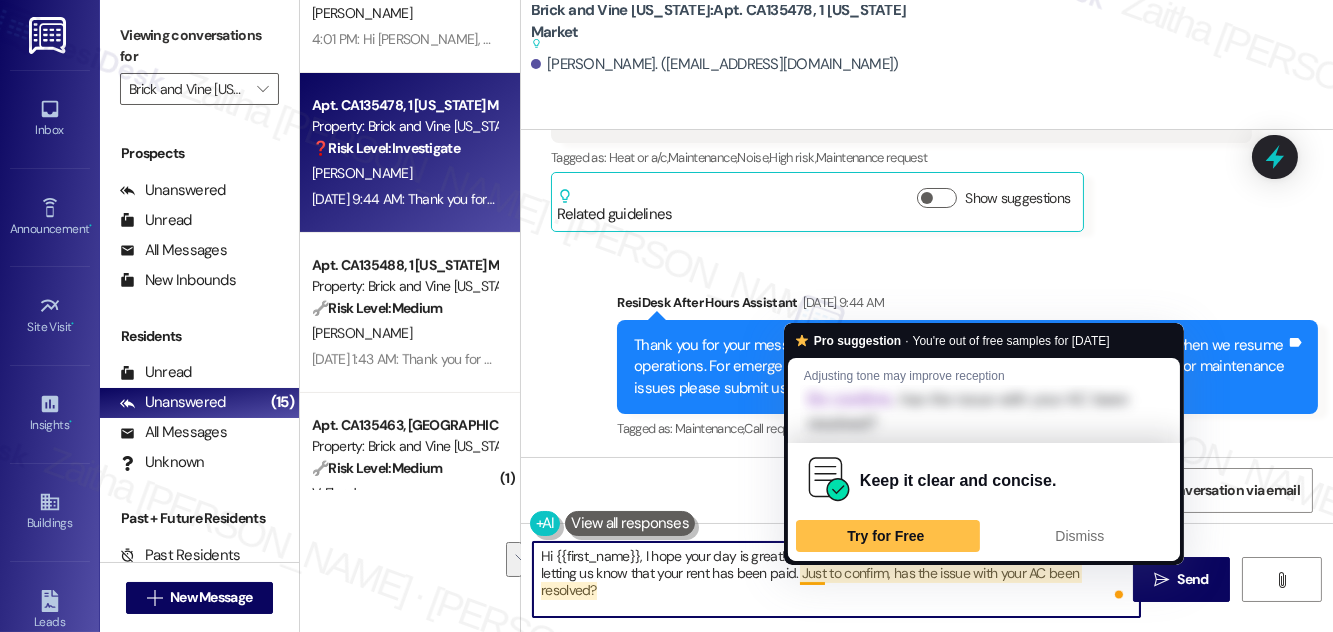 drag, startPoint x: 804, startPoint y: 570, endPoint x: 811, endPoint y: 585, distance: 16.552946 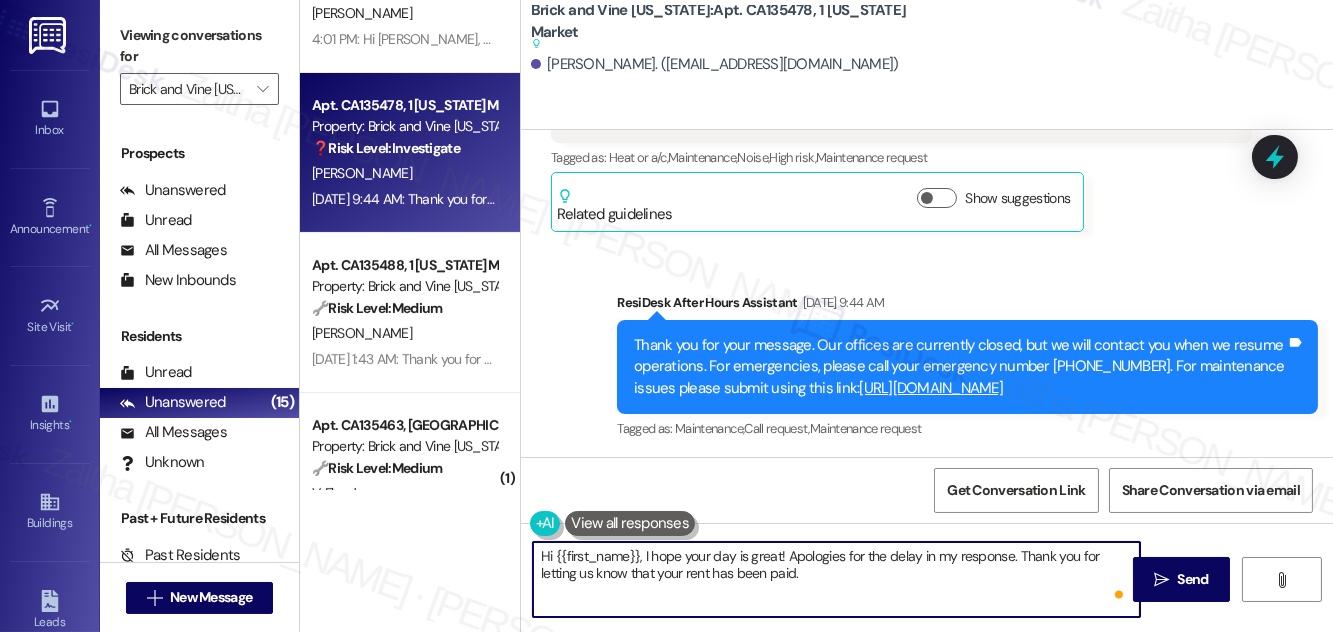 paste on "Just checking in—has the issue with your AC been resolved?" 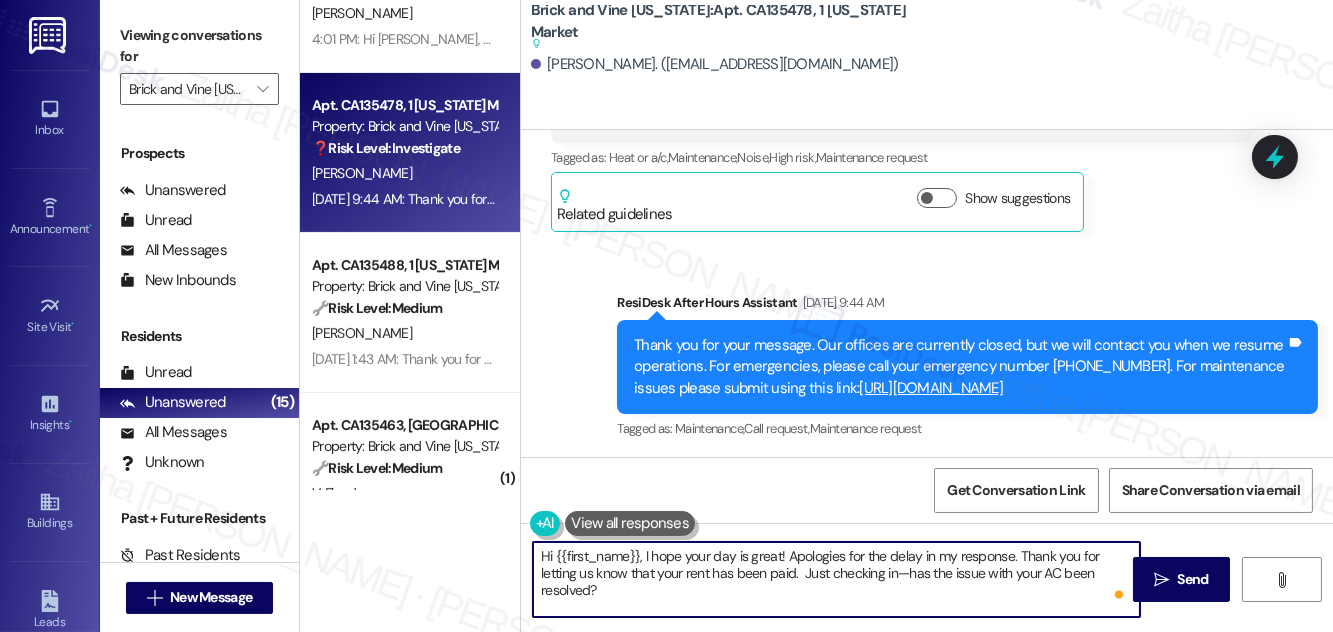 click on "Hi {{first_name}}, I hope your day is great! Apologies for the delay in my response. Thank you for letting us know that your rent has been paid.  Just checking in—has the issue with your AC been resolved?" at bounding box center [836, 579] 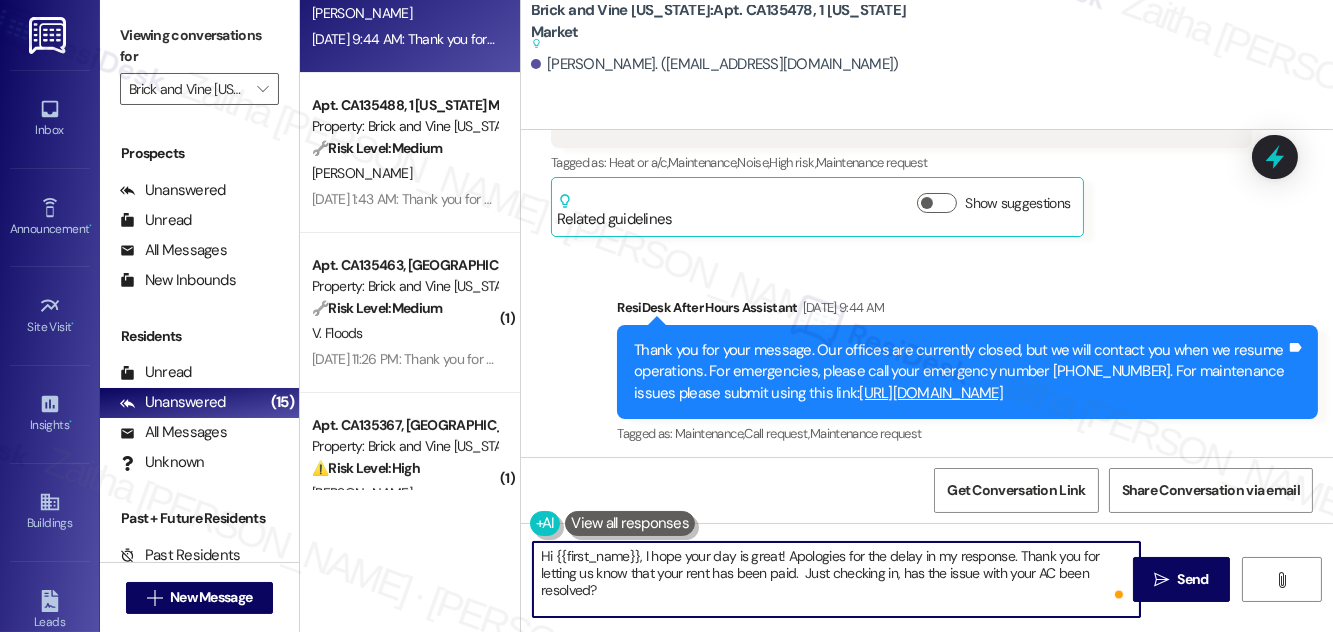 scroll, scrollTop: 818, scrollLeft: 0, axis: vertical 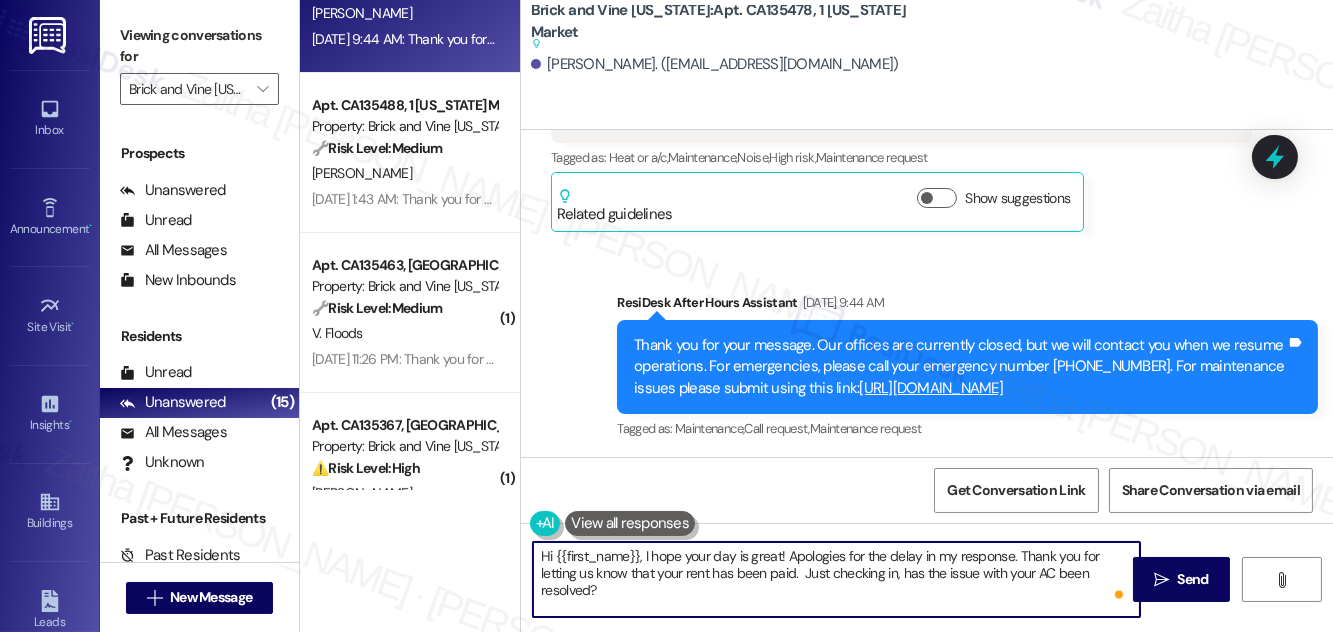 click on "Hi {{first_name}}, I hope your day is great! Apologies for the delay in my response. Thank you for letting us know that your rent has been paid.  Just checking in, has the issue with your AC been resolved?" at bounding box center [836, 579] 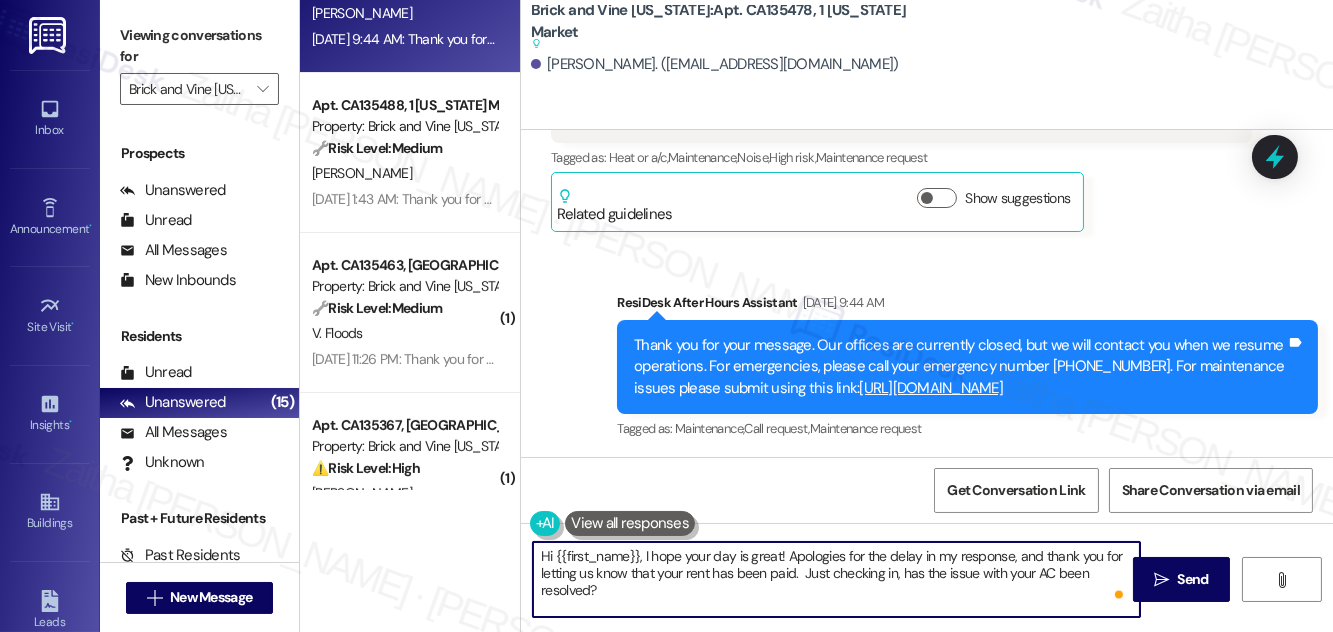 click on "Hi {{first_name}}, I hope your day is great! Apologies for the delay in my response, and thank you for letting us know that your rent has been paid.  Just checking in, has the issue with your AC been resolved?" at bounding box center [836, 579] 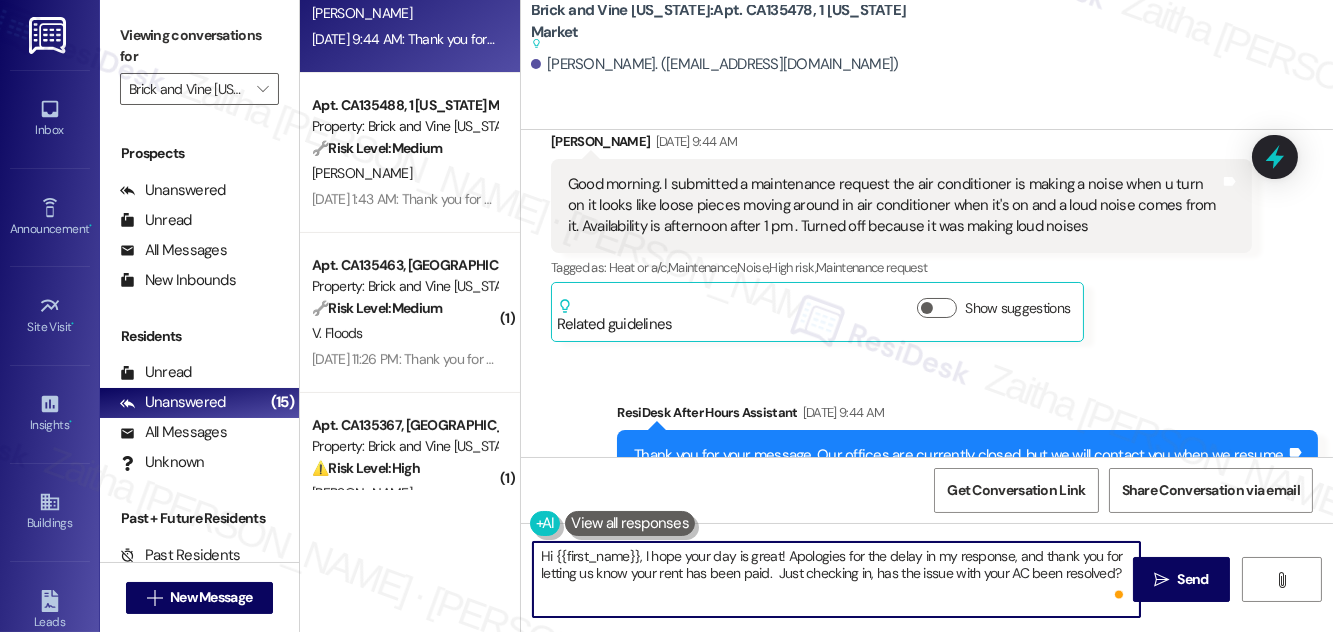 scroll, scrollTop: 818, scrollLeft: 0, axis: vertical 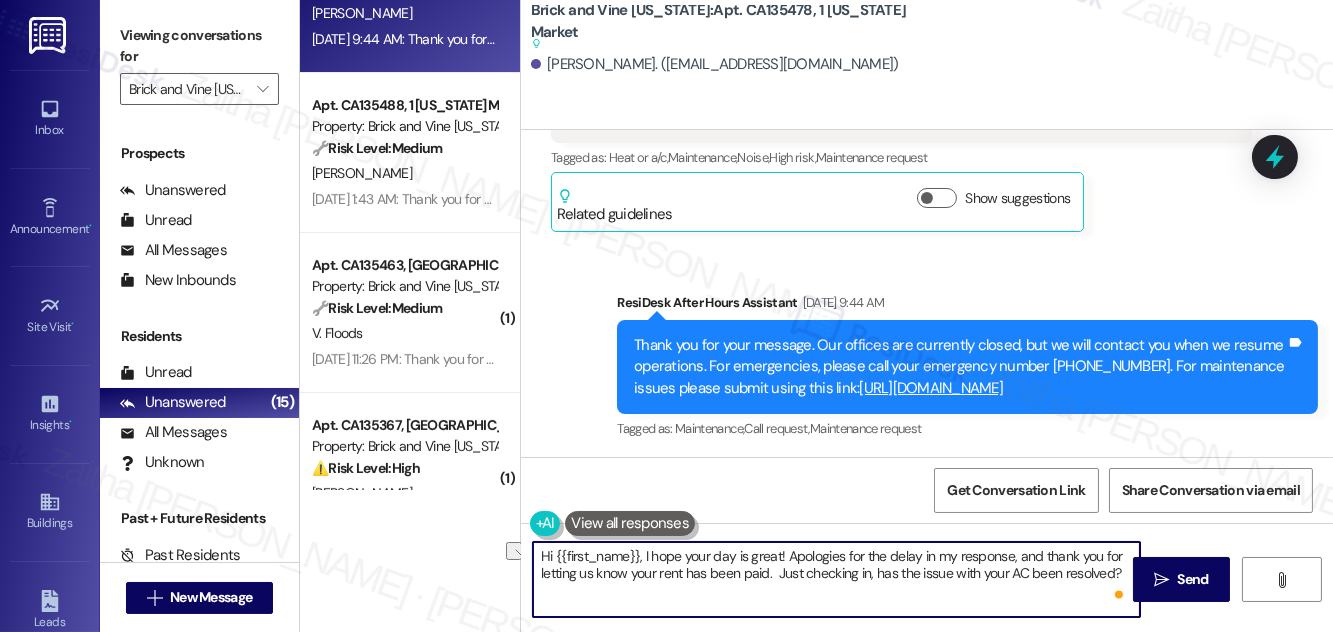 drag, startPoint x: 778, startPoint y: 572, endPoint x: 1116, endPoint y: 578, distance: 338.05325 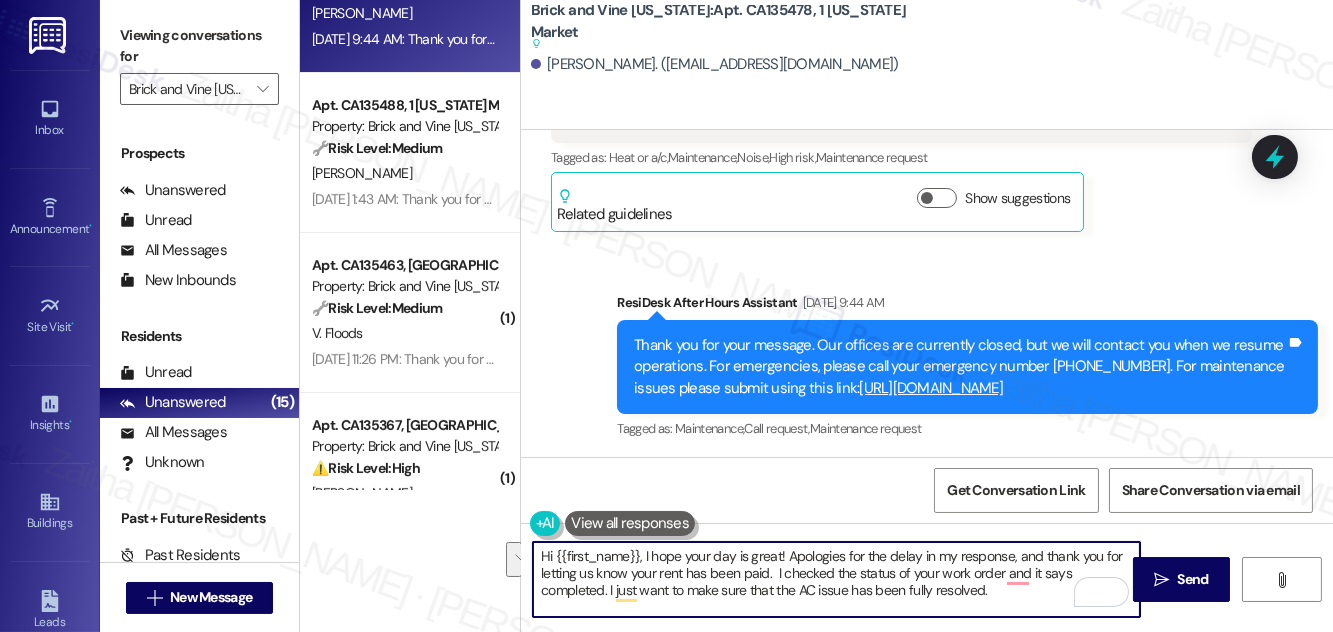 drag, startPoint x: 773, startPoint y: 578, endPoint x: 995, endPoint y: 607, distance: 223.88614 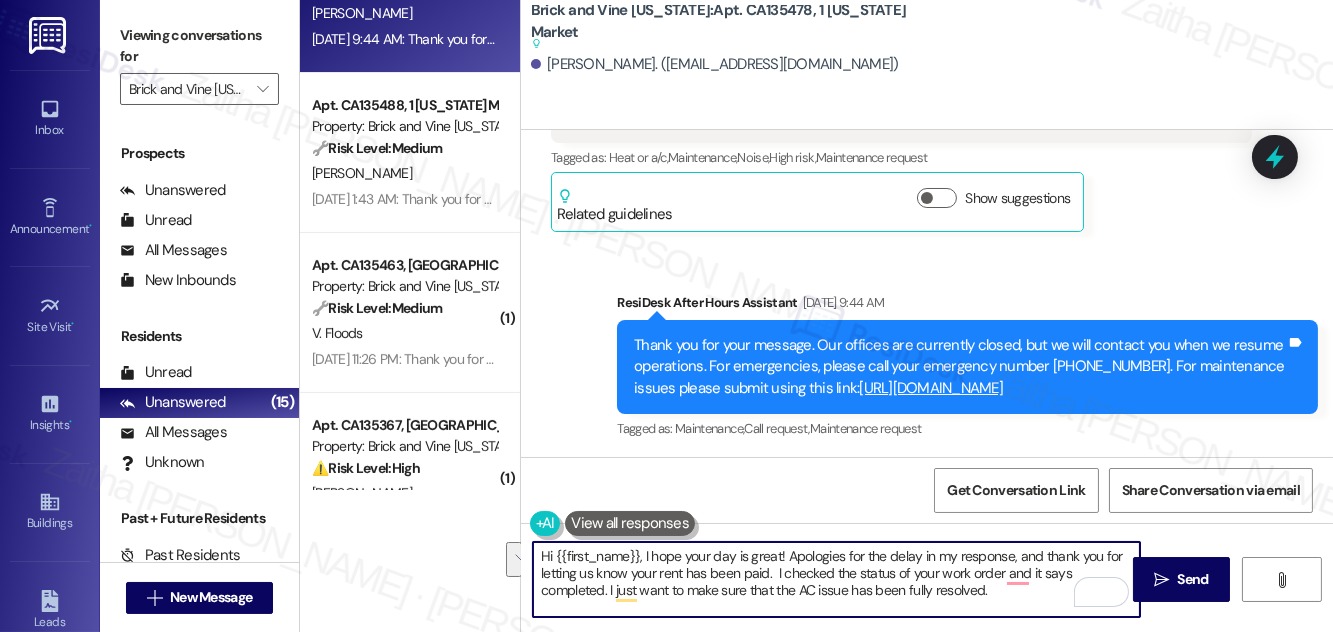click on "Hi {{first_name}}, I hope your day is great! Apologies for the delay in my response, and thank you for letting us know your rent has been paid.  I checked the status of your work order and it says completed. I just want to make sure that the AC issue has been fully resolved." at bounding box center [836, 579] 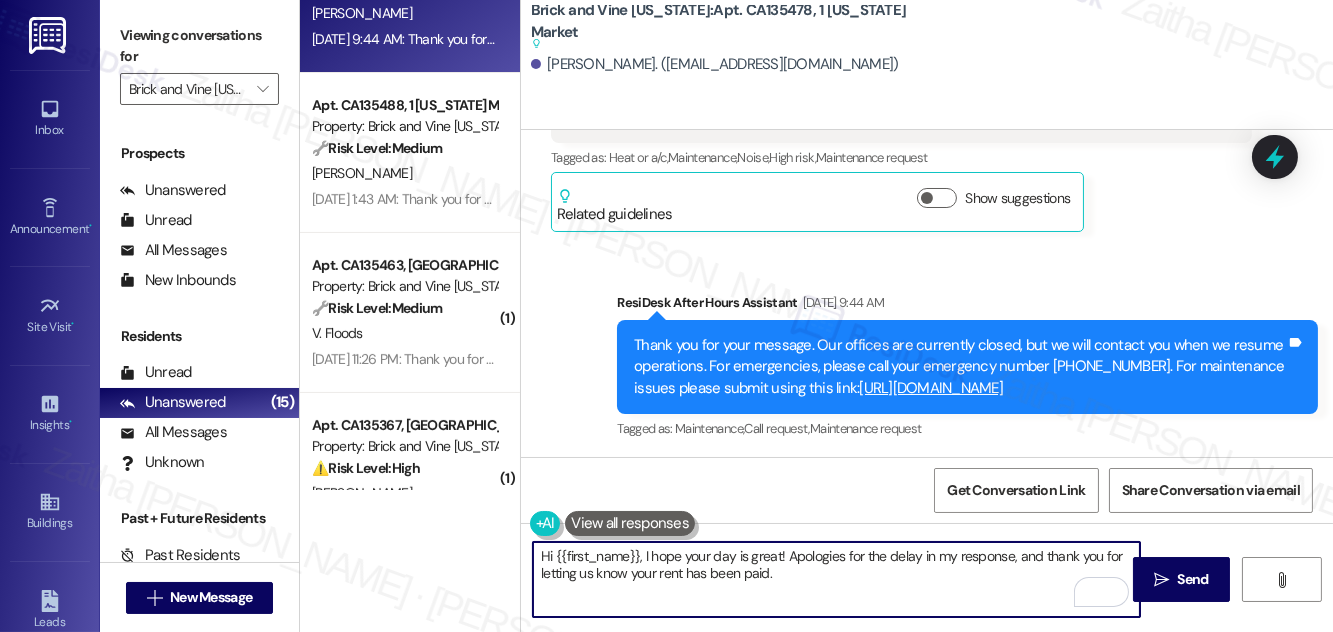 paste on "I checked the status of your work order, and it’s marked as completed. I just wanted to confirm—has the AC issue been fully resolved on your end?" 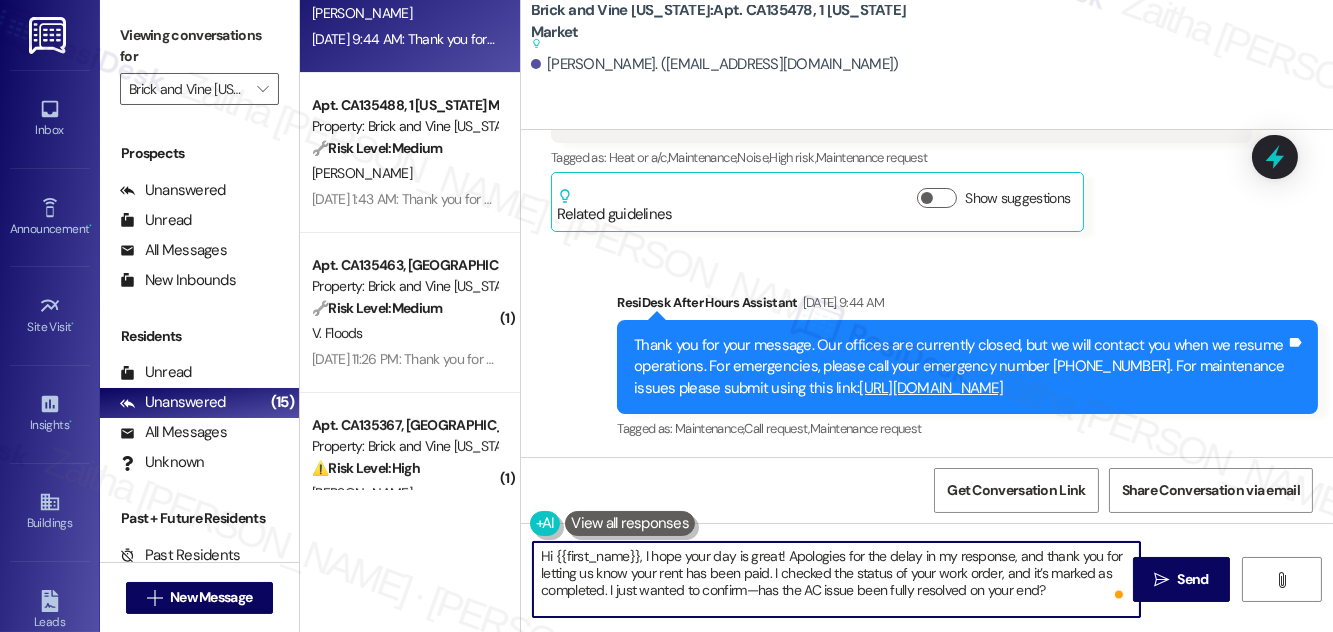 click on "Hi {{first_name}}, I hope your day is great! Apologies for the delay in my response, and thank you for letting us know your rent has been paid. I checked the status of your work order, and it’s marked as completed. I just wanted to confirm—has the AC issue been fully resolved on your end?" at bounding box center (836, 579) 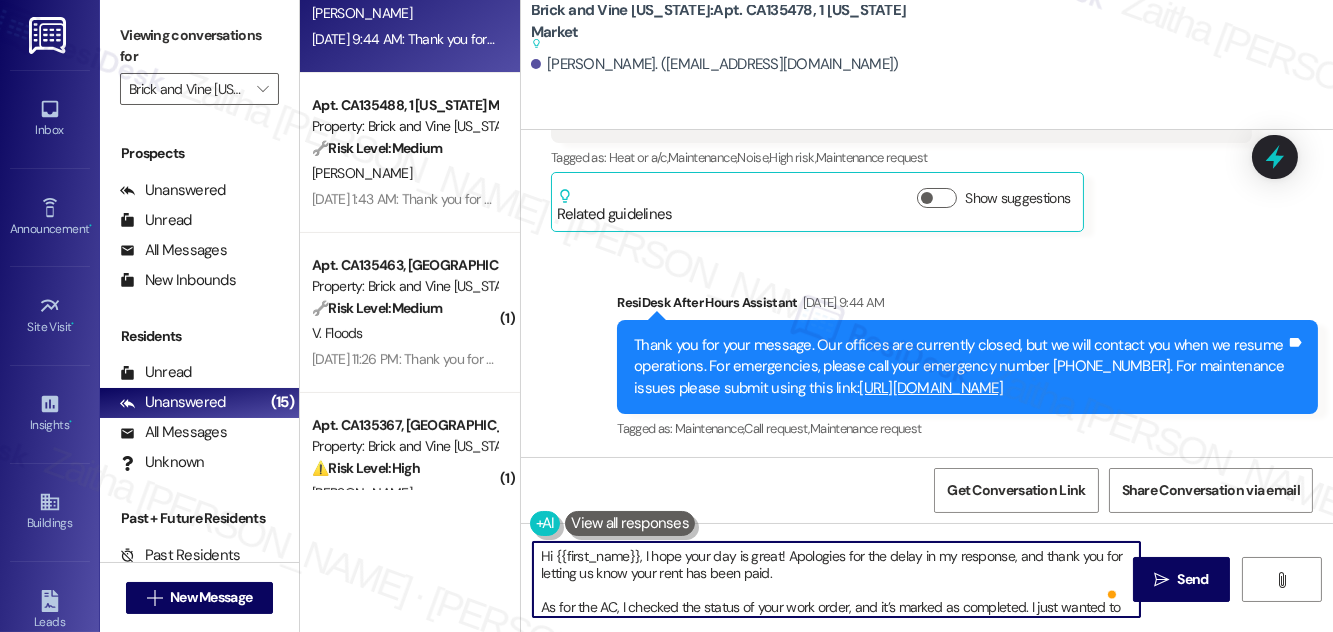scroll, scrollTop: 21, scrollLeft: 0, axis: vertical 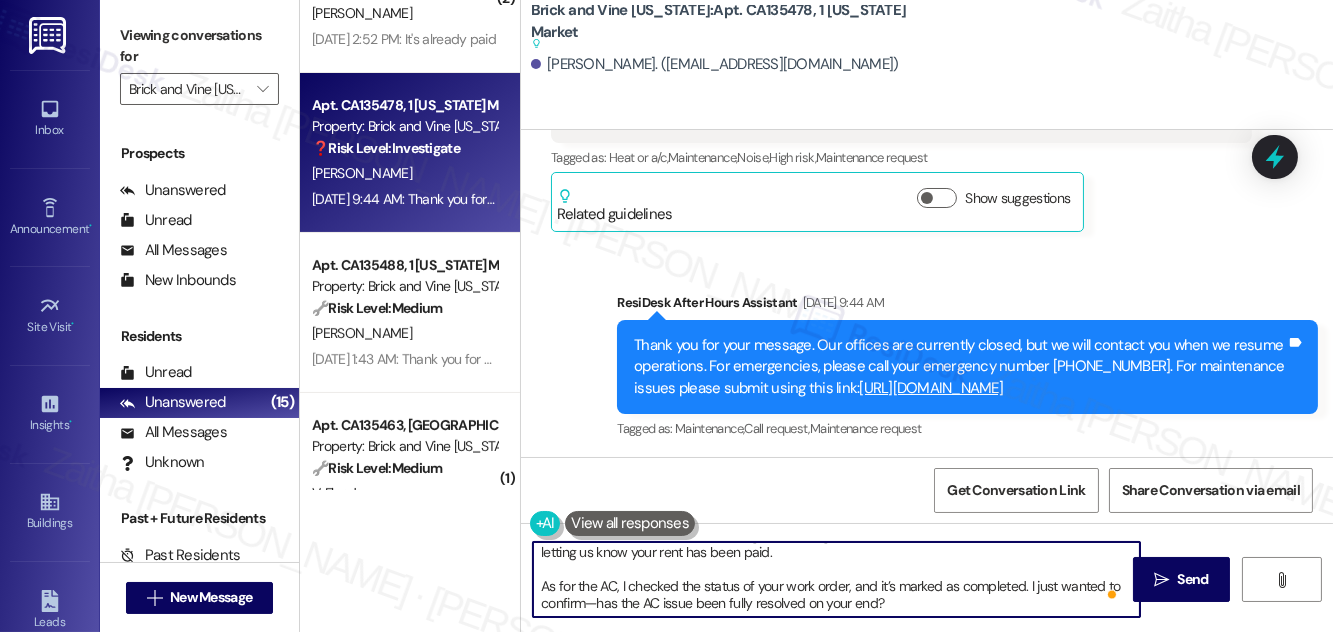 drag, startPoint x: 596, startPoint y: 601, endPoint x: 605, endPoint y: 590, distance: 14.21267 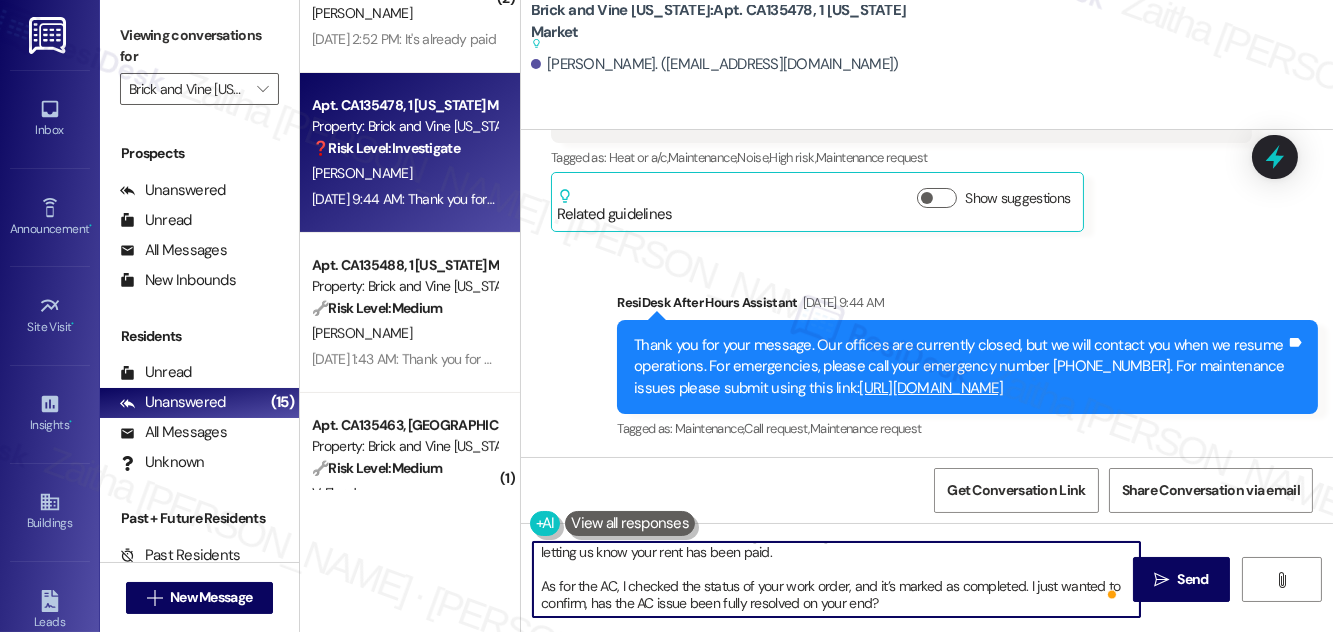 scroll, scrollTop: 3, scrollLeft: 0, axis: vertical 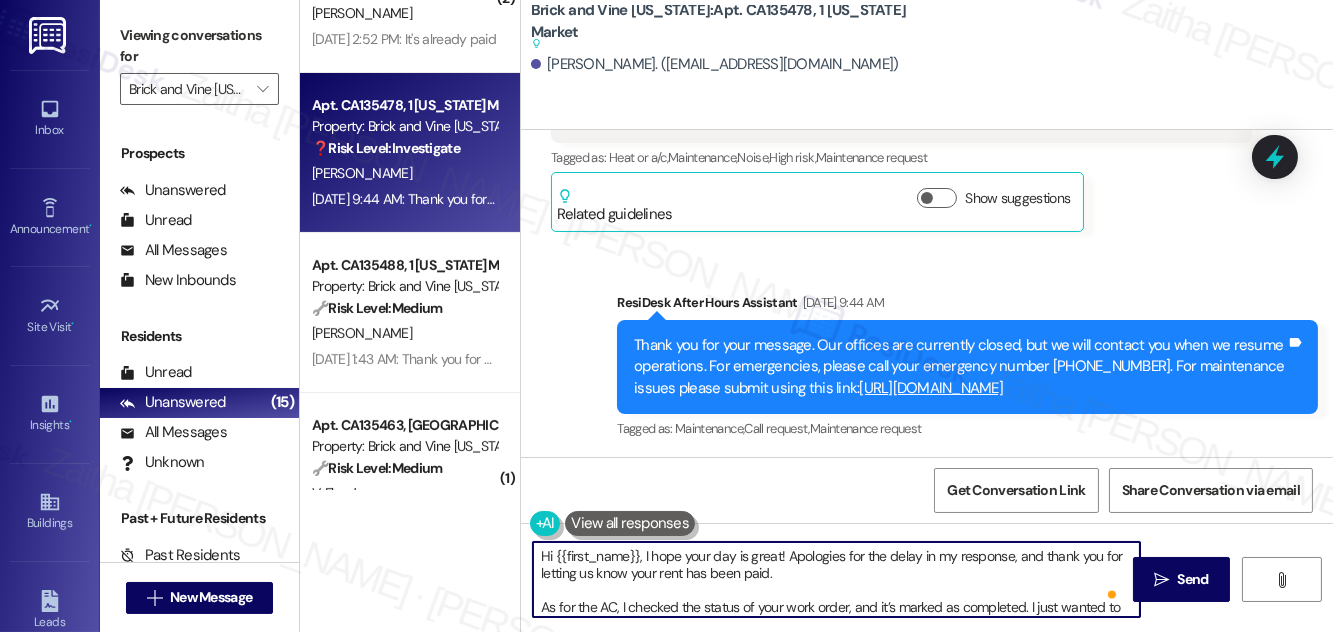click on "Hi {{first_name}}, I hope your day is great! Apologies for the delay in my response, and thank you for letting us know your rent has been paid.
As for the AC, I checked the status of your work order, and it’s marked as completed. I just wanted to confirm, has the AC issue been fully resolved on your end?" at bounding box center (836, 579) 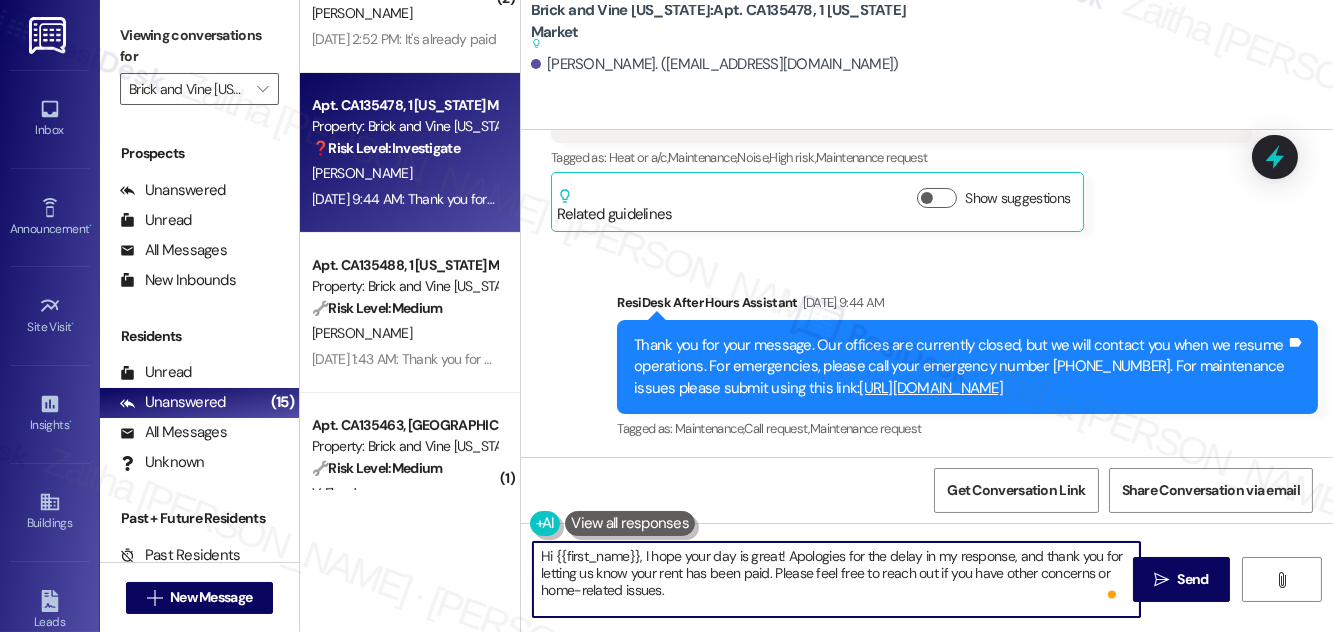 scroll, scrollTop: 28, scrollLeft: 0, axis: vertical 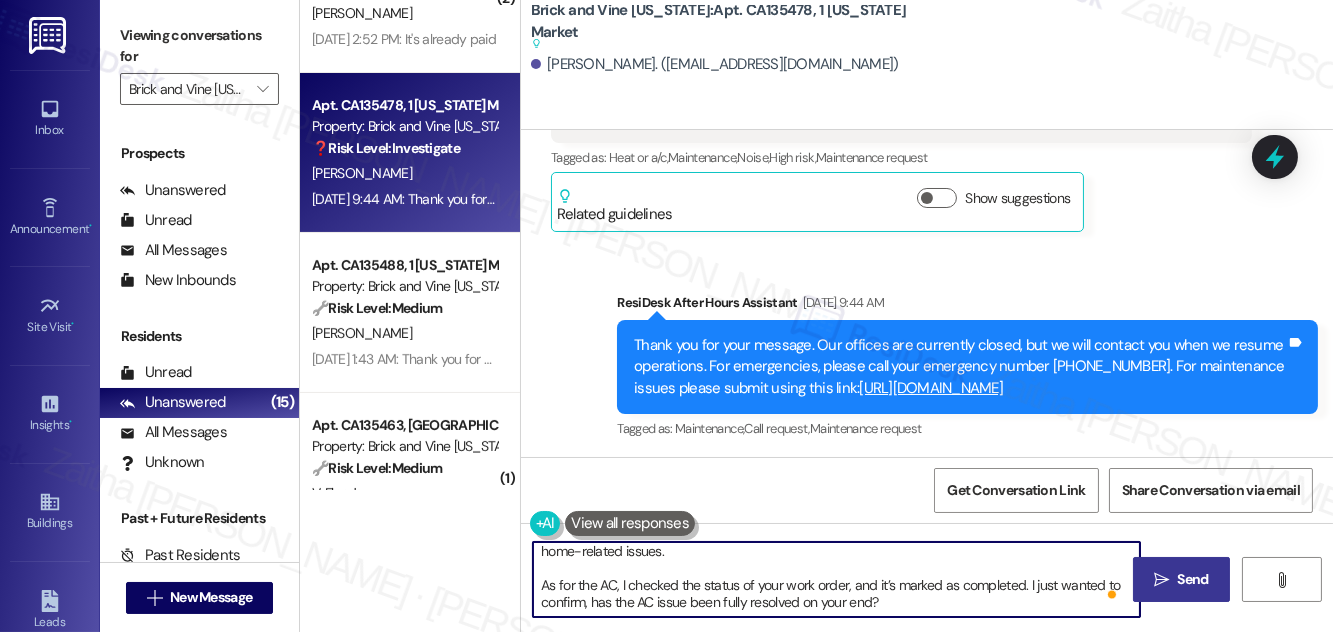 type on "Hi {{first_name}}, I hope your day is great! Apologies for the delay in my response, and thank you for letting us know your rent has been paid. Please feel free to reach out if you have other concerns or home-related issues.
As for the AC, I checked the status of your work order, and it’s marked as completed. I just wanted to confirm, has the AC issue been fully resolved on your end?" 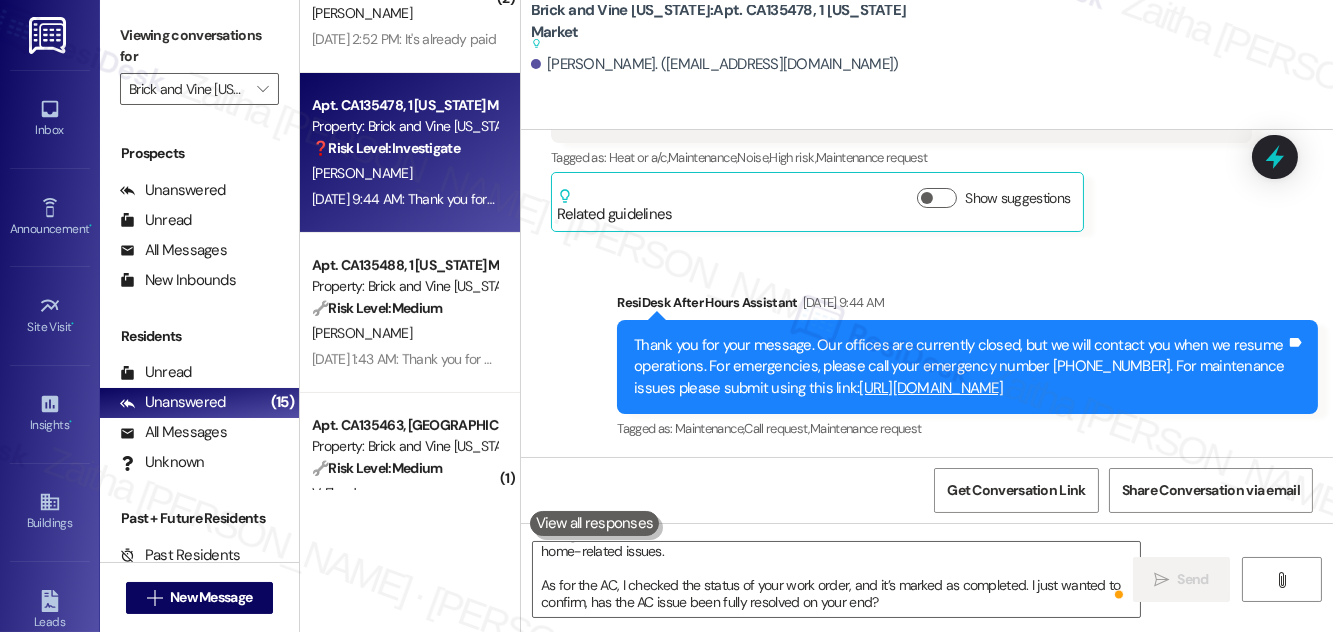 scroll, scrollTop: 0, scrollLeft: 0, axis: both 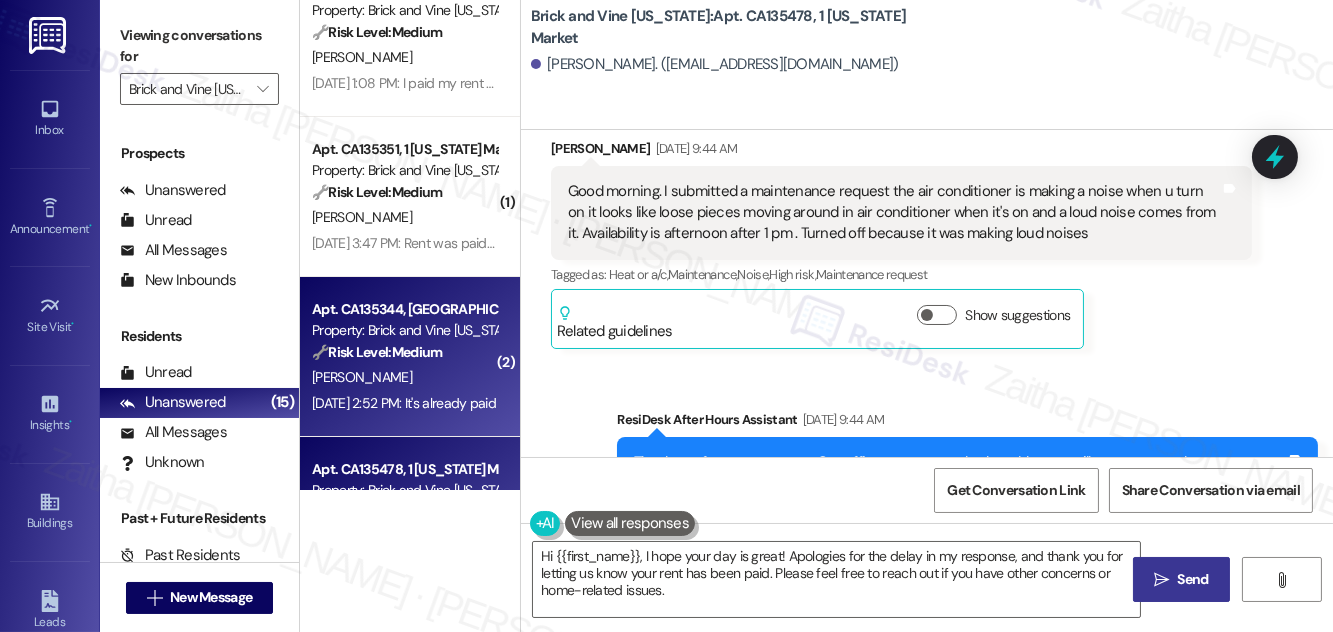 click on "[PERSON_NAME]" at bounding box center (404, 377) 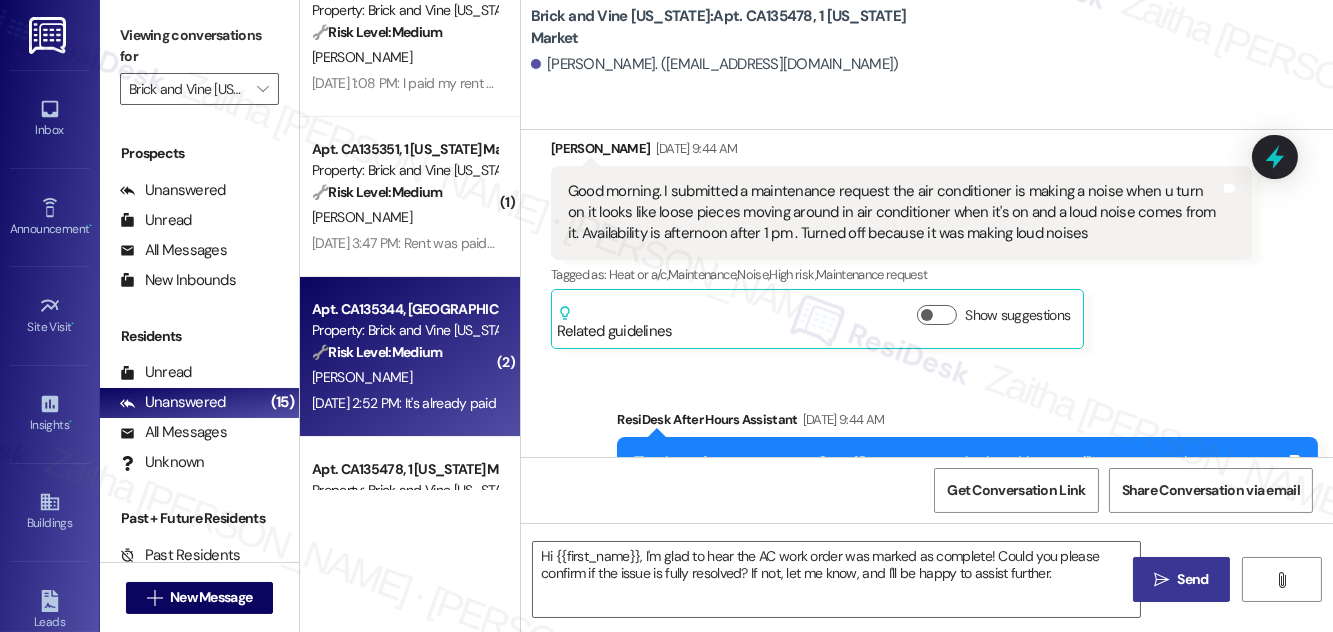 type on "Fetching suggested responses. Please feel free to read through the conversation in the meantime." 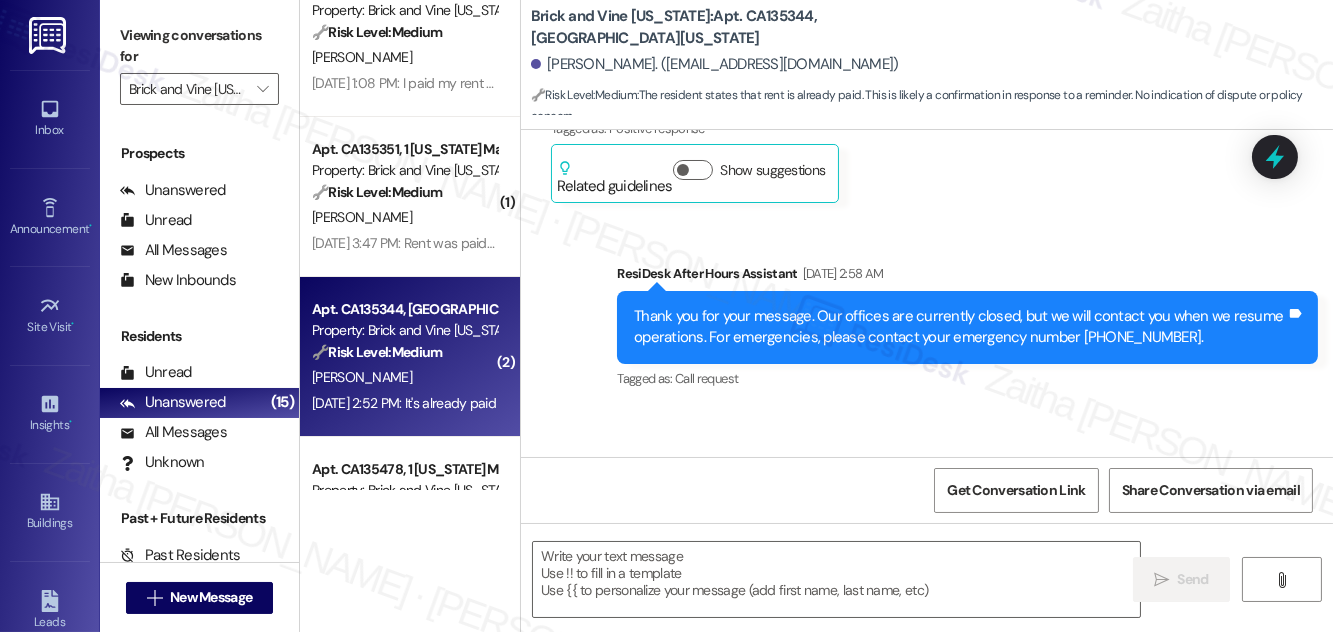 scroll, scrollTop: 6224, scrollLeft: 0, axis: vertical 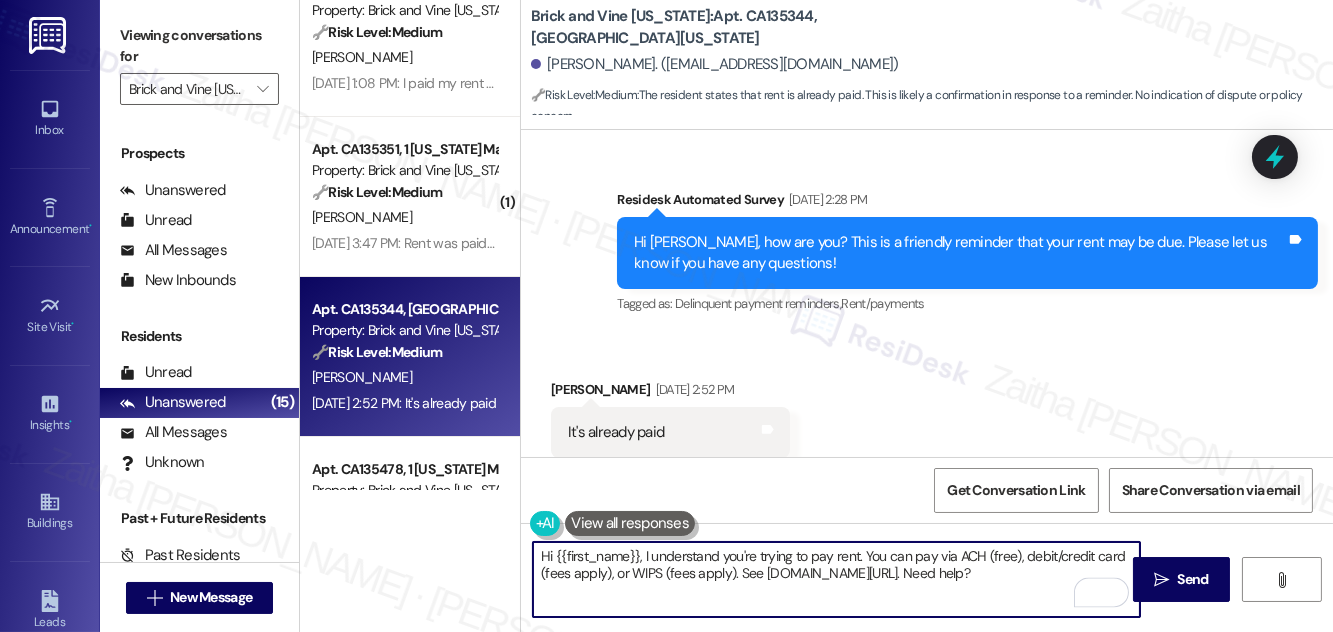 drag, startPoint x: 644, startPoint y: 555, endPoint x: 1018, endPoint y: 578, distance: 374.70654 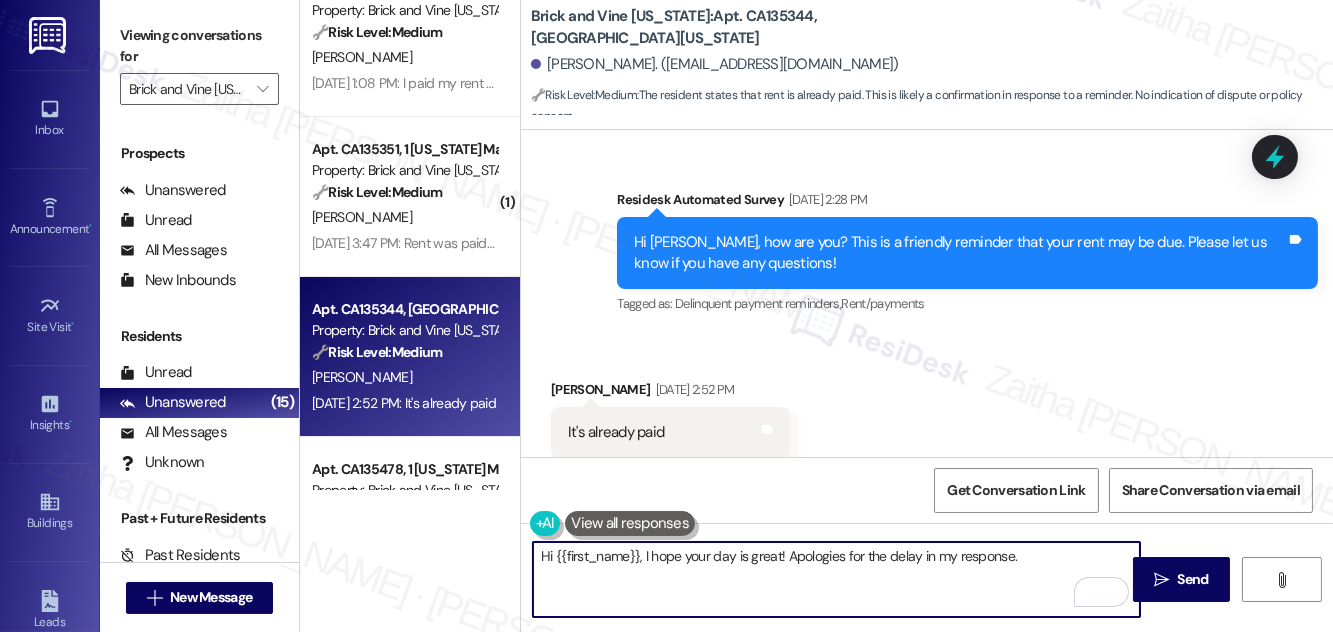 click on "Hi {{first_name}}, I hope your day is great! Apologies for the delay in my response." at bounding box center (836, 579) 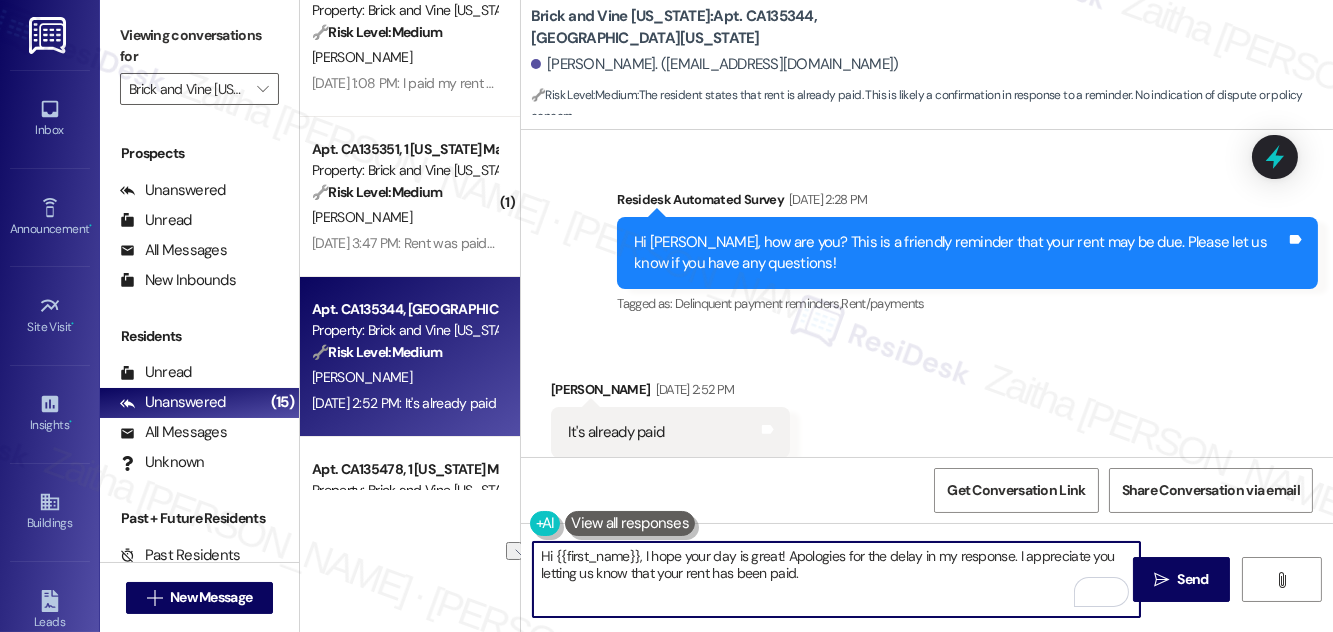 drag, startPoint x: 628, startPoint y: 576, endPoint x: 544, endPoint y: 579, distance: 84.05355 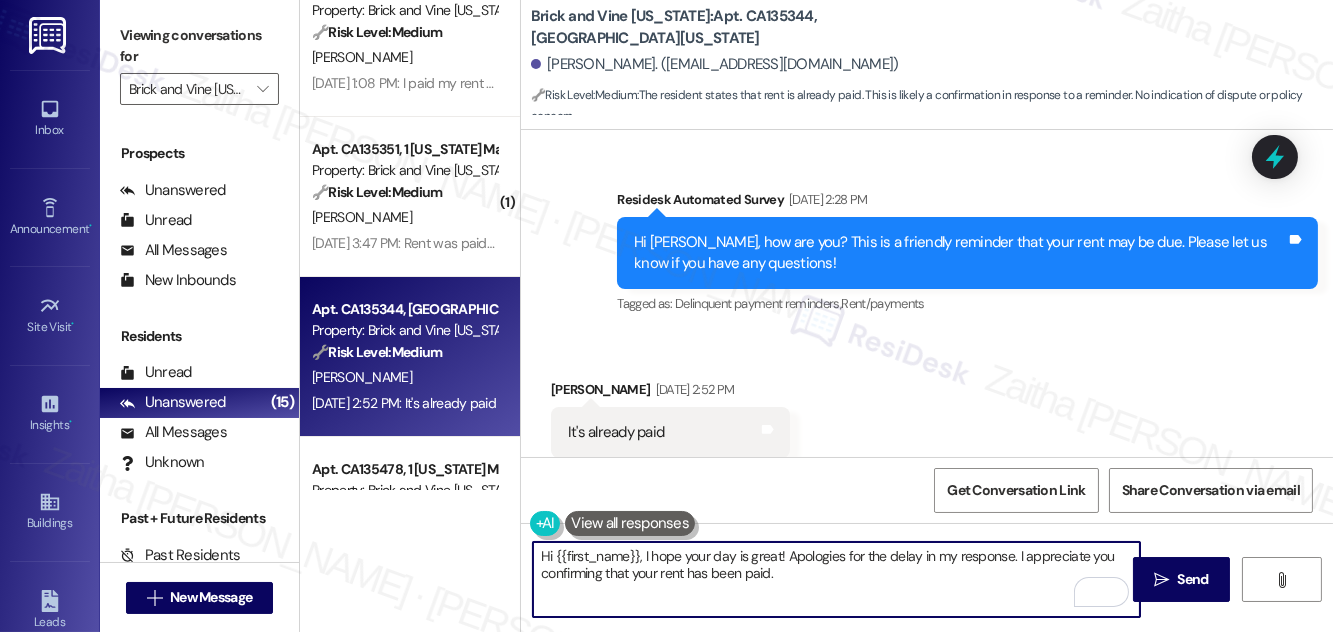 click on "Hi {{first_name}}, I hope your day is great! Apologies for the delay in my response. I appreciate you confirming that your rent has been paid." at bounding box center [836, 579] 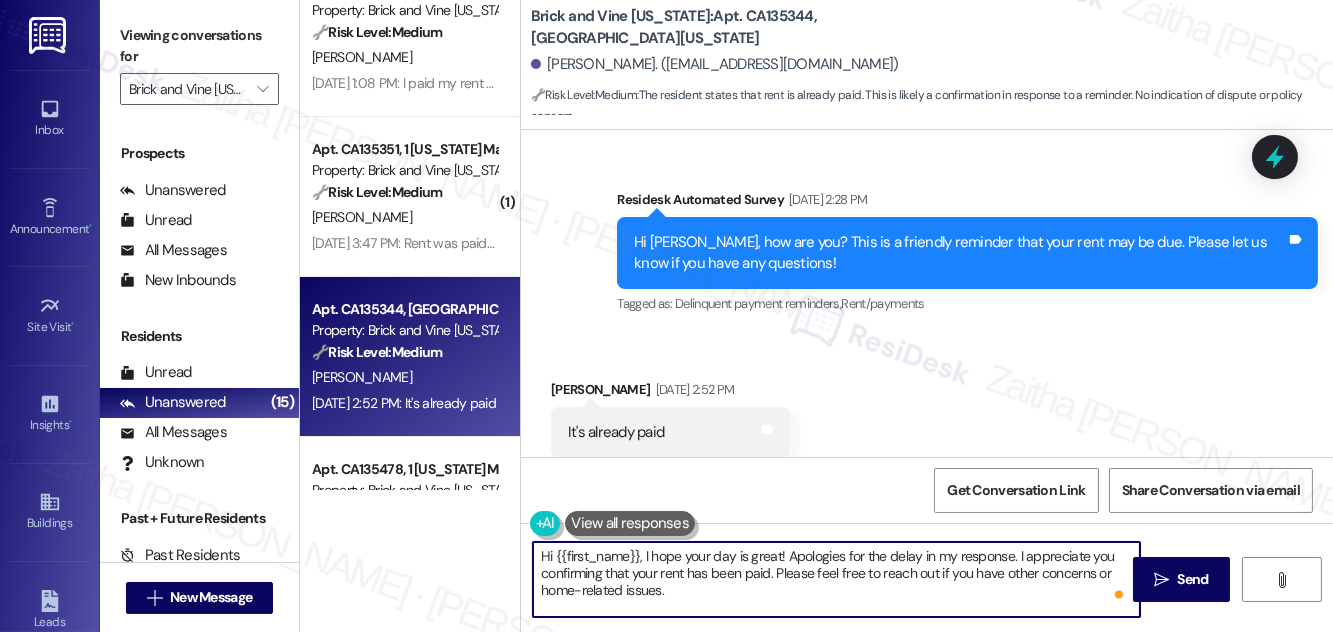click on "Hi {{first_name}}, I hope your day is great! Apologies for the delay in my response. I appreciate you confirming that your rent has been paid. Please feel free to reach out if you have other concerns or home-related issues." at bounding box center (836, 579) 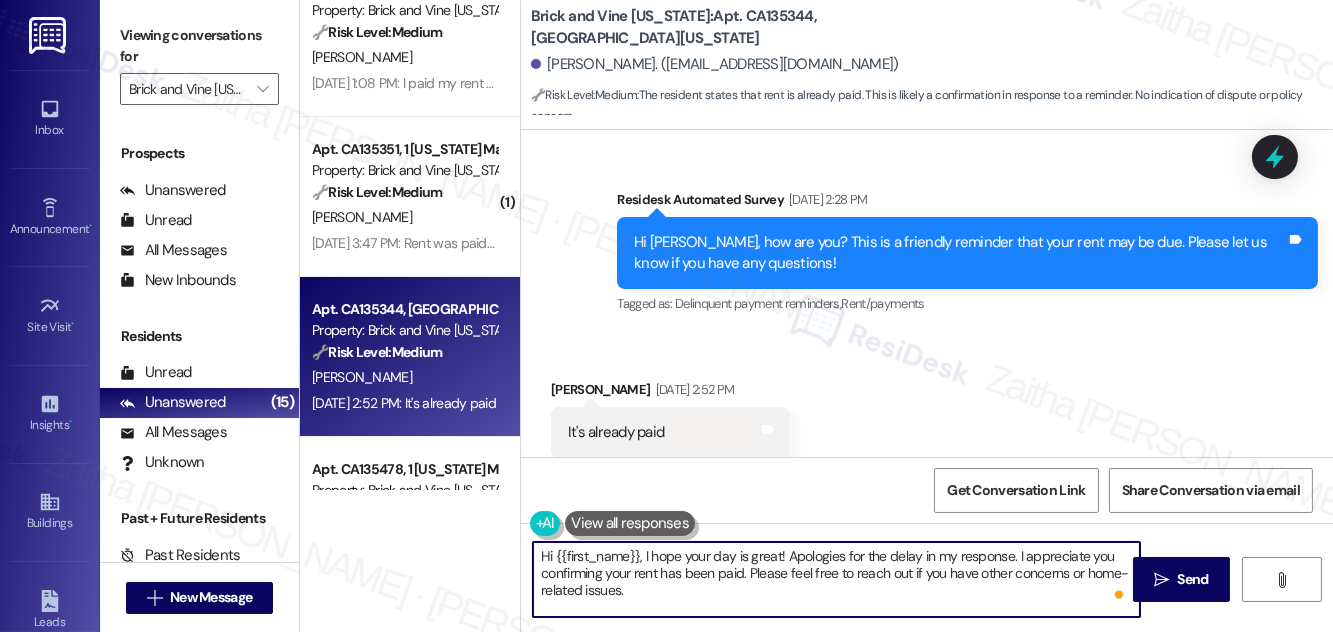 click on "Hi {{first_name}}, I hope your day is great! Apologies for the delay in my response. I appreciate you confirming your rent has been paid. Please feel free to reach out if you have other concerns or home-related issues." at bounding box center [836, 579] 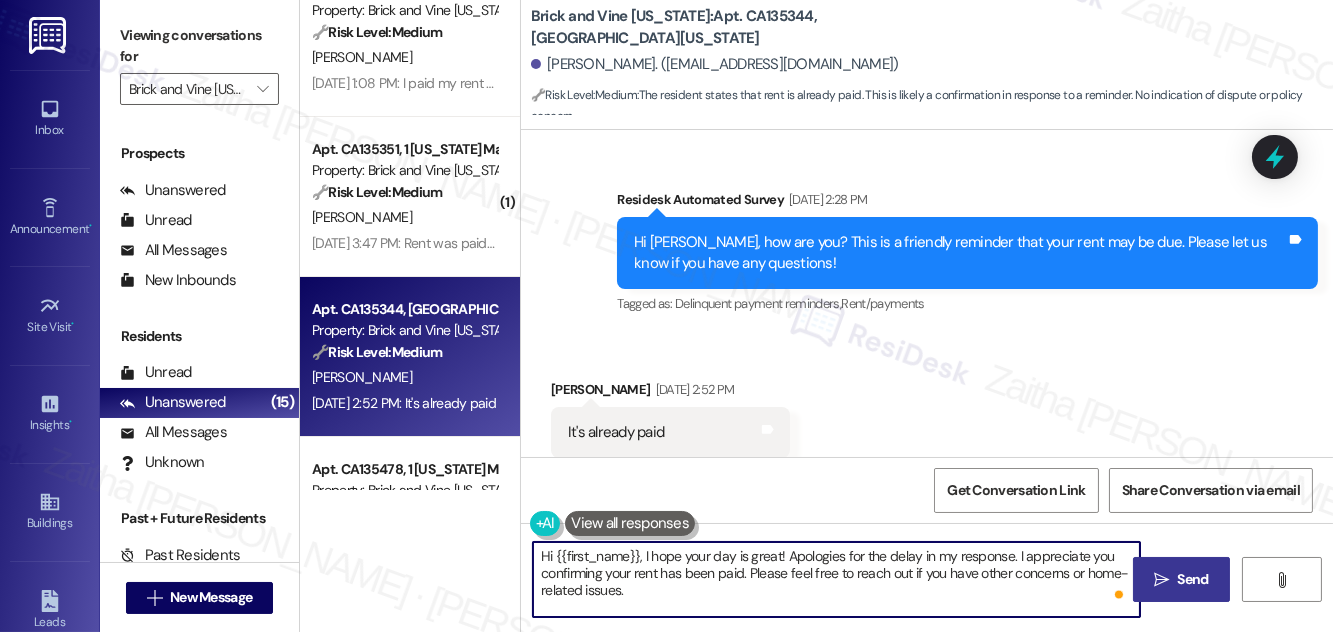 type on "Hi {{first_name}}, I hope your day is great! Apologies for the delay in my response. I appreciate you confirming your rent has been paid. Please feel free to reach out if you have other concerns or home-related issues." 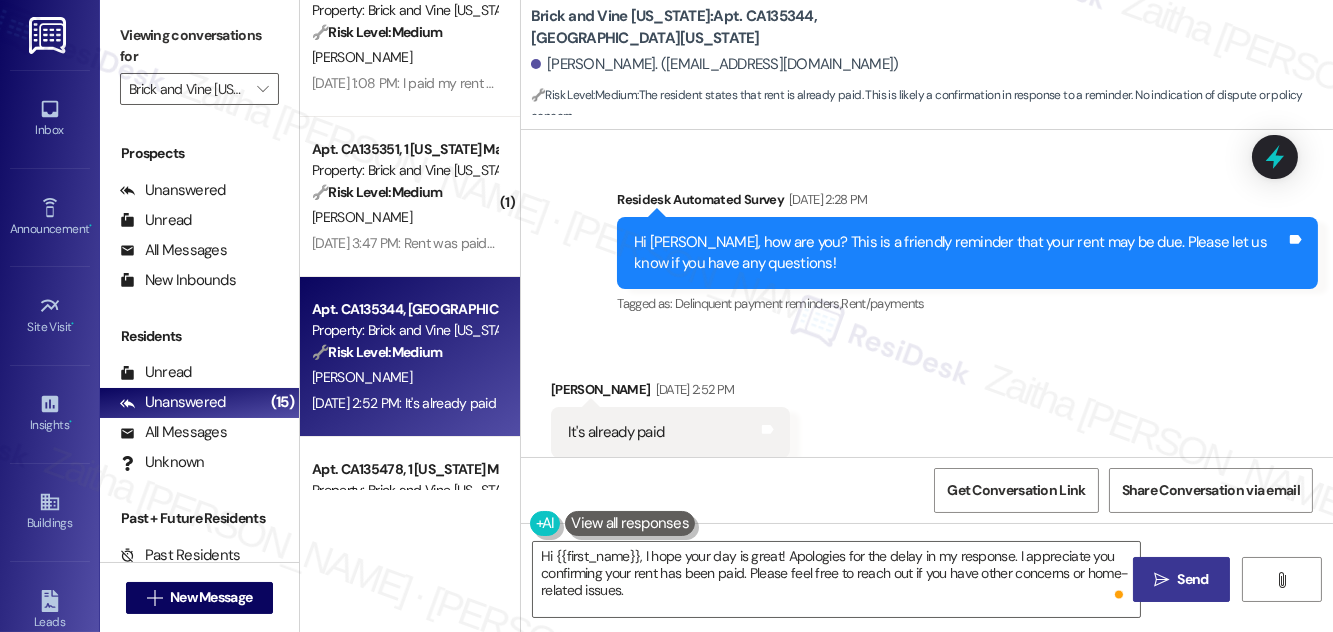 click on "Send" at bounding box center [1193, 579] 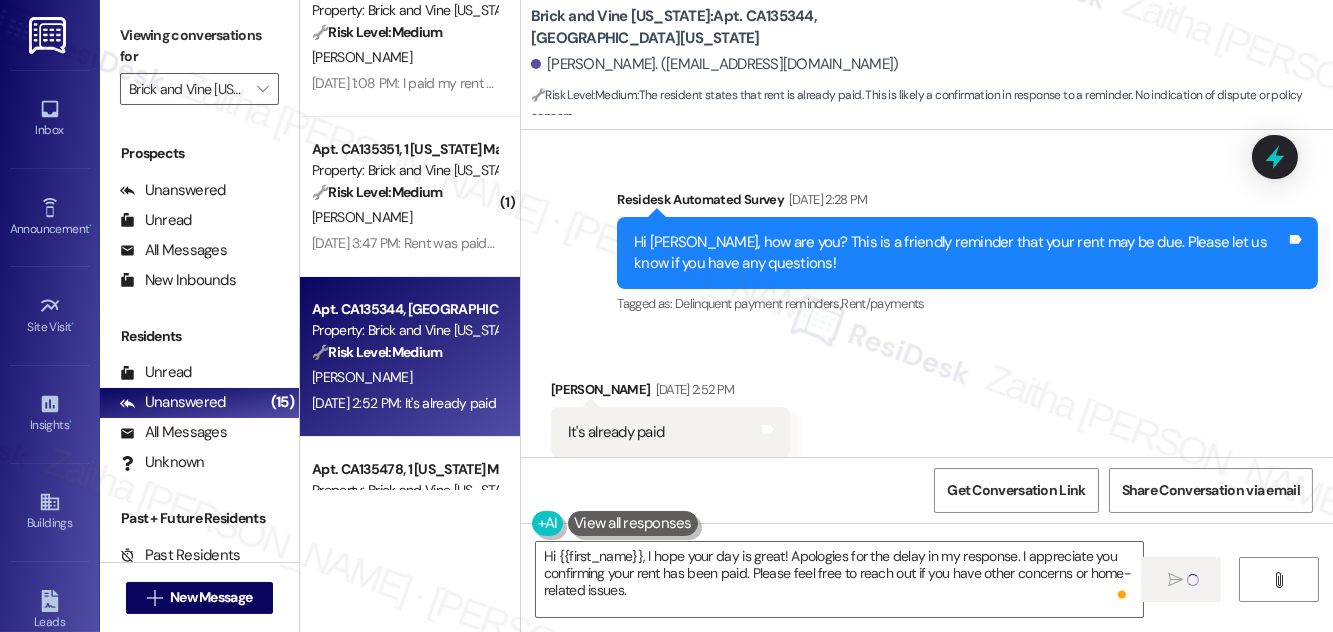 type 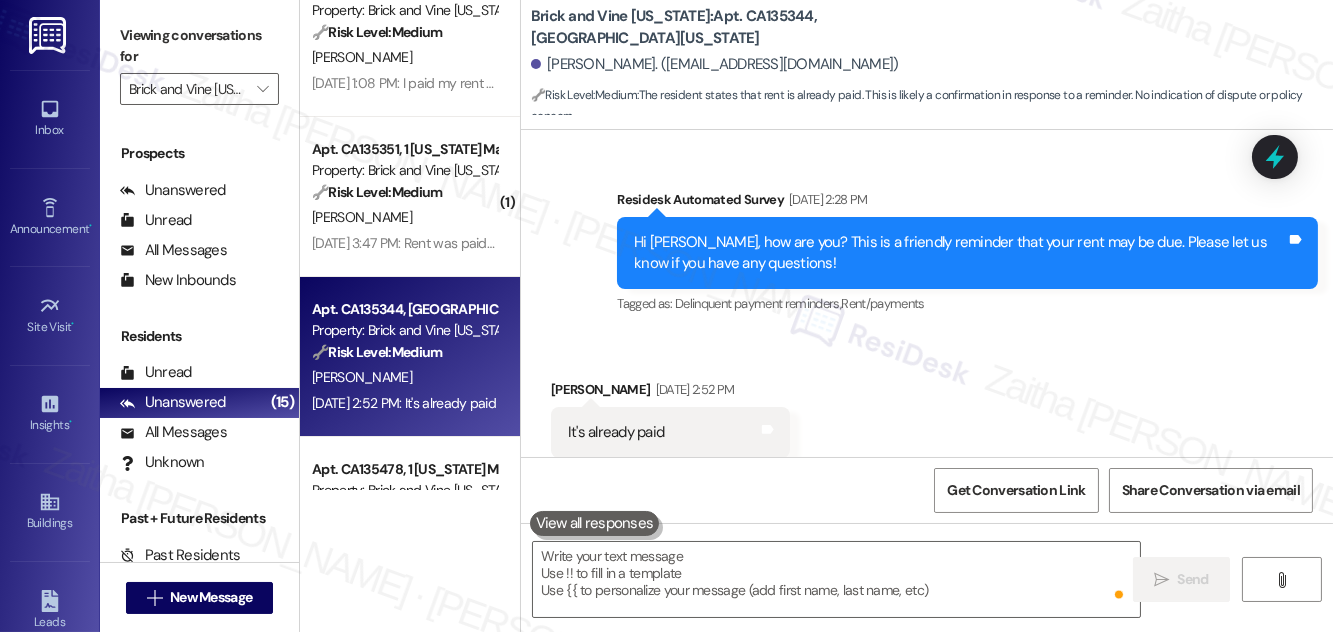 scroll, scrollTop: 6224, scrollLeft: 0, axis: vertical 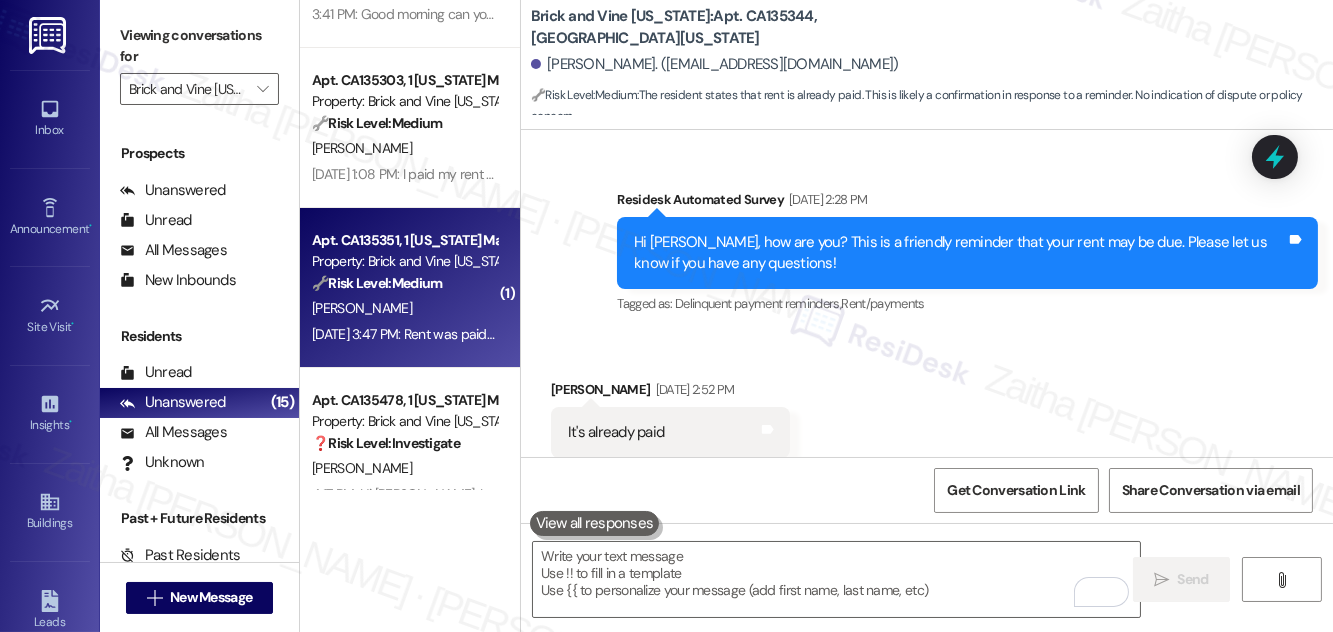 click on "[PERSON_NAME]" at bounding box center [404, 308] 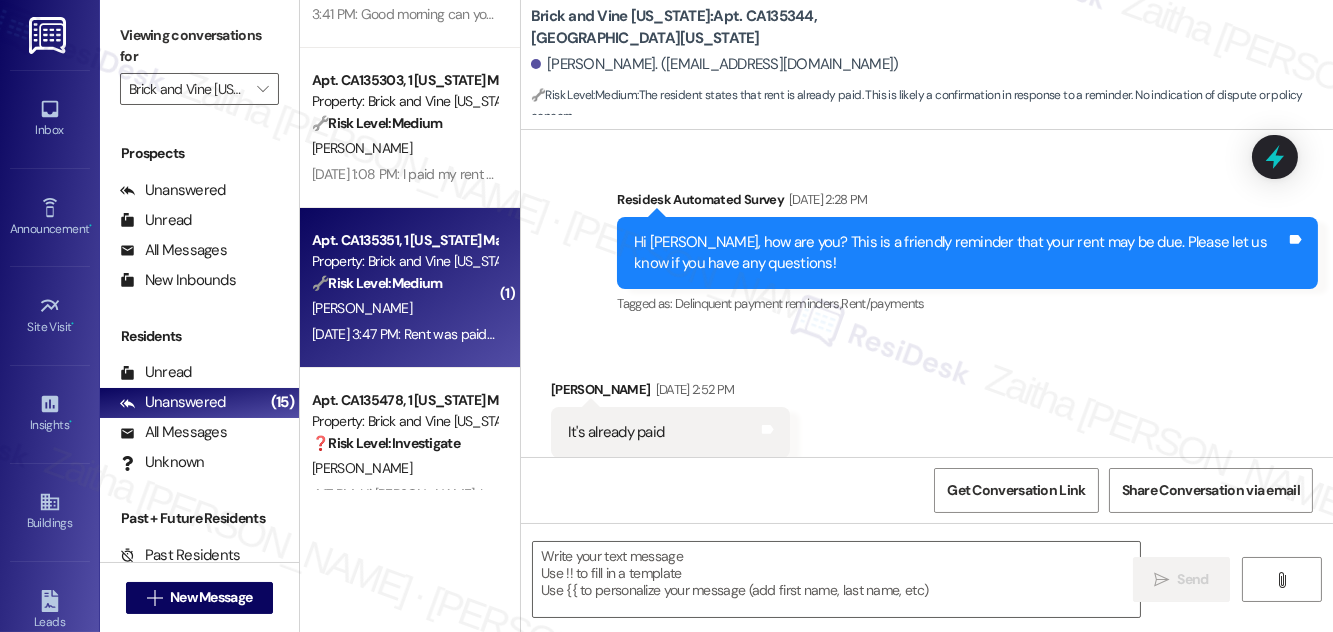 type on "Fetching suggested responses. Please feel free to read through the conversation in the meantime." 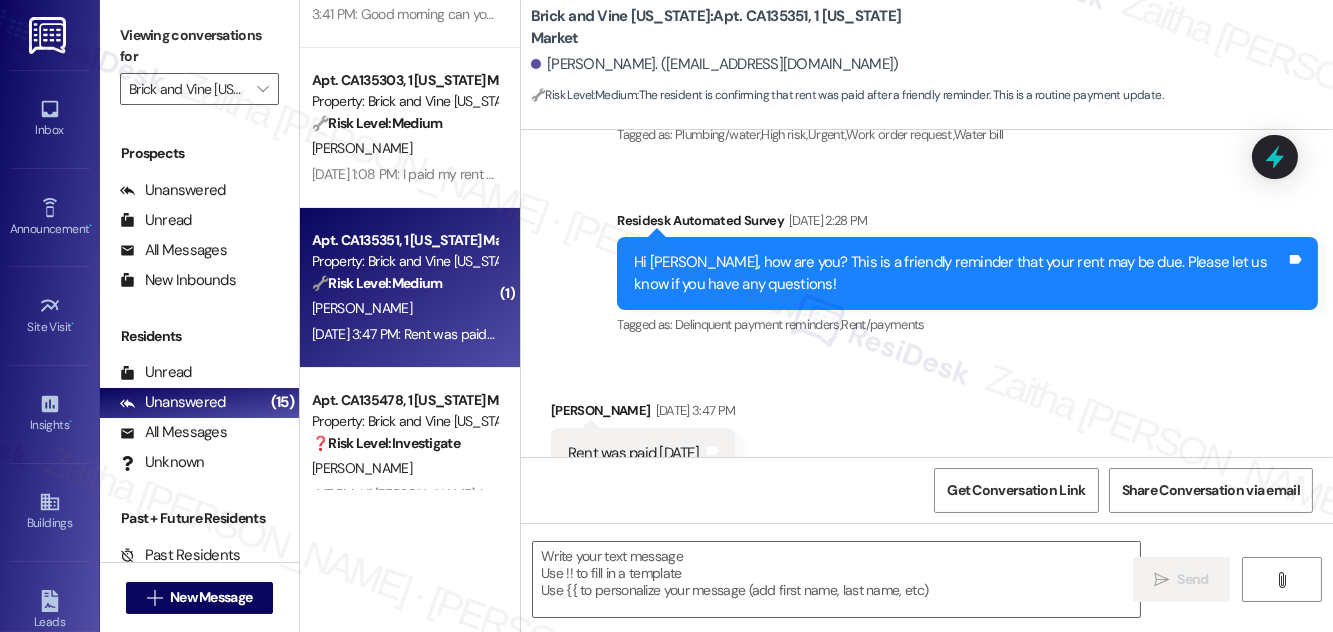 scroll, scrollTop: 972, scrollLeft: 0, axis: vertical 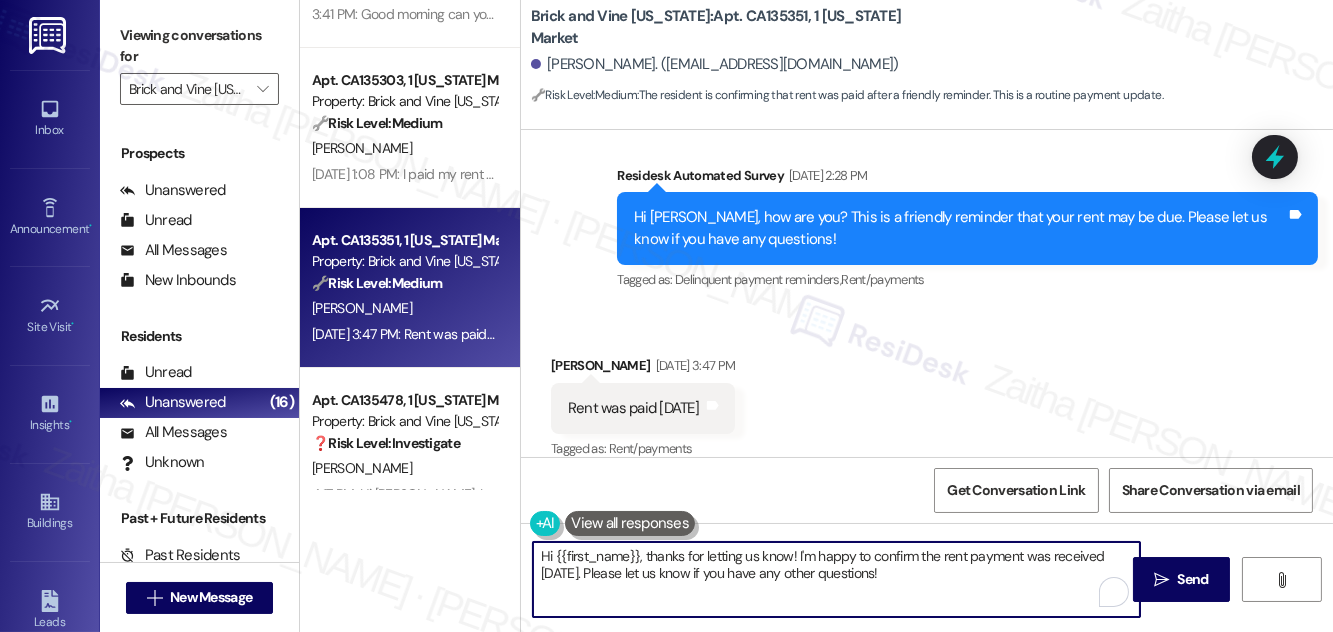 drag, startPoint x: 642, startPoint y: 557, endPoint x: 929, endPoint y: 588, distance: 288.66937 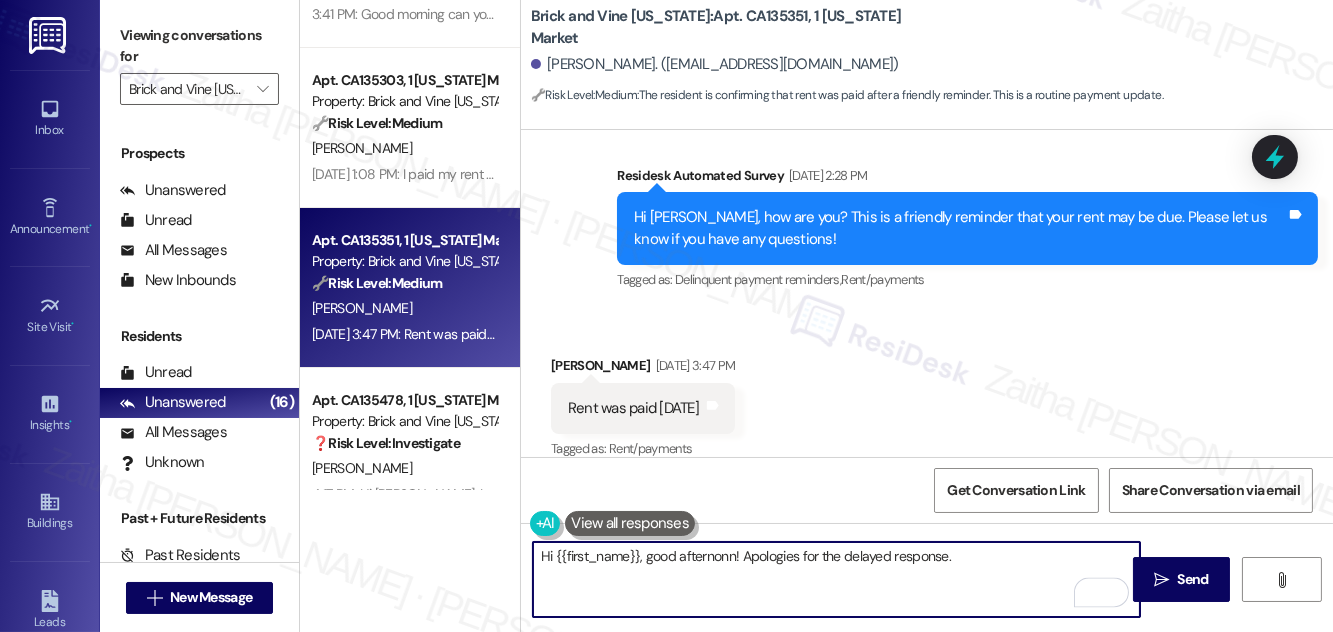click on "Hi {{first_name}}, good afternonn! Apologies for the delayed response." at bounding box center [836, 579] 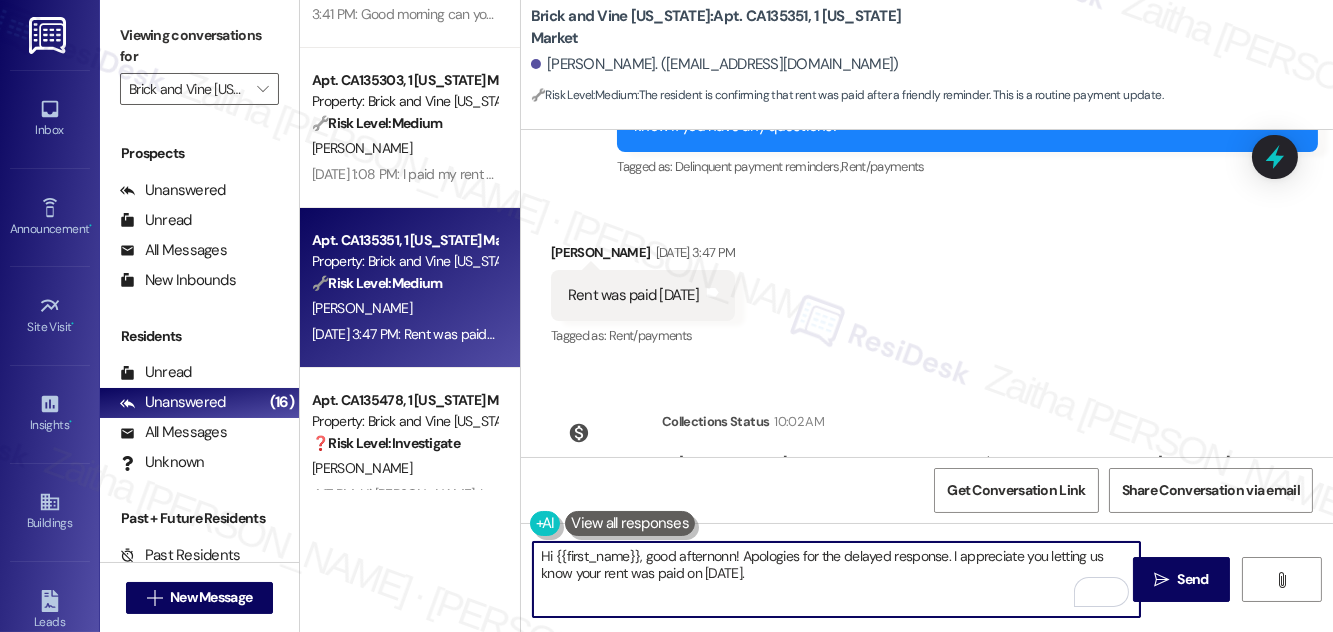 scroll, scrollTop: 1178, scrollLeft: 0, axis: vertical 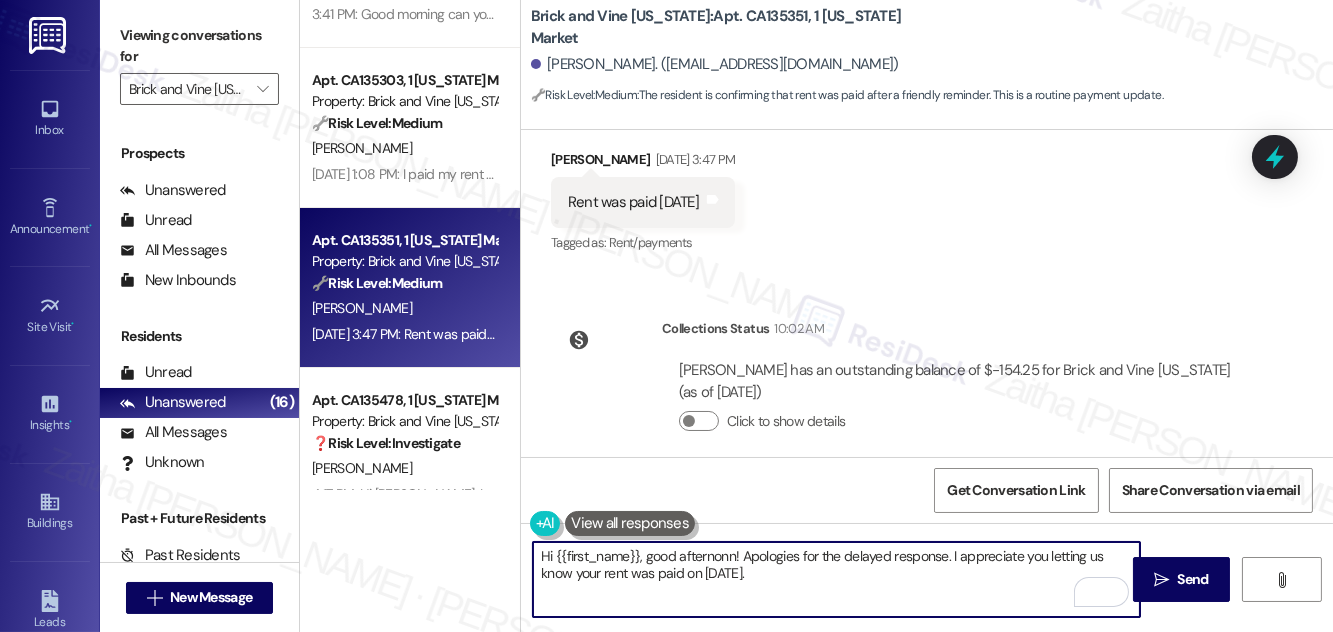 paste on "Please feel free to reach out if you have other concerns or home-related issues." 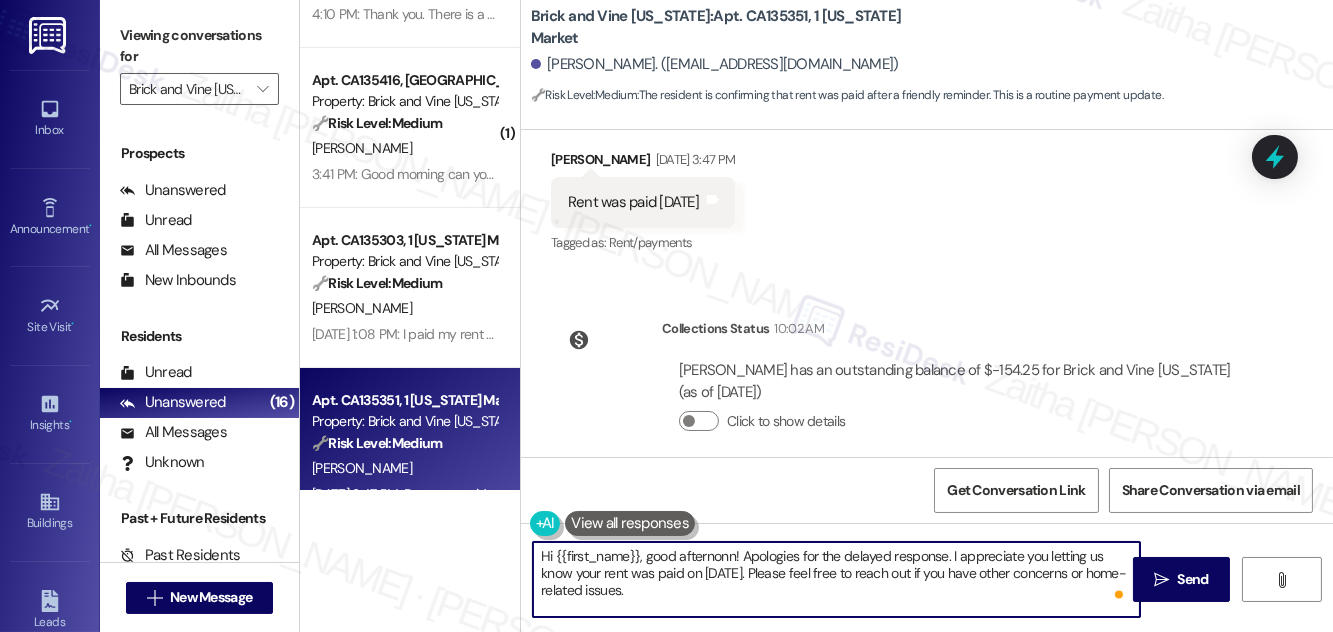 click on "Hi {{first_name}}, good afternonn! Apologies for the delayed response. I appreciate you letting us know your rent was paid on [DATE]. Please feel free to reach out if you have other concerns or home-related issues." at bounding box center (836, 579) 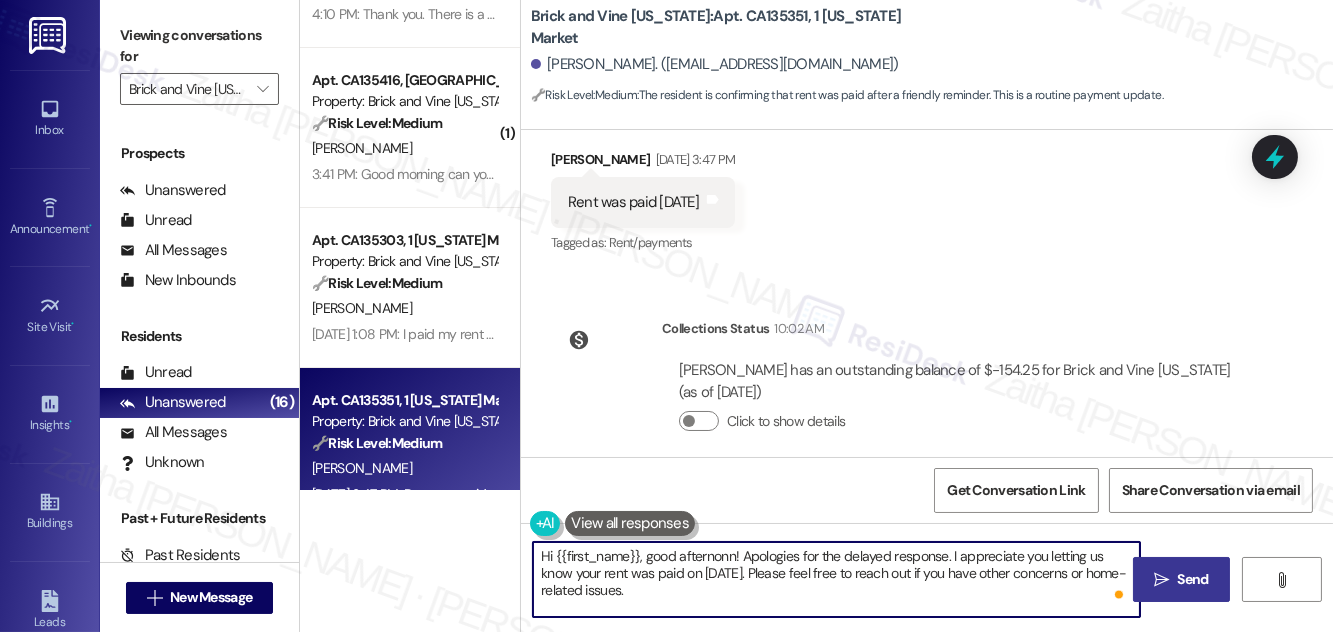 type on "Hi {{first_name}}, good afternonn! Apologies for the delayed response. I appreciate you letting us know your rent was paid on [DATE]. Please feel free to reach out if you have other concerns or home-related issues." 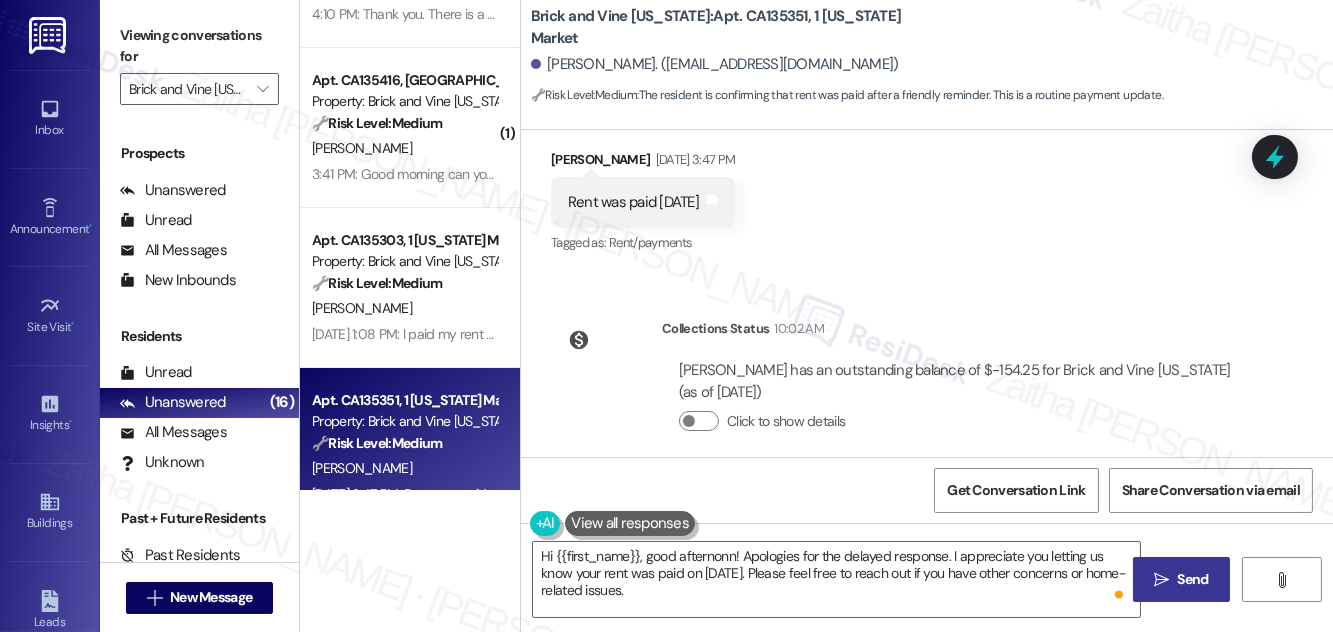 click on "Send" at bounding box center (1193, 579) 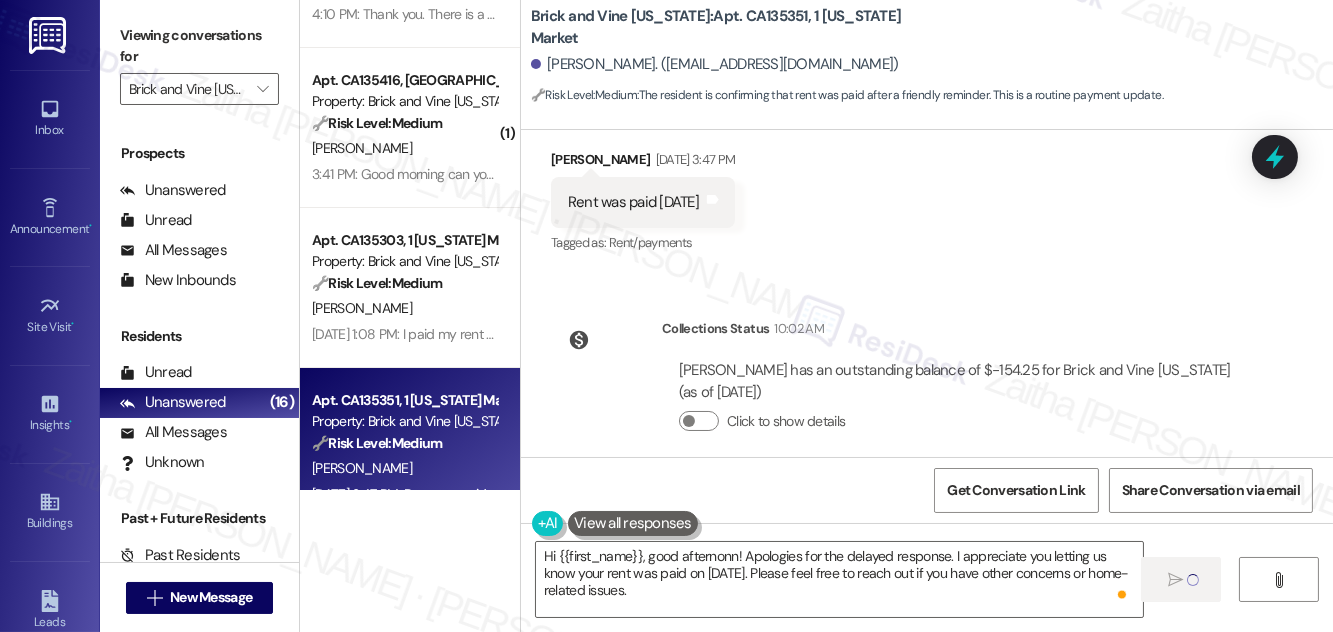 type 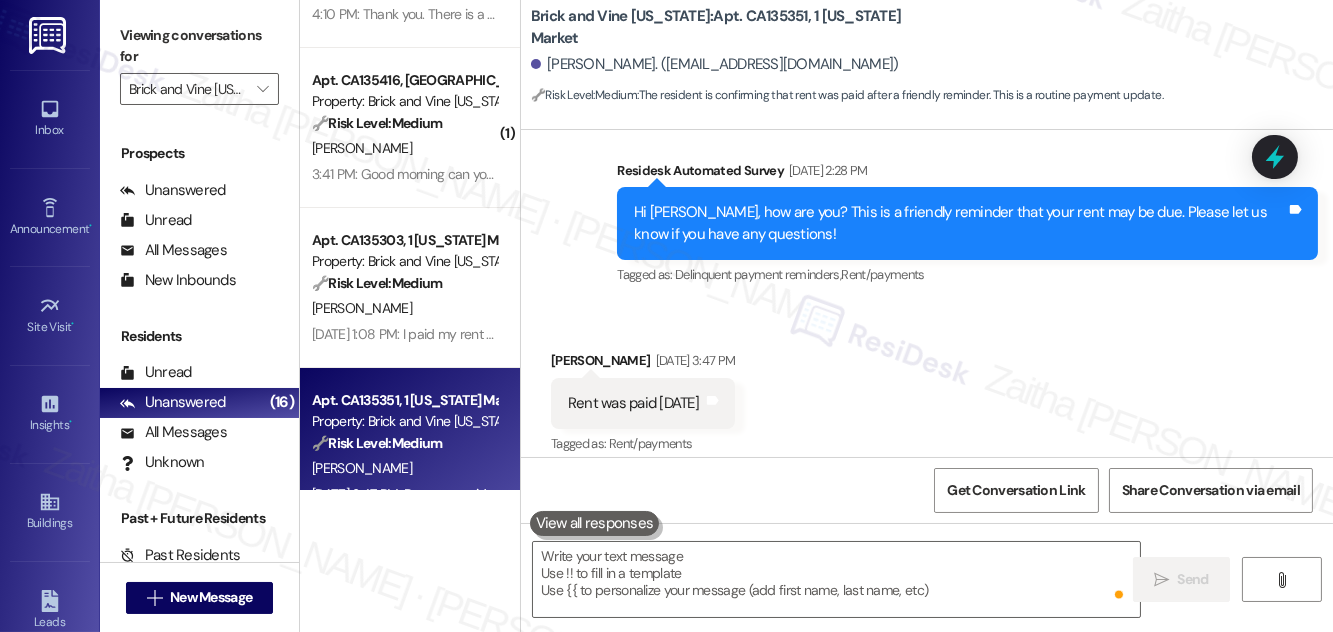 scroll, scrollTop: 972, scrollLeft: 0, axis: vertical 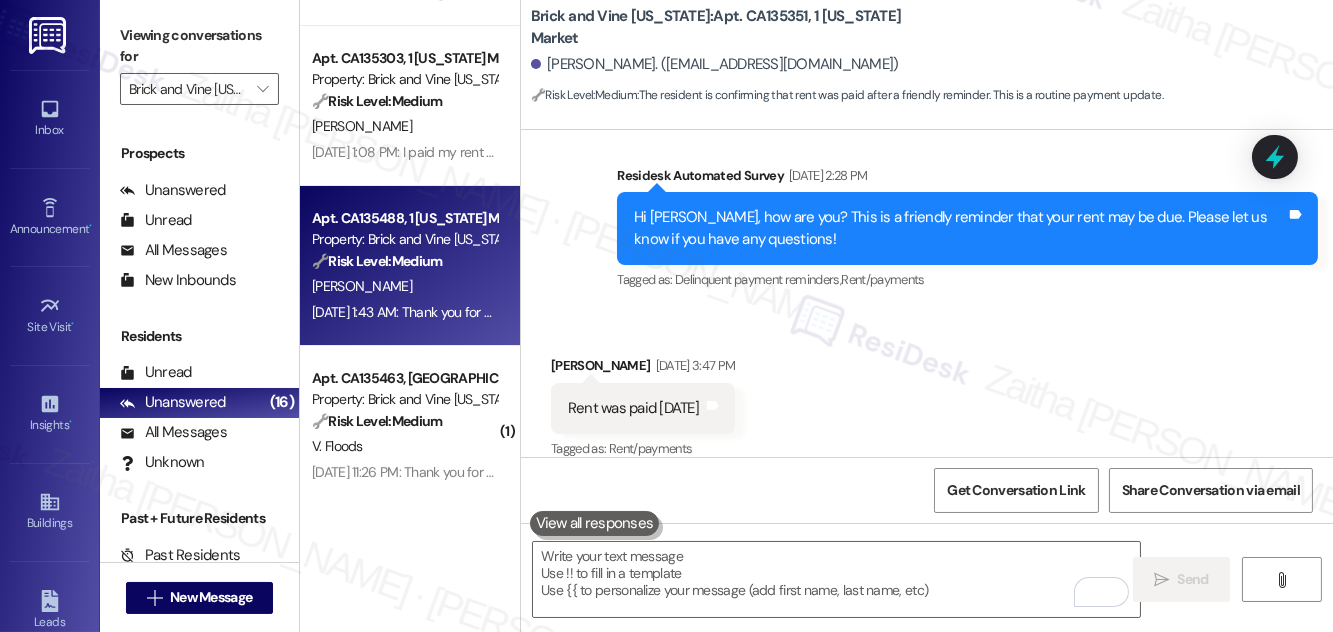 click on "[PERSON_NAME]" at bounding box center (404, 286) 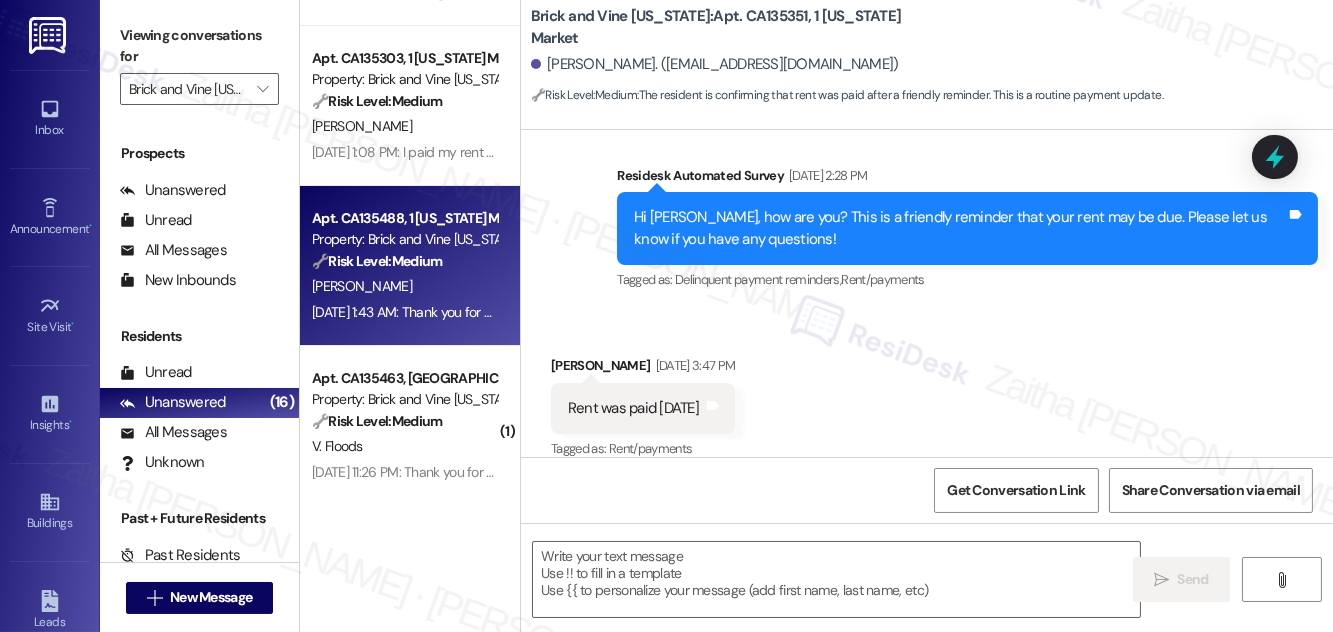 type on "Fetching suggested responses. Please feel free to read through the conversation in the meantime." 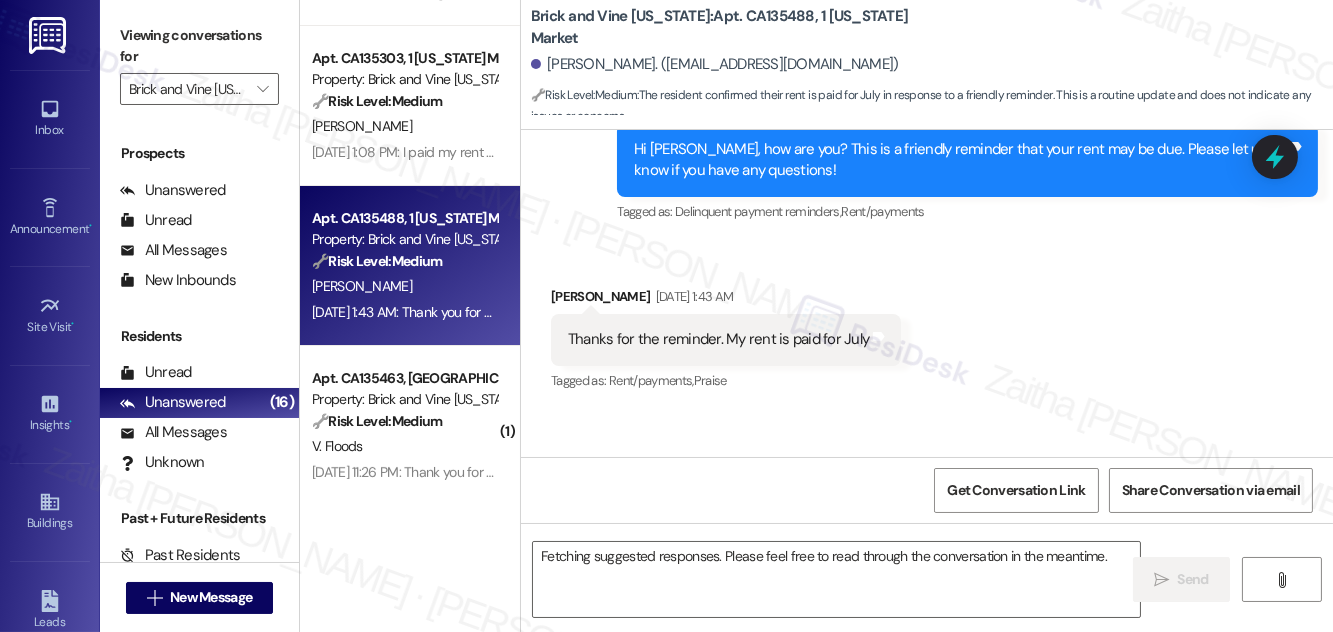 scroll, scrollTop: 14432, scrollLeft: 0, axis: vertical 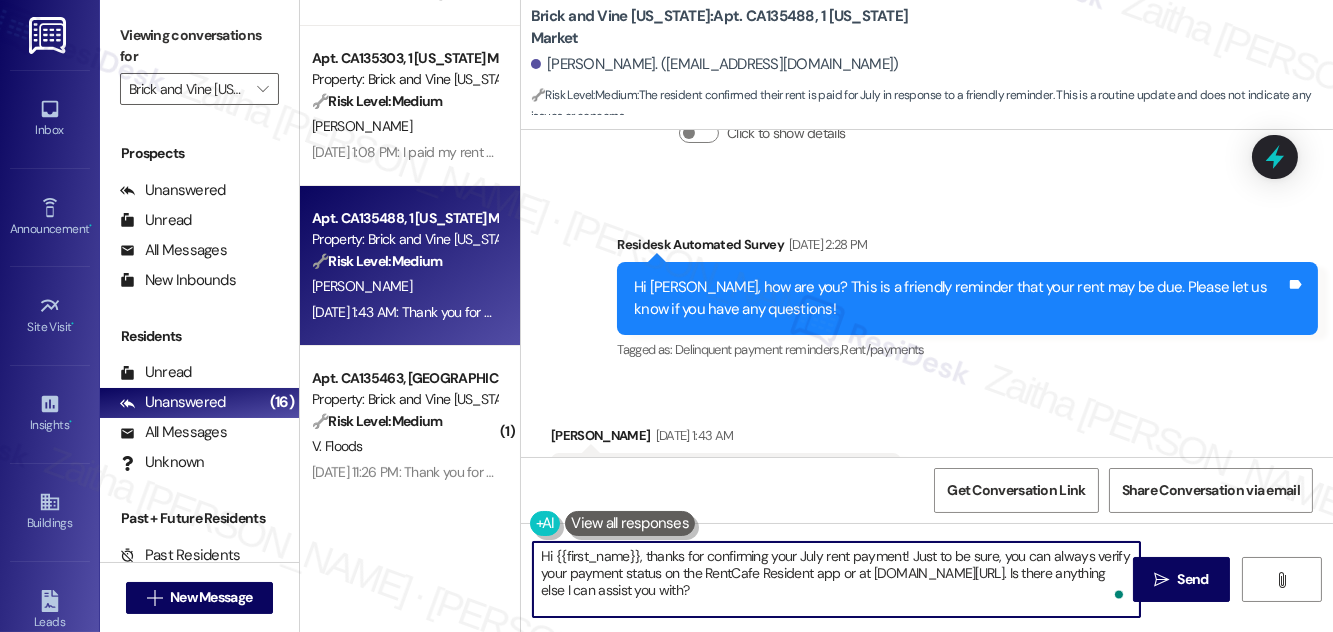 drag, startPoint x: 641, startPoint y: 556, endPoint x: 802, endPoint y: 588, distance: 164.14932 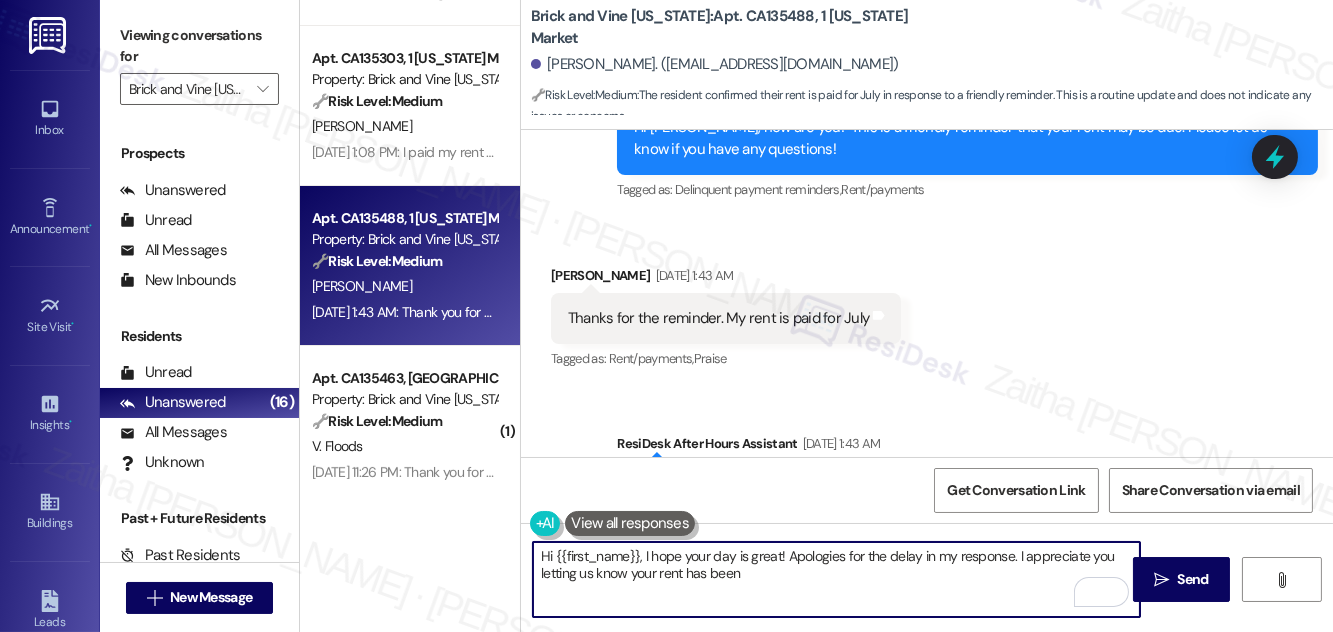 scroll, scrollTop: 14644, scrollLeft: 0, axis: vertical 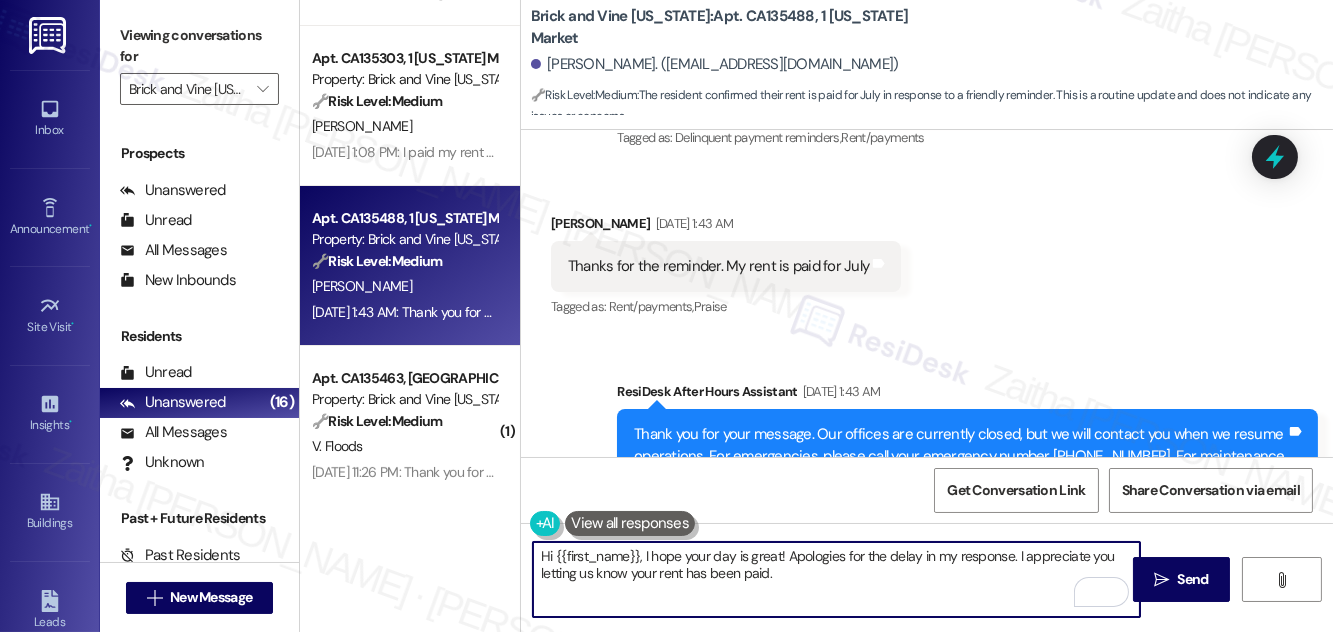 paste on "If you need anything else, please don't hesitate to reach out!" 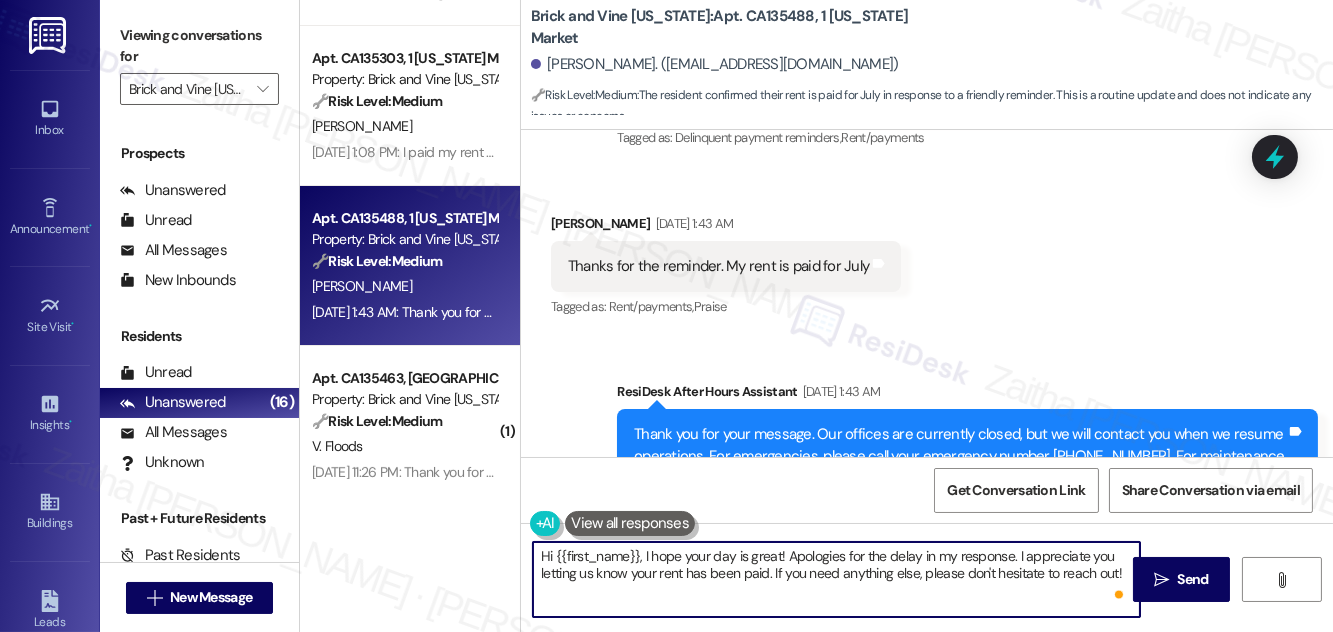 click on "Hi {{first_name}}, I hope your day is great! Apologies for the delay in my response. I appreciate you letting us know your rent has been paid. If you need anything else, please don't hesitate to reach out!" at bounding box center [836, 579] 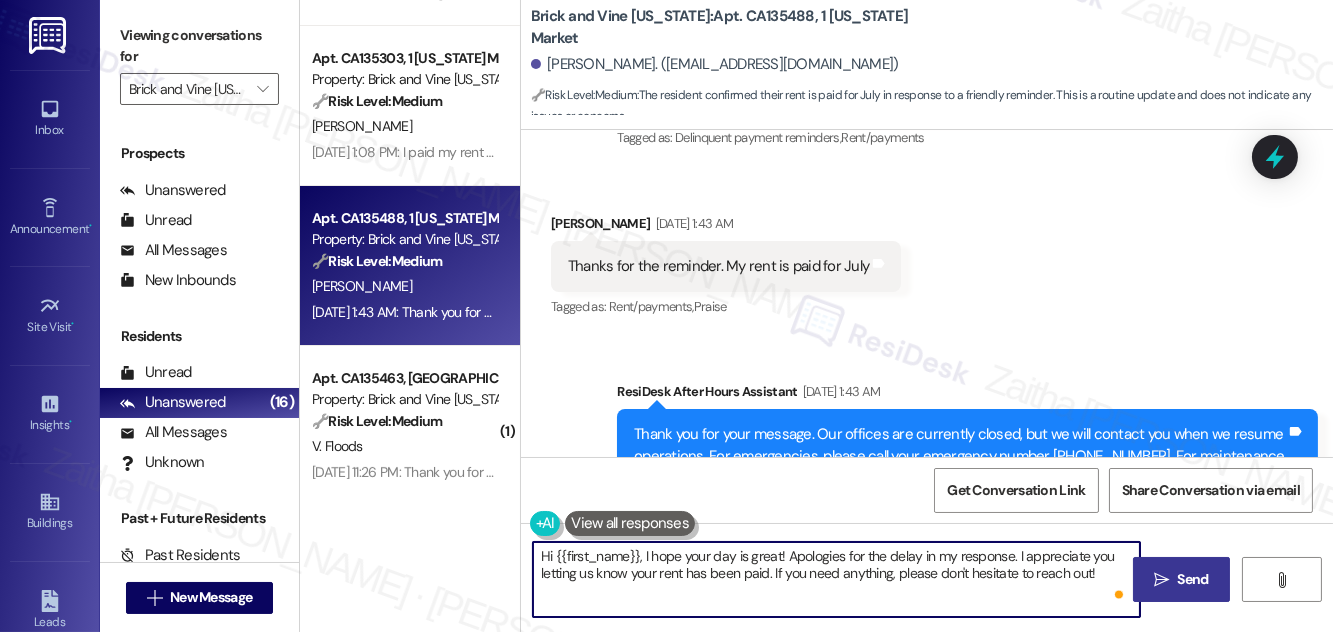 type on "Hi {{first_name}}, I hope your day is great! Apologies for the delay in my response. I appreciate you letting us know your rent has been paid. If you need anything, please don't hesitate to reach out!" 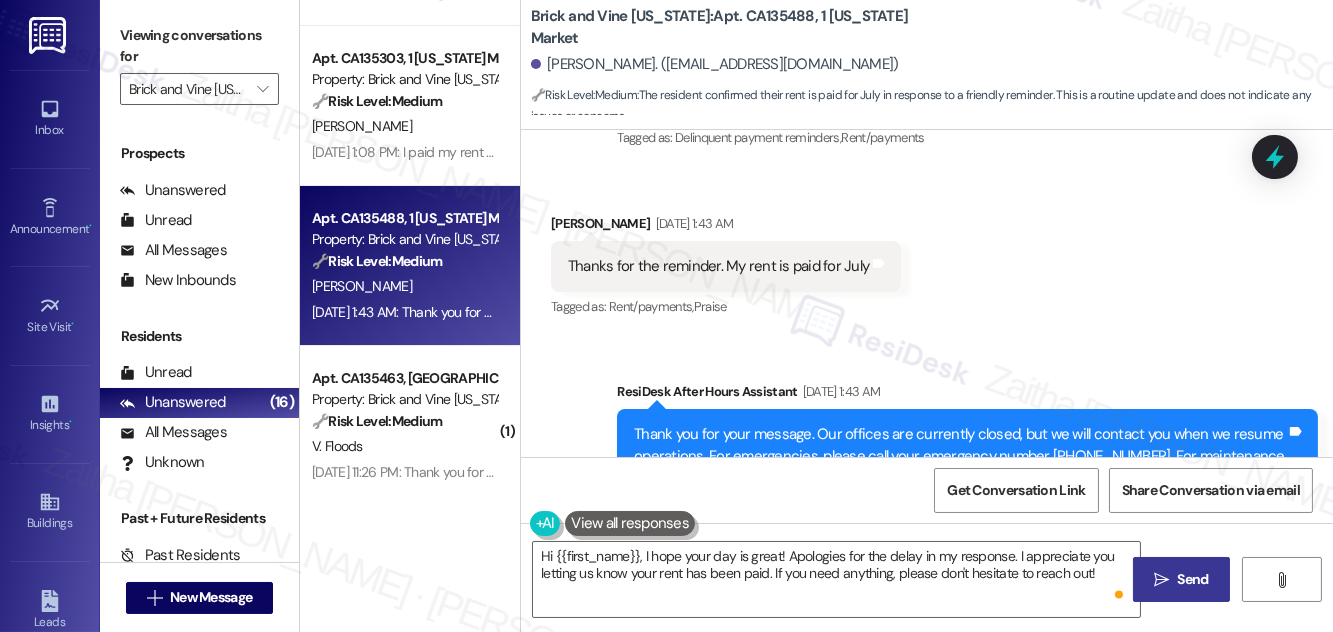 click on "Send" at bounding box center [1193, 579] 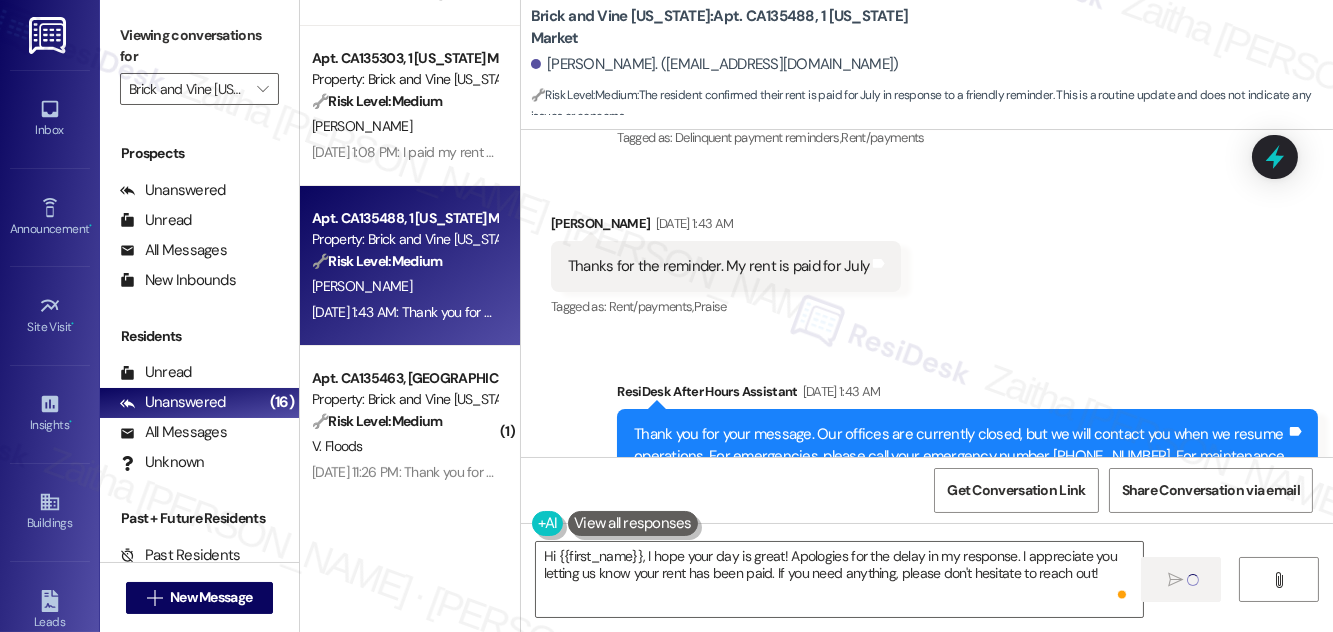type 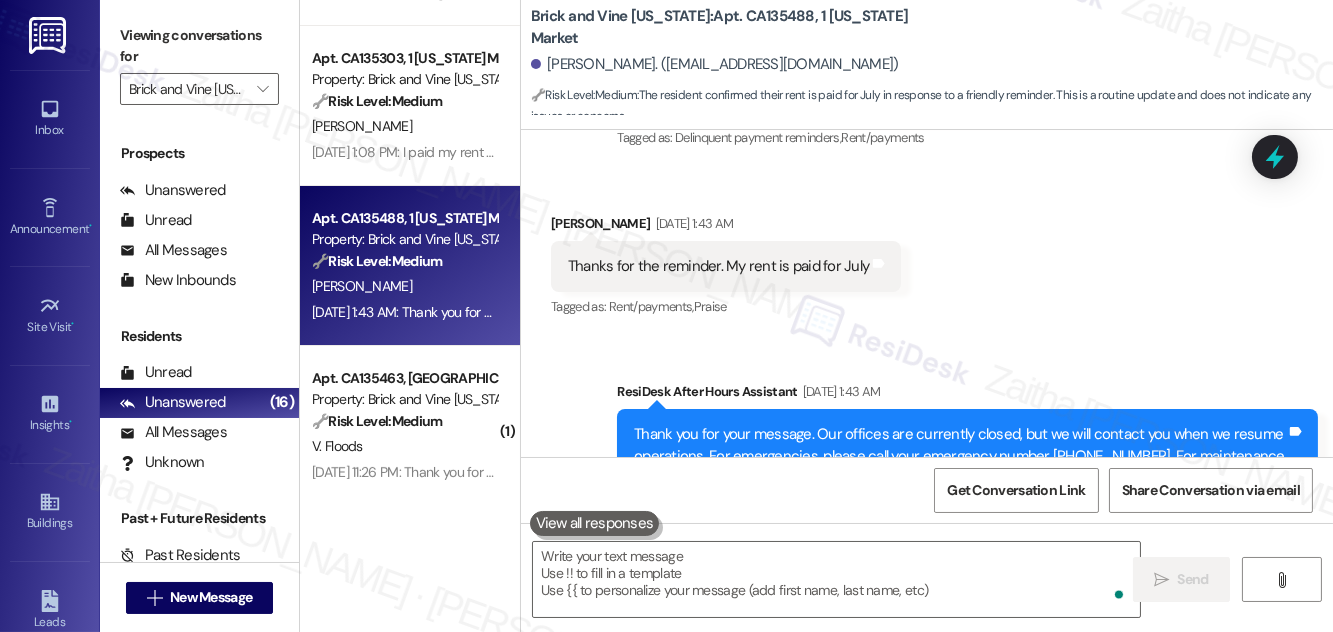 scroll, scrollTop: 14432, scrollLeft: 0, axis: vertical 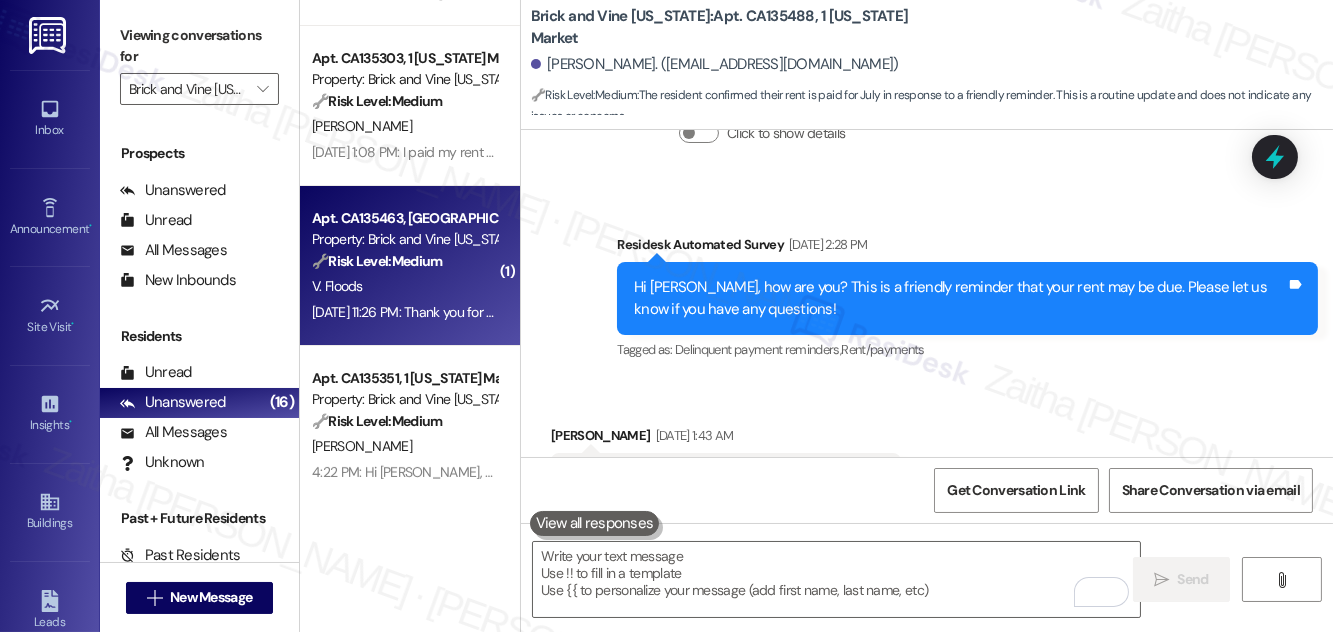 click on "🔧  Risk Level:  Medium The resident confirmed payment in response to a rent reminder. This is a routine update with no indication of a problem." at bounding box center (404, 261) 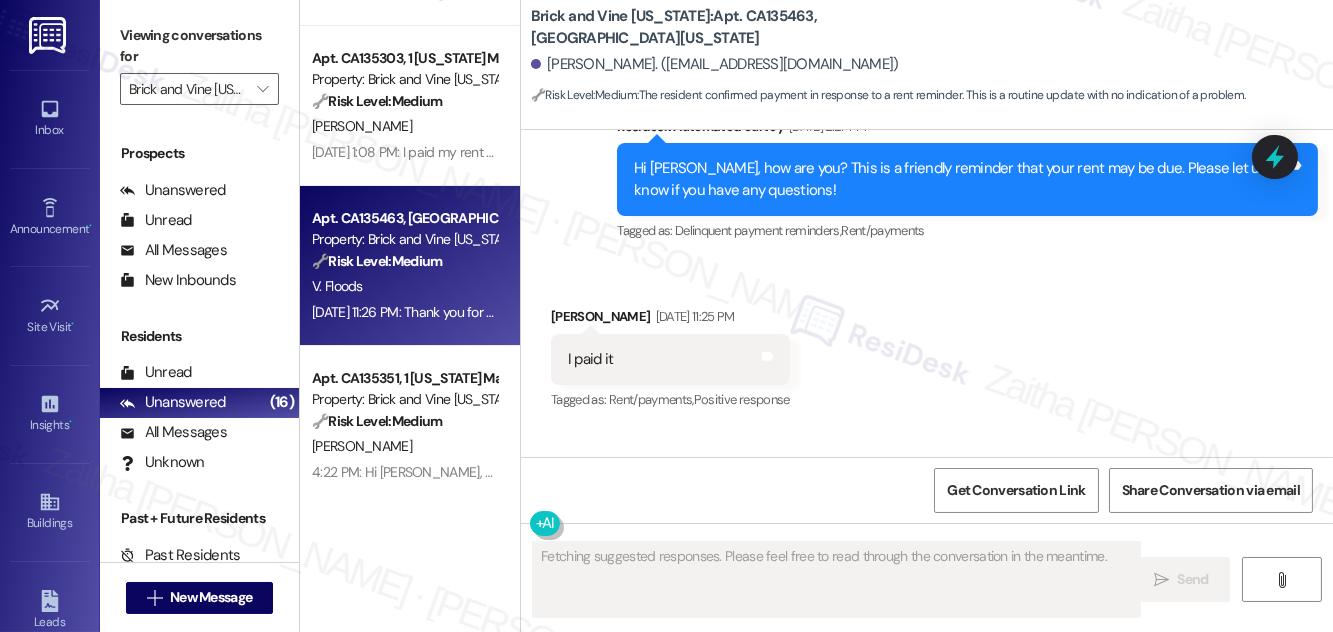scroll, scrollTop: 2914, scrollLeft: 0, axis: vertical 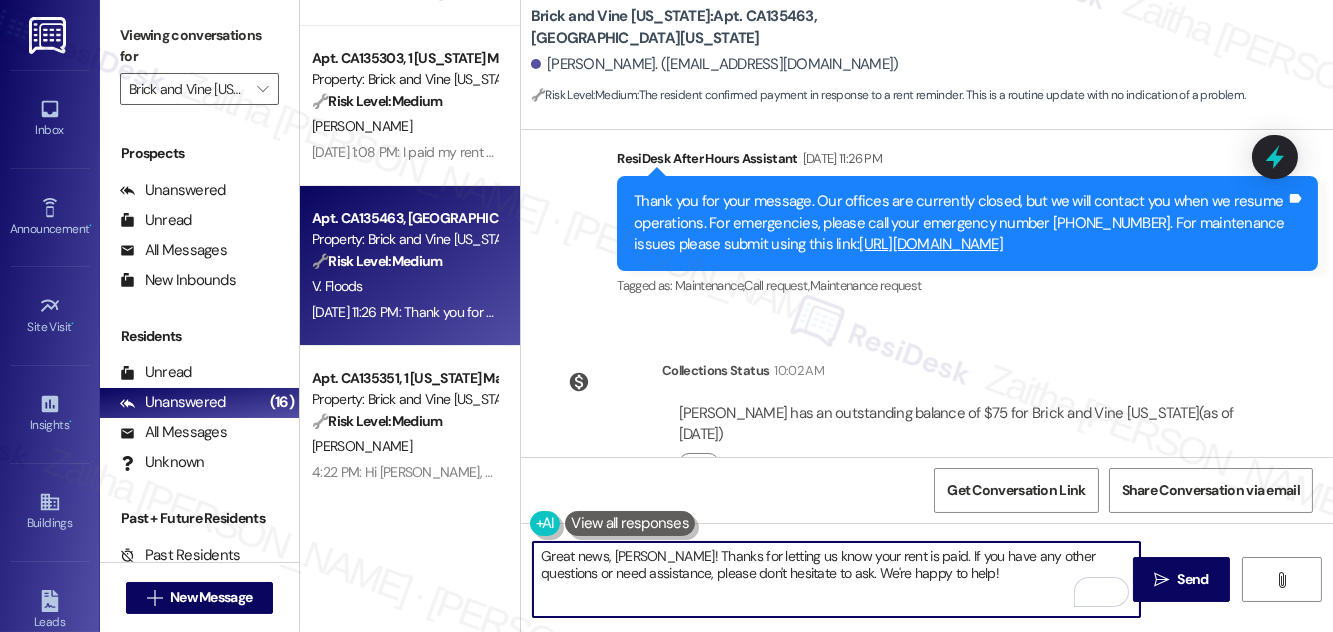 click on "Great news, [PERSON_NAME]! Thanks for letting us know your rent is paid. If you have any other questions or need assistance, please don't hesitate to ask. We're happy to help!" at bounding box center [836, 579] 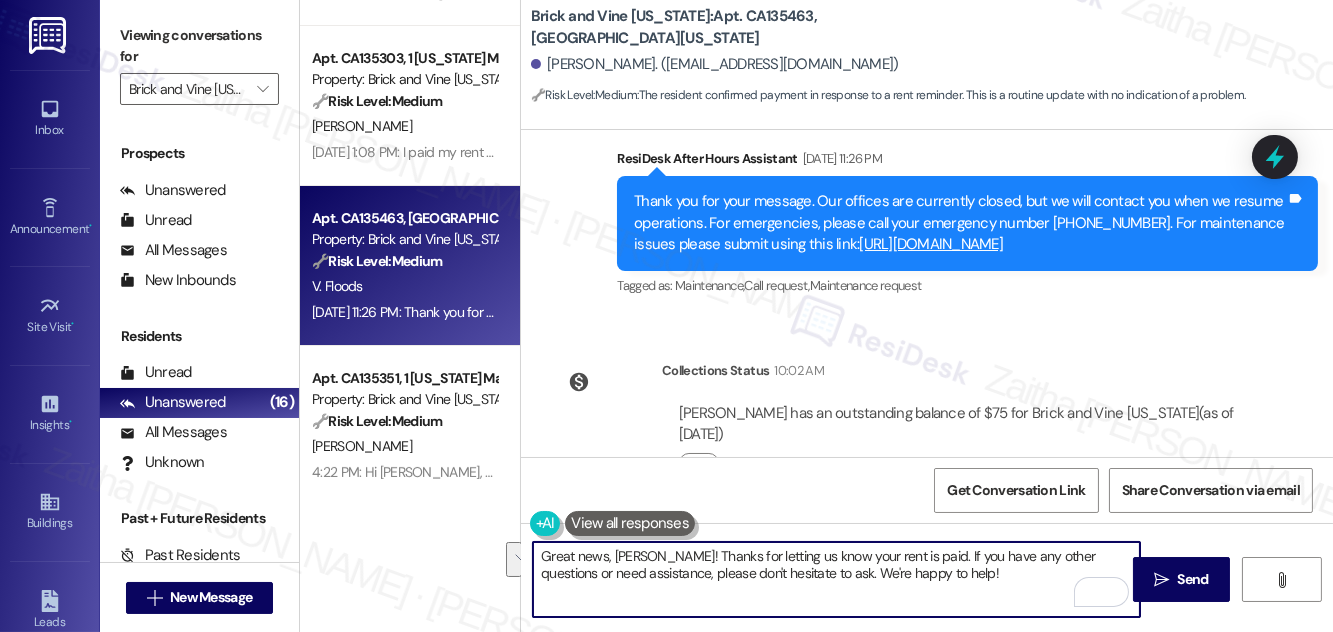 drag, startPoint x: 542, startPoint y: 555, endPoint x: 914, endPoint y: 578, distance: 372.71036 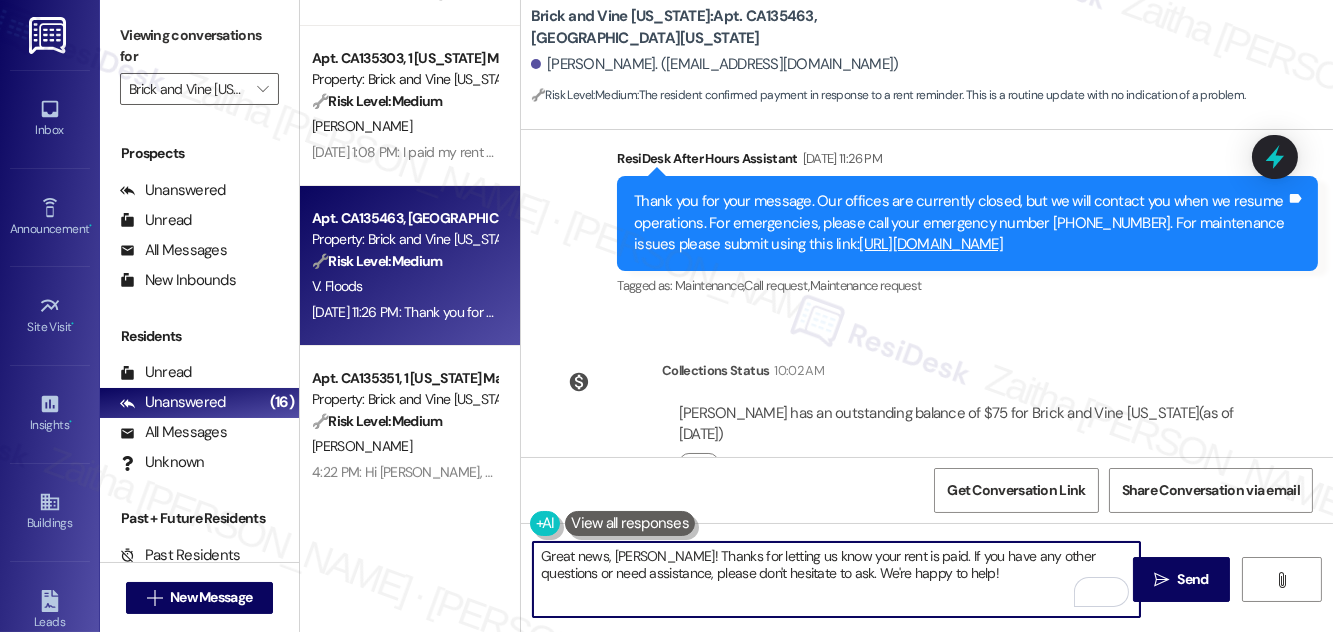 drag, startPoint x: 916, startPoint y: 551, endPoint x: 940, endPoint y: 559, distance: 25.298222 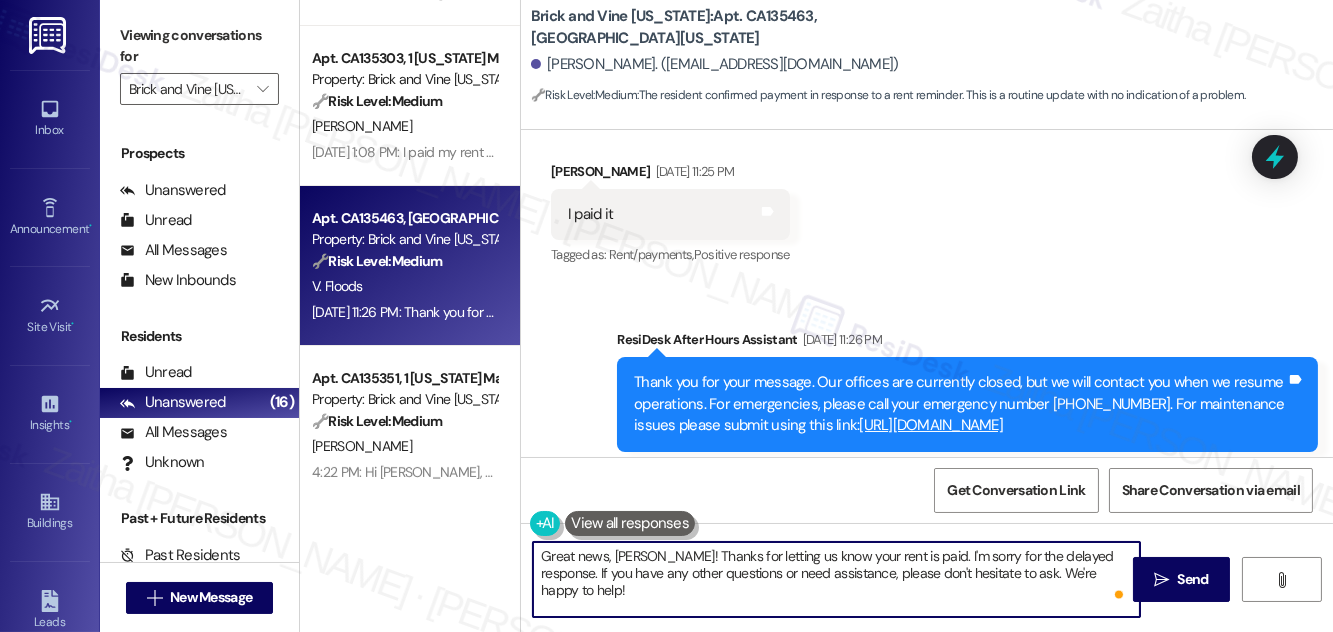 scroll, scrollTop: 2914, scrollLeft: 0, axis: vertical 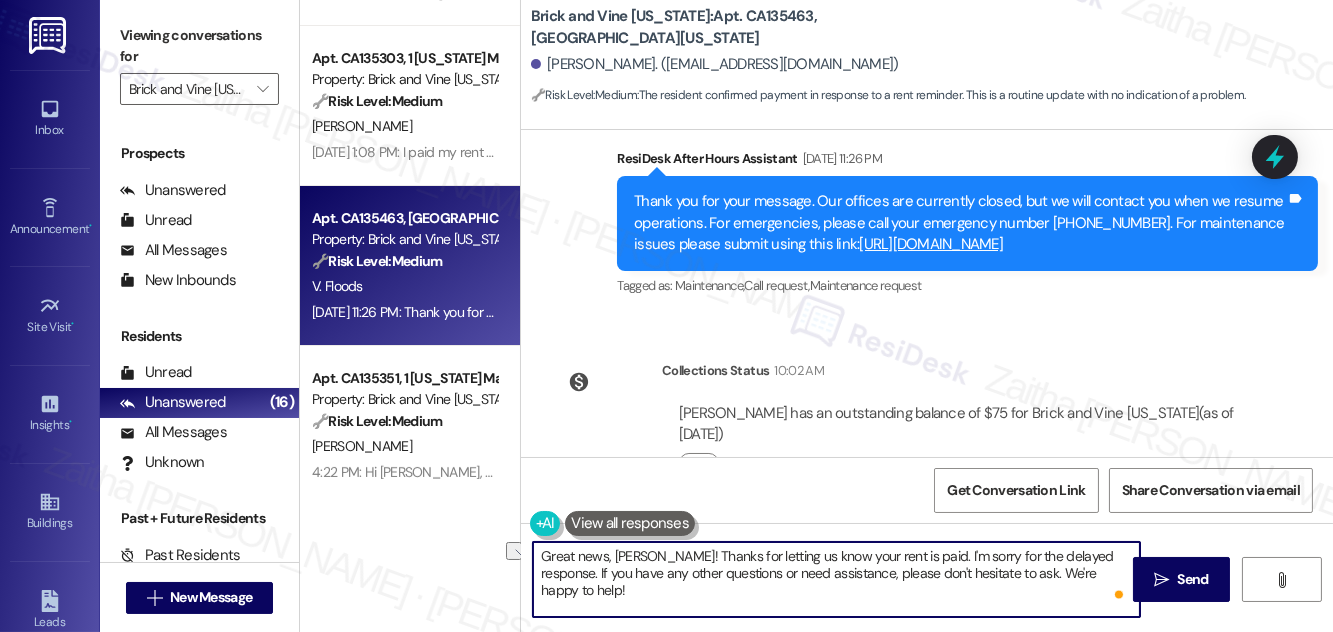drag, startPoint x: 608, startPoint y: 557, endPoint x: 533, endPoint y: 558, distance: 75.00667 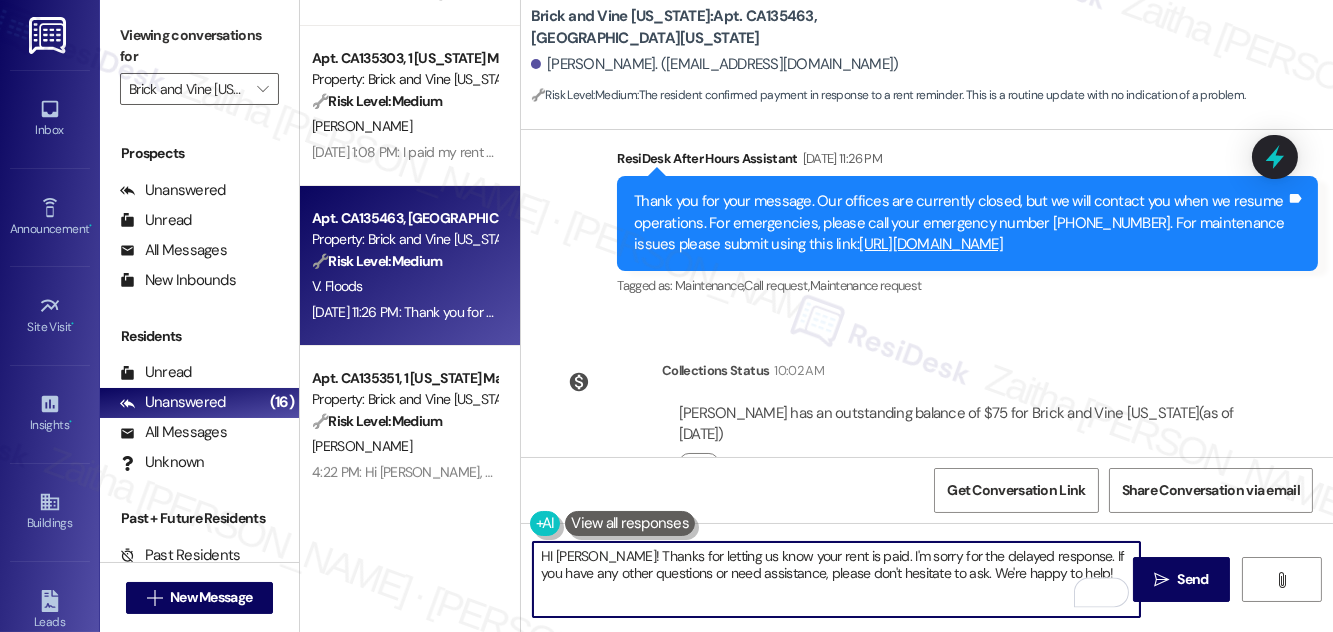 click on "HI [PERSON_NAME]! Thanks for letting us know your rent is paid. I'm sorry for the delayed response. If you have any other questions or need assistance, please don't hesitate to ask. We're happy to help!" at bounding box center [836, 579] 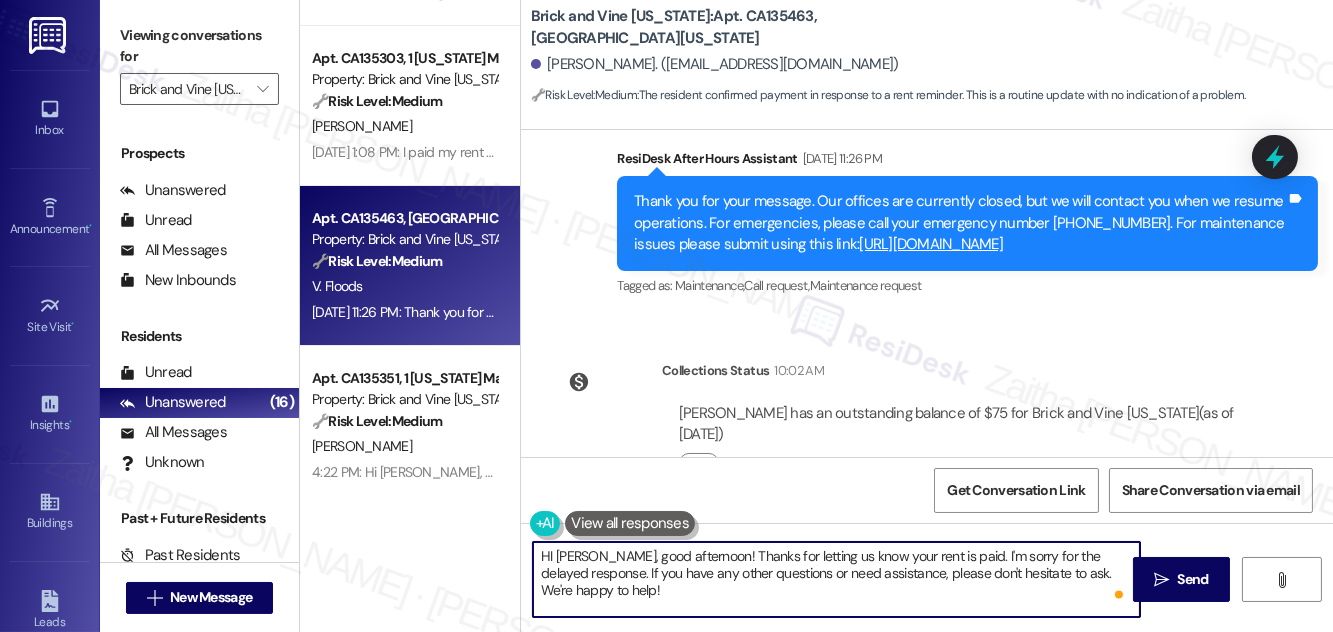 click on "HI [PERSON_NAME], good afternoon! Thanks for letting us know your rent is paid. I'm sorry for the delayed response. If you have any other questions or need assistance, please don't hesitate to ask. We're happy to help!" at bounding box center (836, 579) 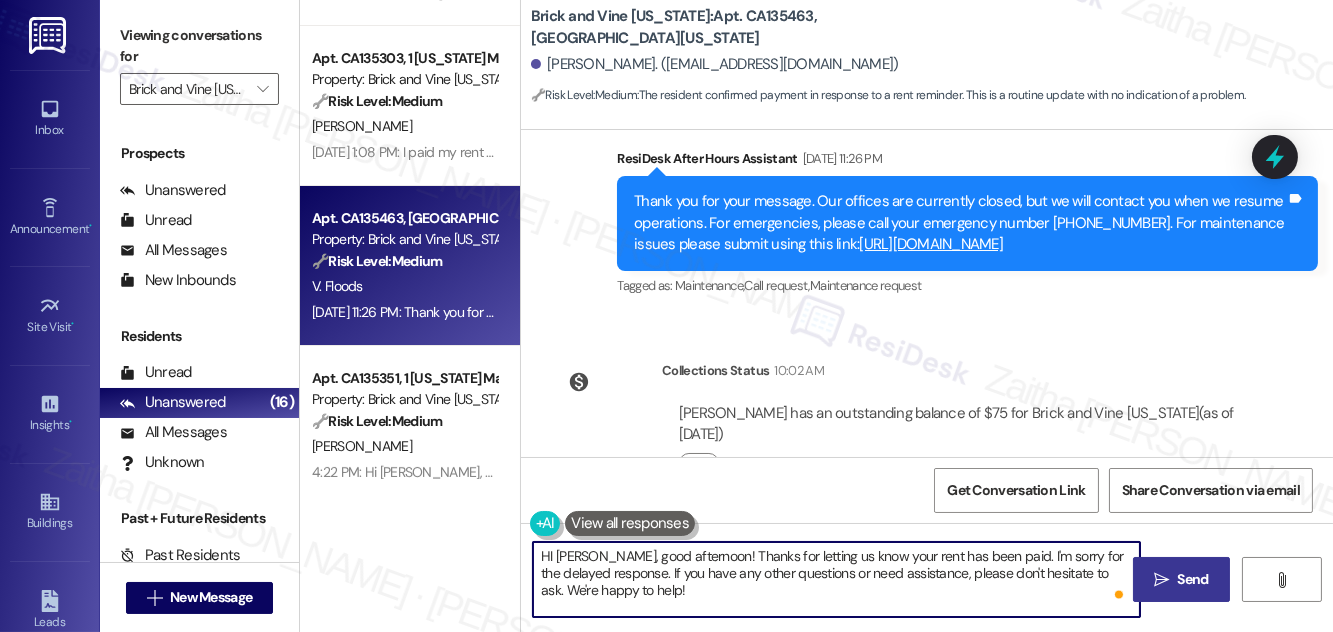 type on "HI [PERSON_NAME], good afternoon! Thanks for letting us know your rent has been paid. I'm sorry for the delayed response. If you have any other questions or need assistance, please don't hesitate to ask. We're happy to help!" 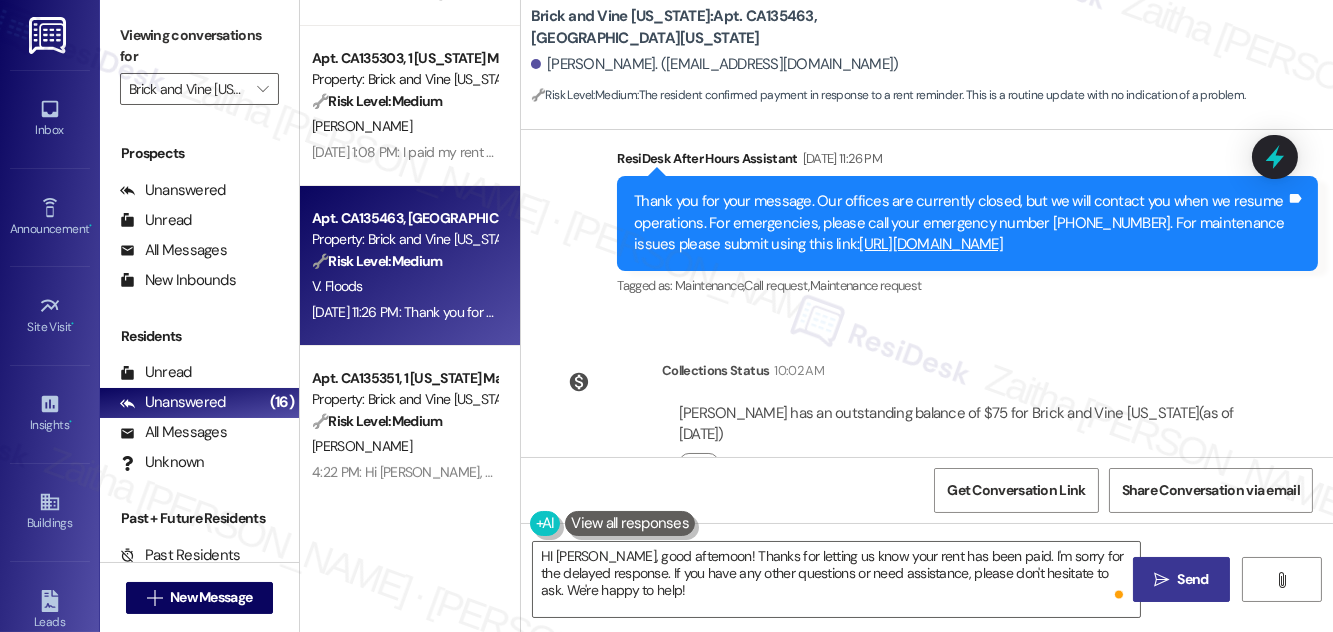 click on "Send" at bounding box center (1193, 579) 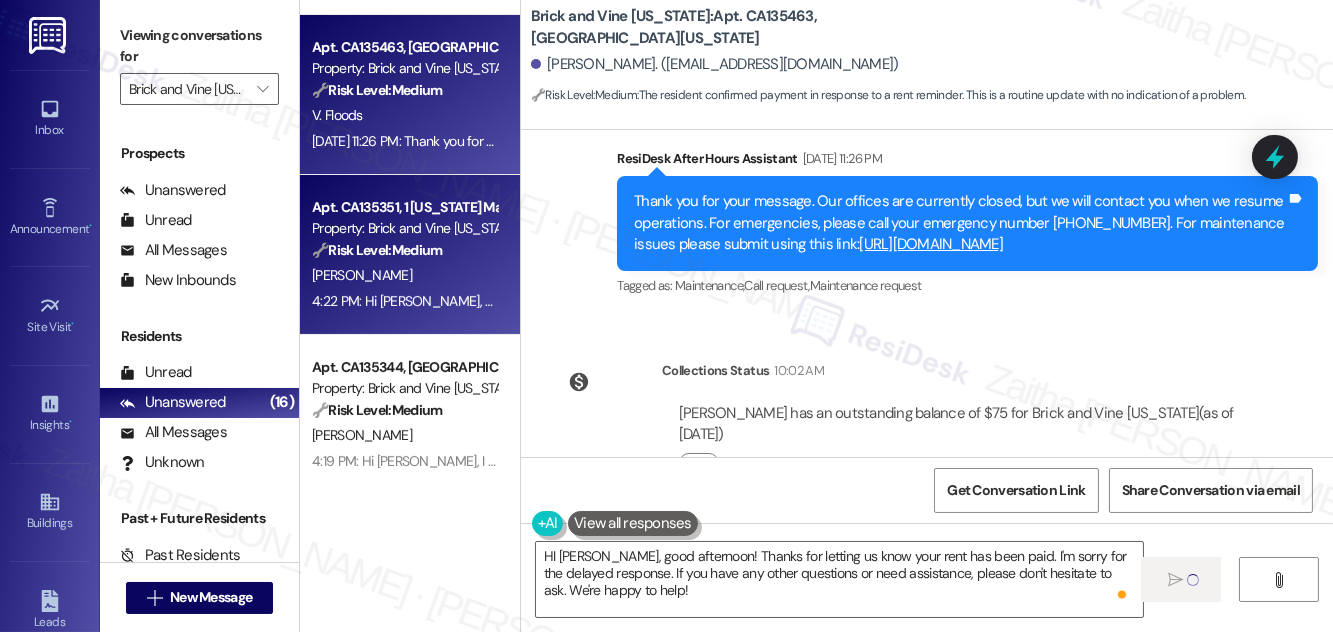 scroll, scrollTop: 636, scrollLeft: 0, axis: vertical 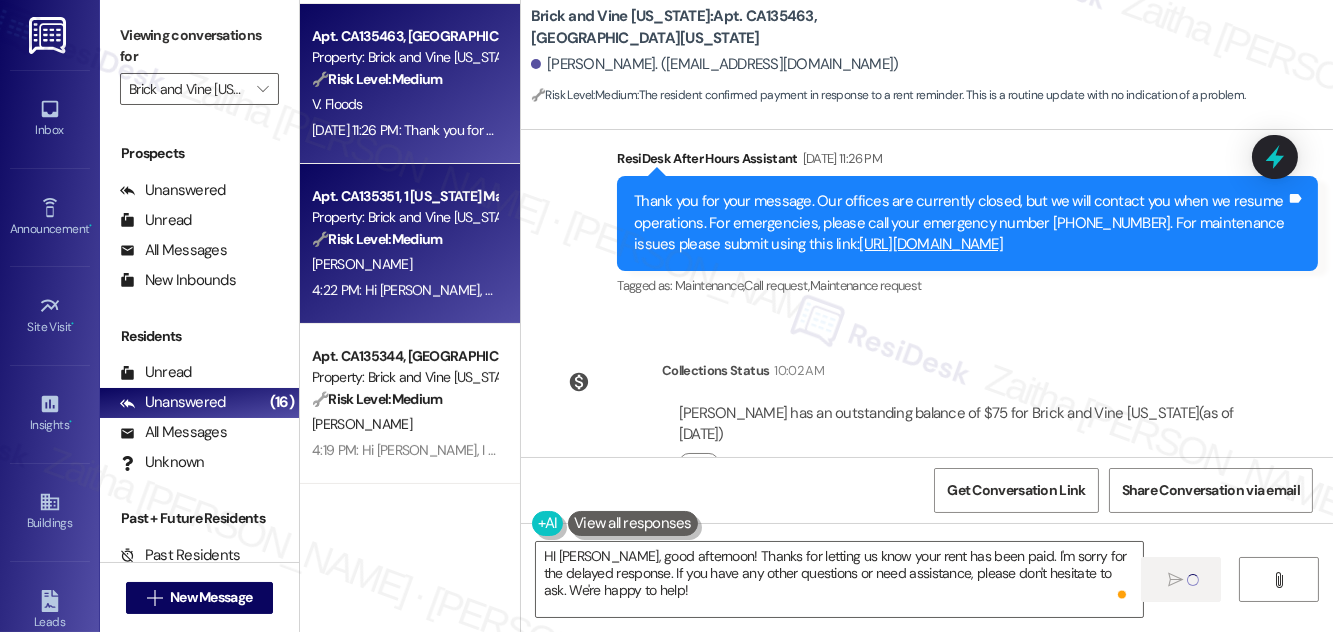 type 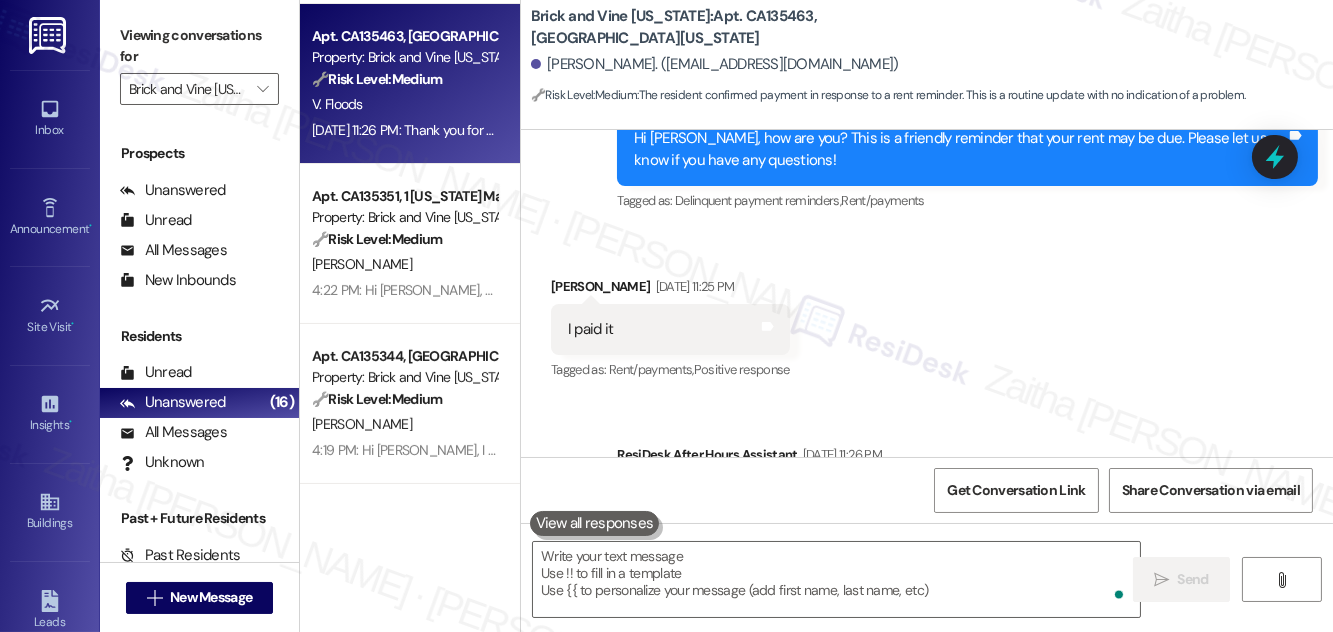 scroll, scrollTop: 2498, scrollLeft: 0, axis: vertical 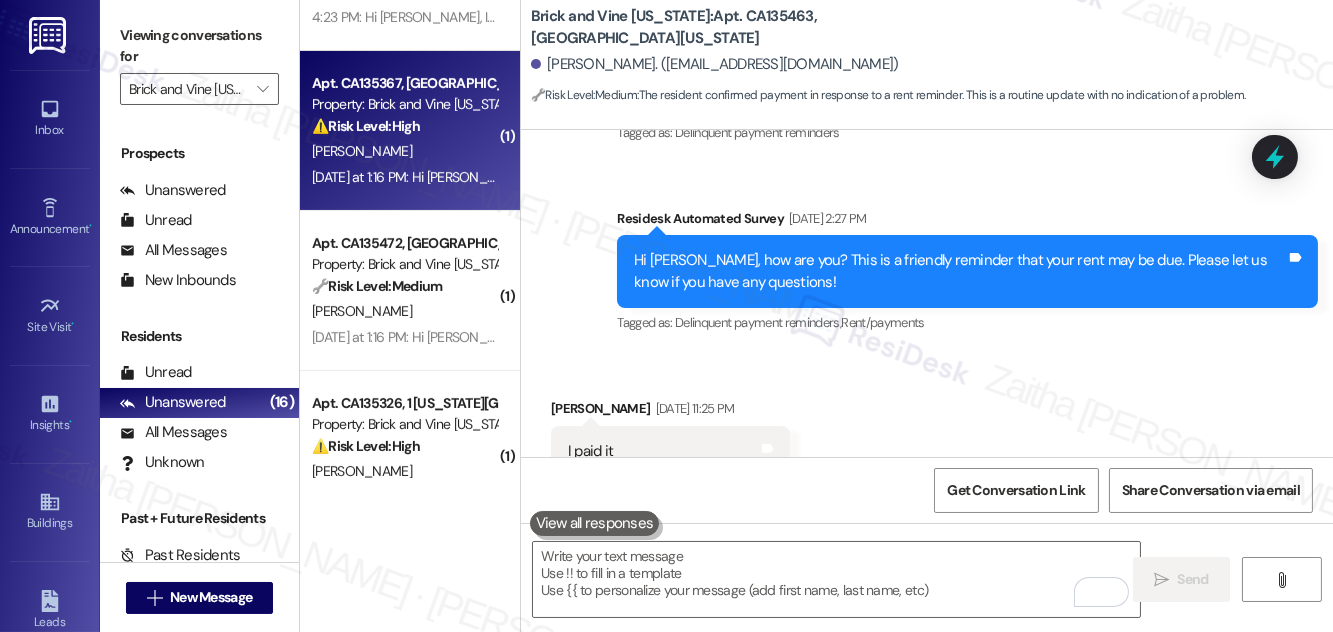 click on "[PERSON_NAME]" at bounding box center [404, 151] 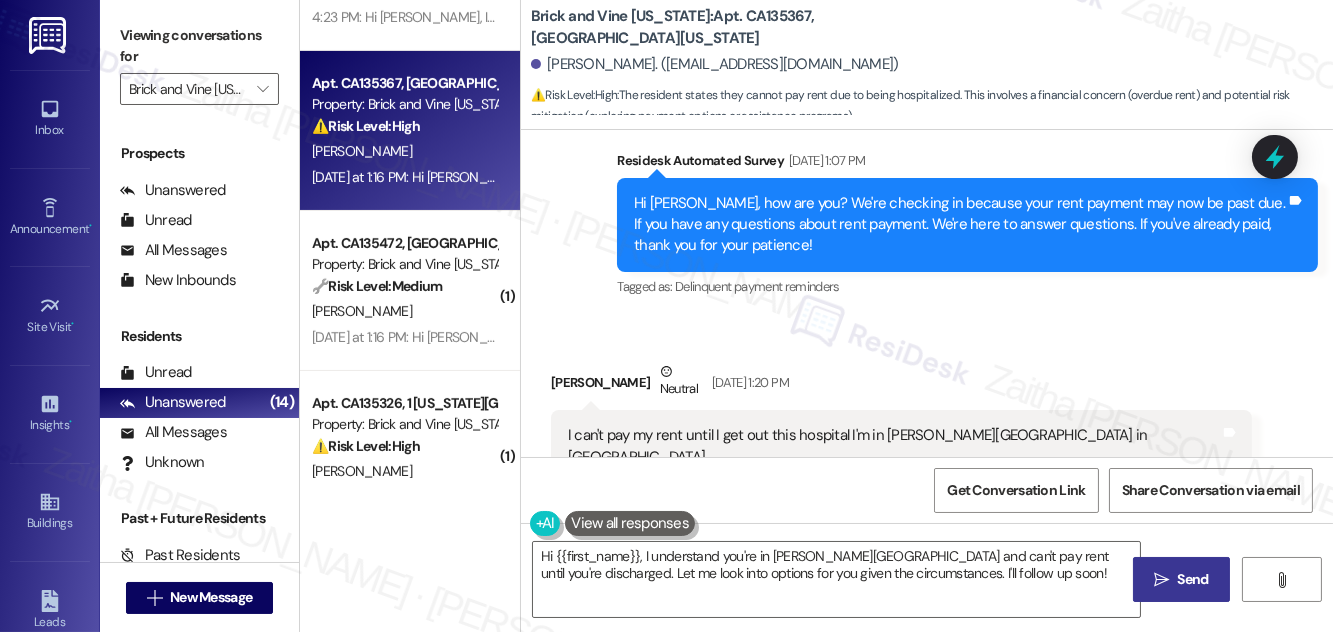 scroll, scrollTop: 2671, scrollLeft: 0, axis: vertical 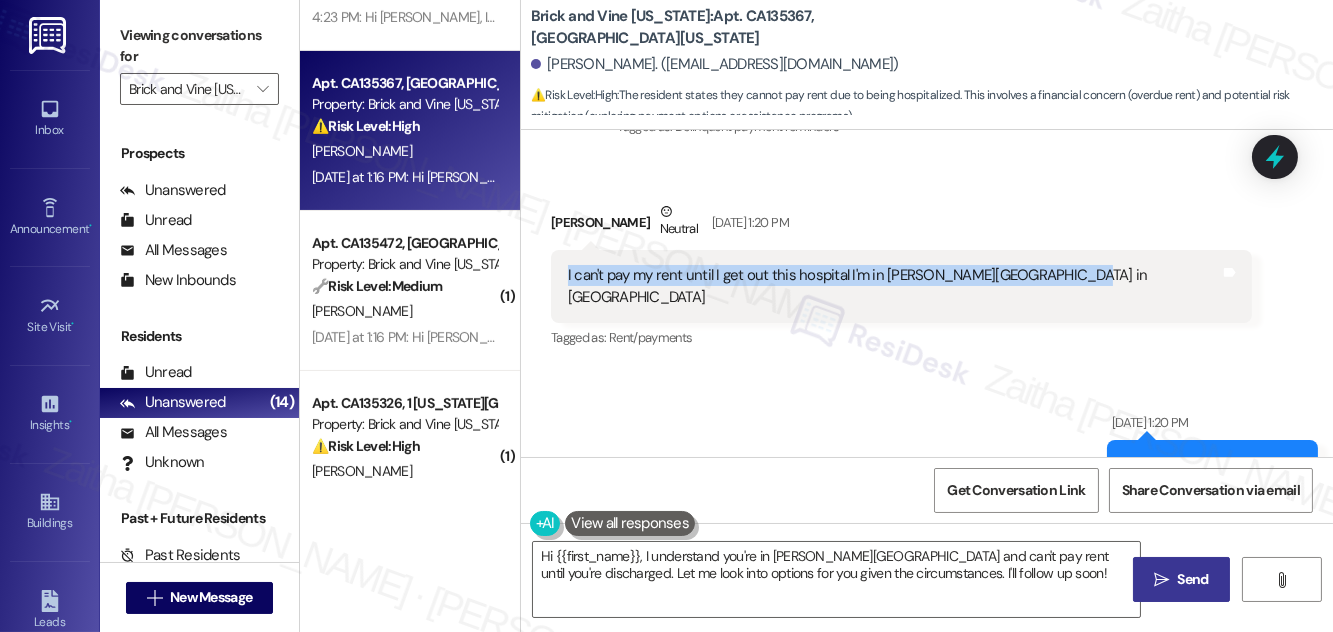 drag, startPoint x: 562, startPoint y: 187, endPoint x: 1052, endPoint y: 215, distance: 490.79935 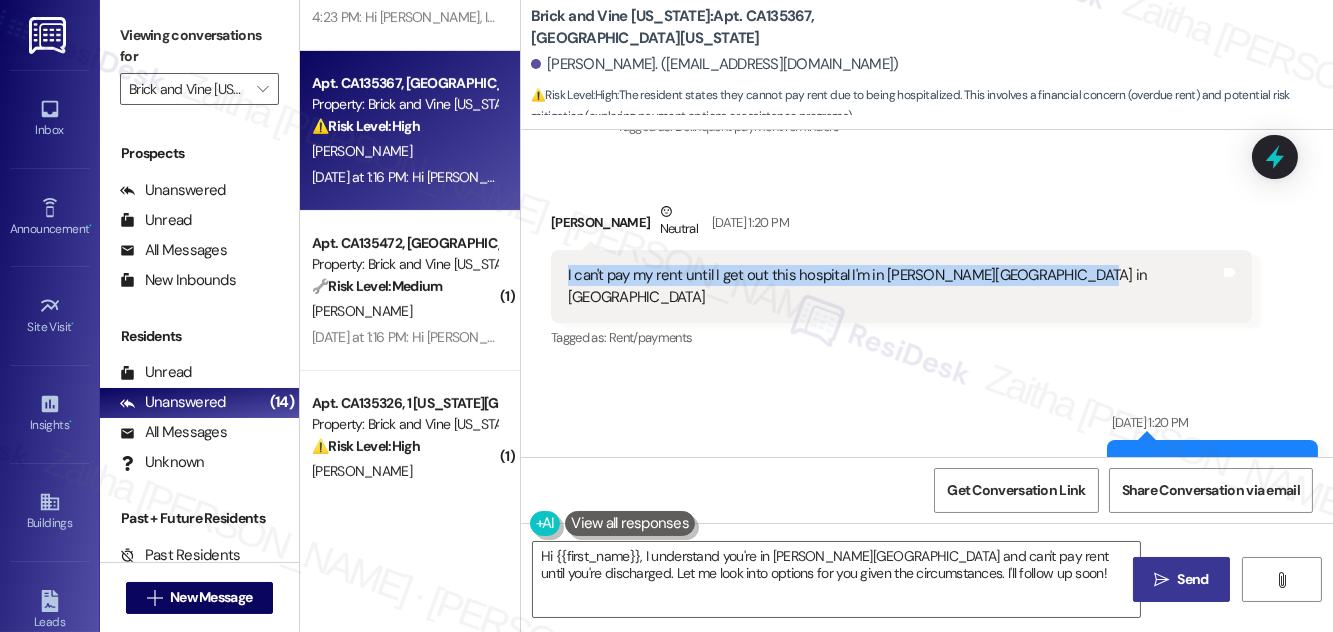 copy on "I can't pay my rent until I get out this hospital  I'm in [PERSON_NAME][GEOGRAPHIC_DATA] in [GEOGRAPHIC_DATA]" 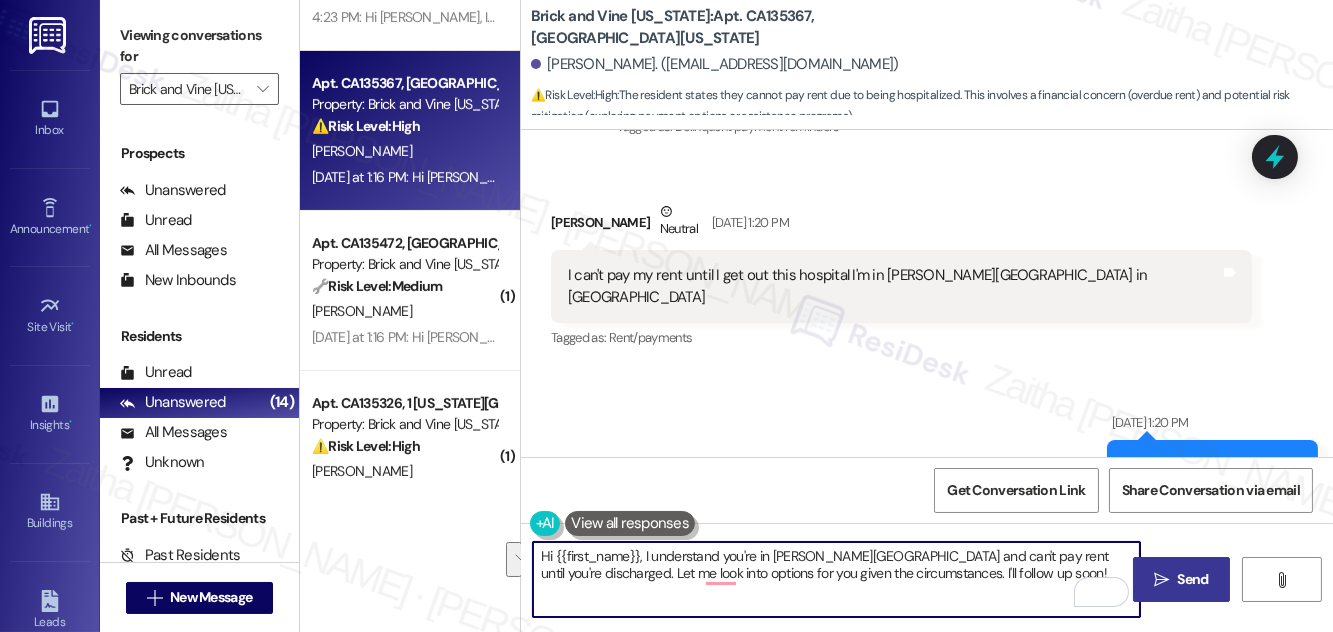 drag, startPoint x: 643, startPoint y: 555, endPoint x: 768, endPoint y: 577, distance: 126.921234 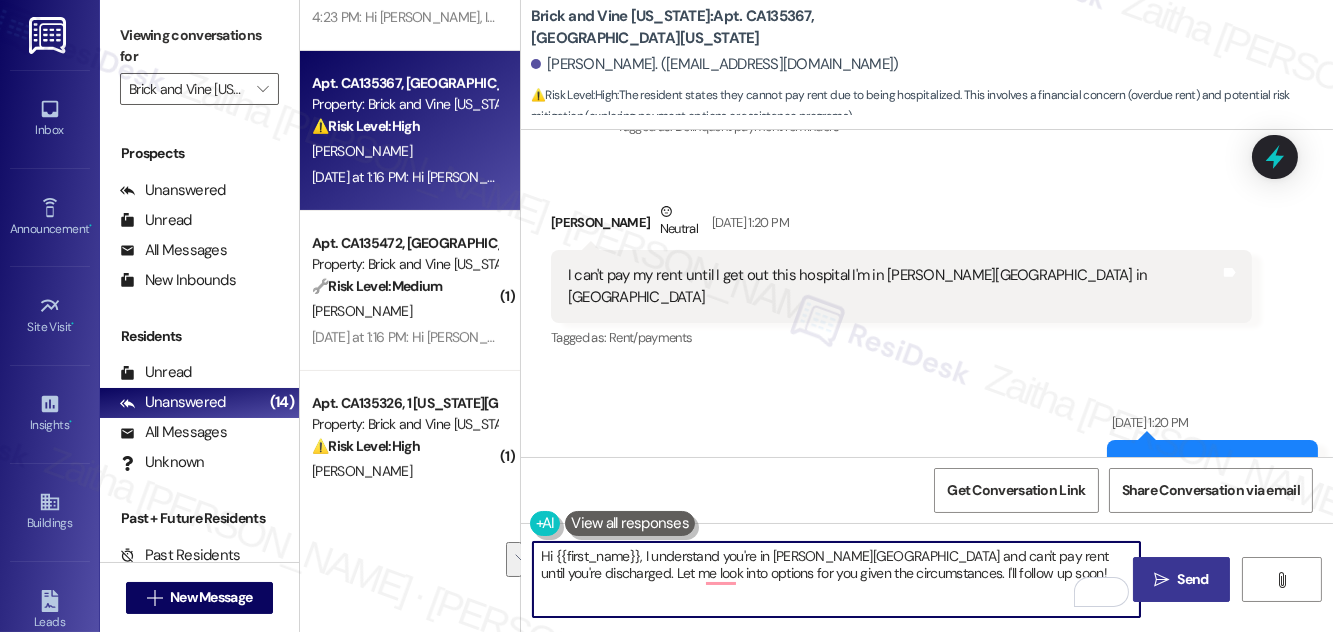 click on "Hi {{first_name}}, I understand you're in [PERSON_NAME][GEOGRAPHIC_DATA] and can't pay rent until you're discharged. Let me look into options for you given the circumstances. I'll follow up soon!" at bounding box center [836, 579] 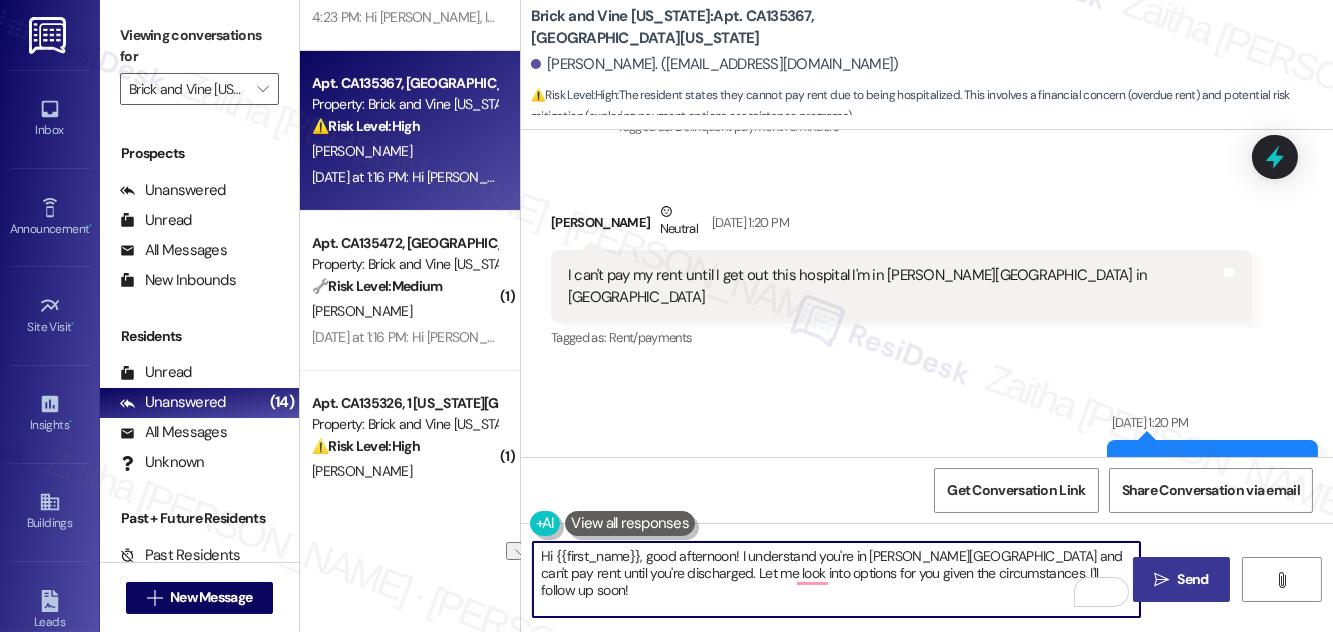 drag, startPoint x: 609, startPoint y: 573, endPoint x: 1051, endPoint y: 570, distance: 442.0102 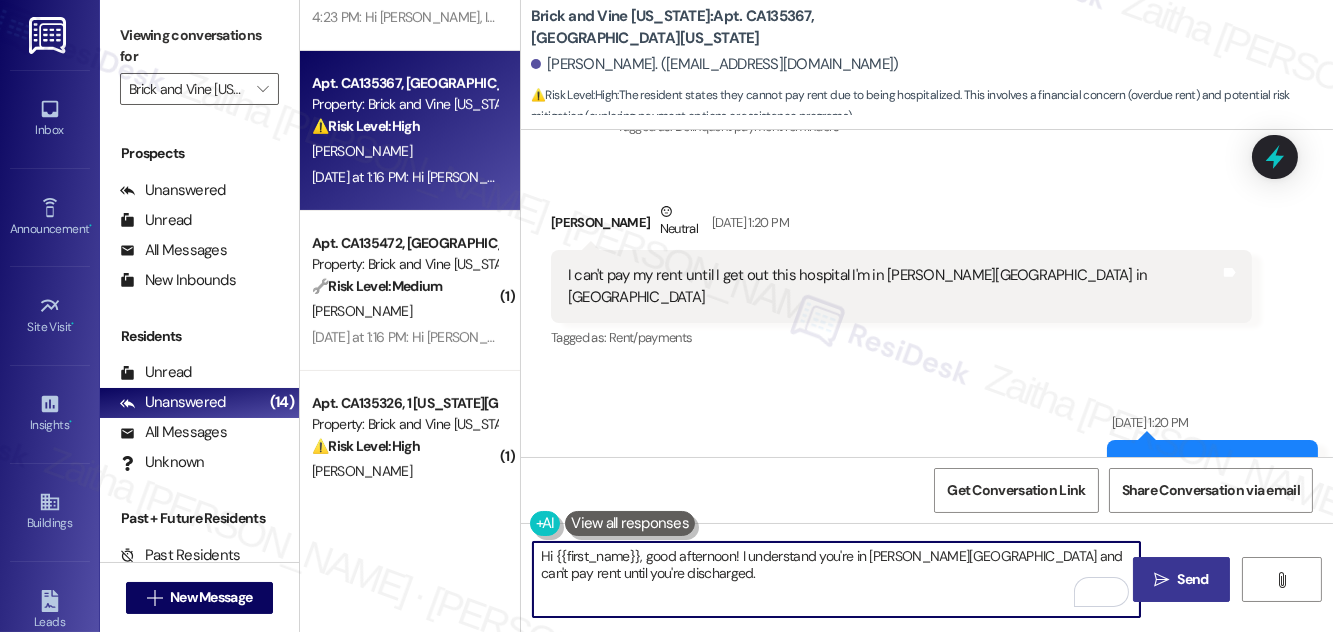 paste on "I’ve shared your message with the team so they’re aware of your situation. Wishing you a smooth and speedy recovery—please don’t hesitate to reach out if there’s anything else we can do in the meantime." 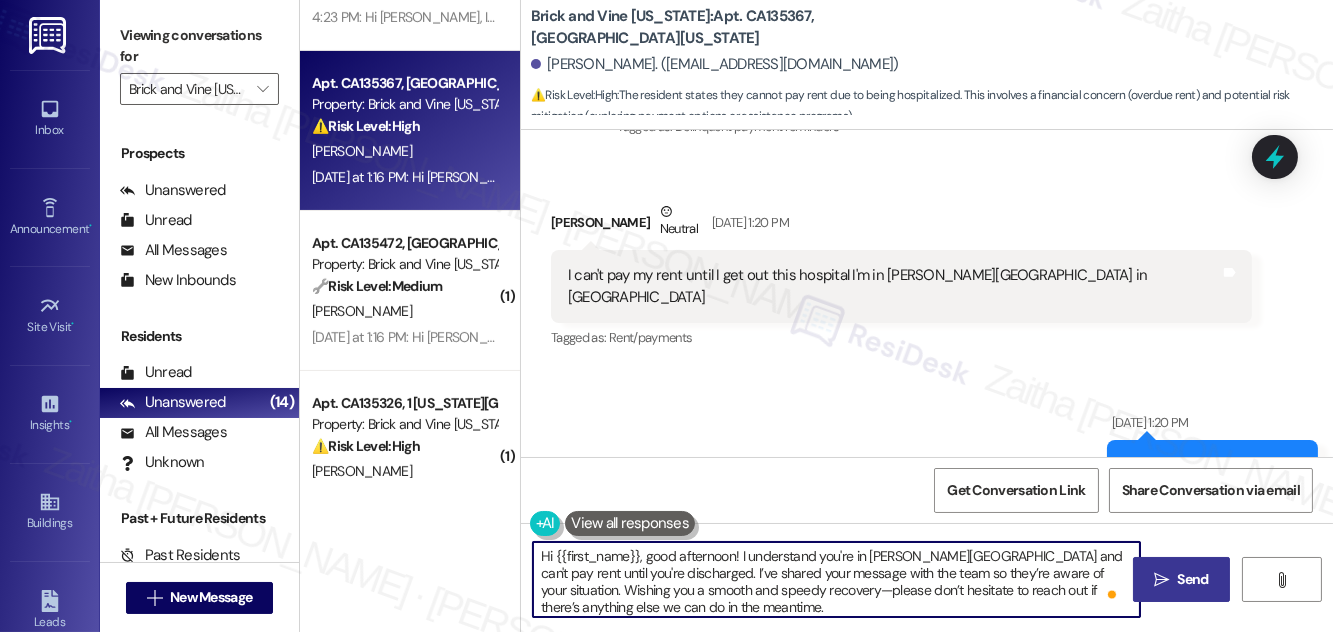 click on "Hi {{first_name}}, good afternoon! I understand you're in [PERSON_NAME][GEOGRAPHIC_DATA] and can't pay rent until you're discharged. I’ve shared your message with the team so they’re aware of your situation. Wishing you a smooth and speedy recovery—please don’t hesitate to reach out if there’s anything else we can do in the meantime." at bounding box center [836, 579] 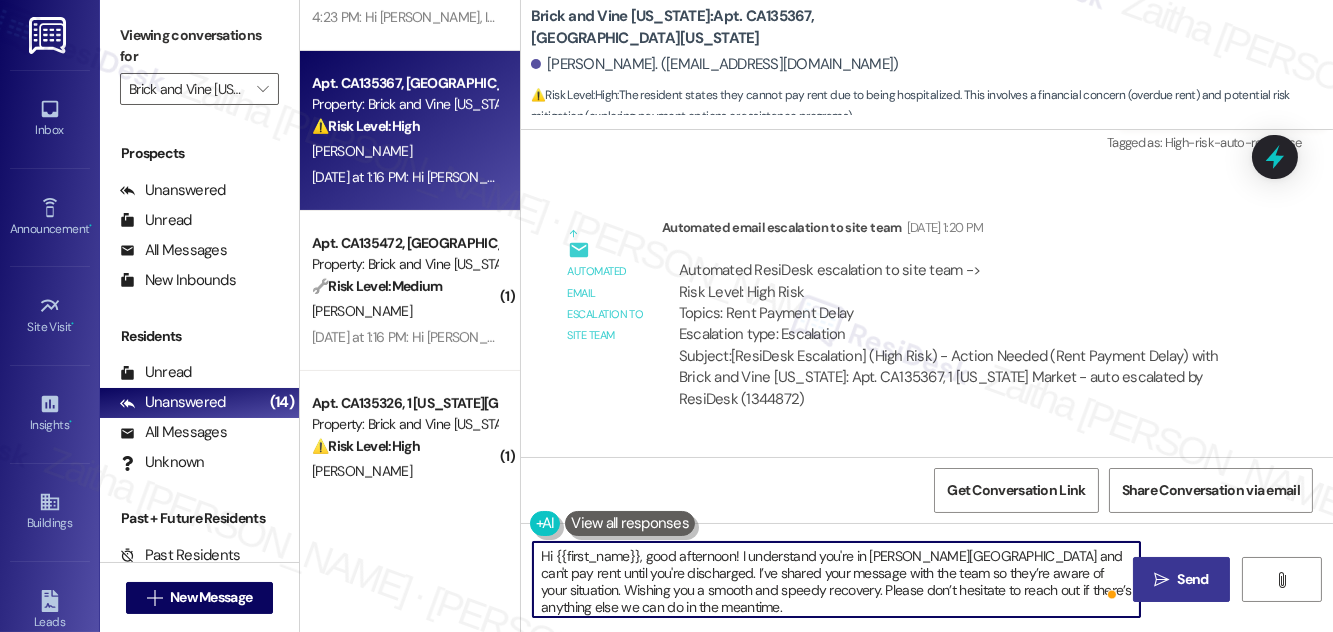 scroll, scrollTop: 3307, scrollLeft: 0, axis: vertical 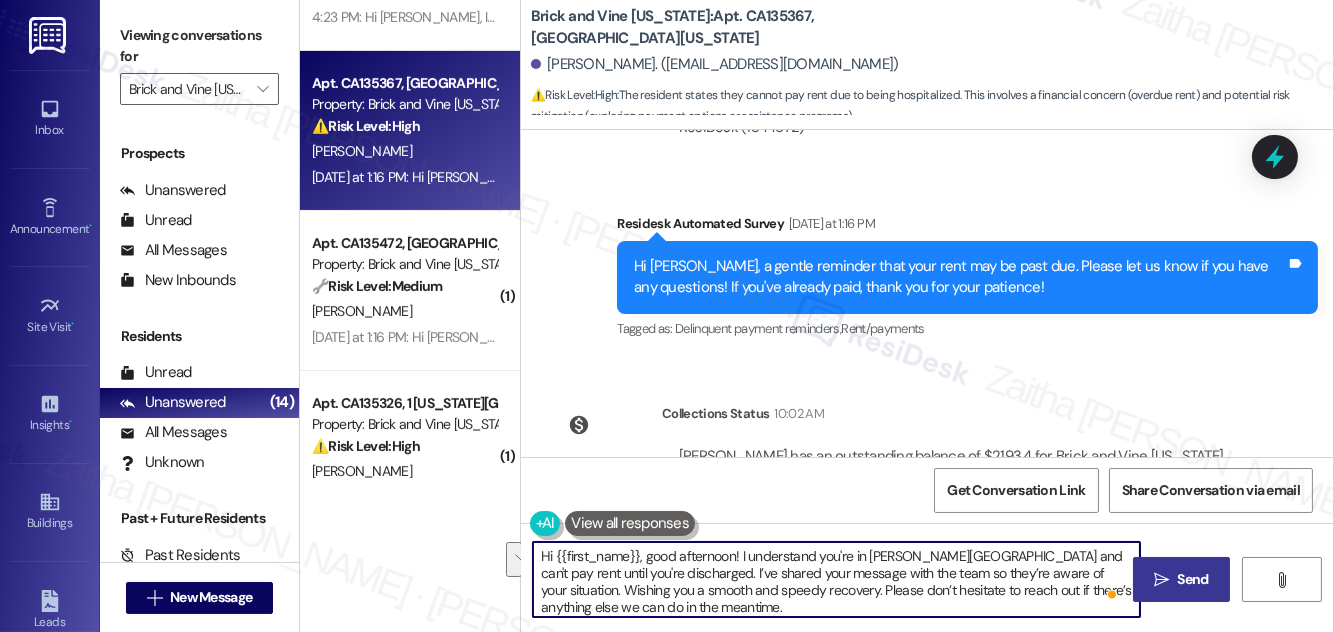 drag, startPoint x: 1041, startPoint y: 572, endPoint x: 719, endPoint y: 588, distance: 322.39728 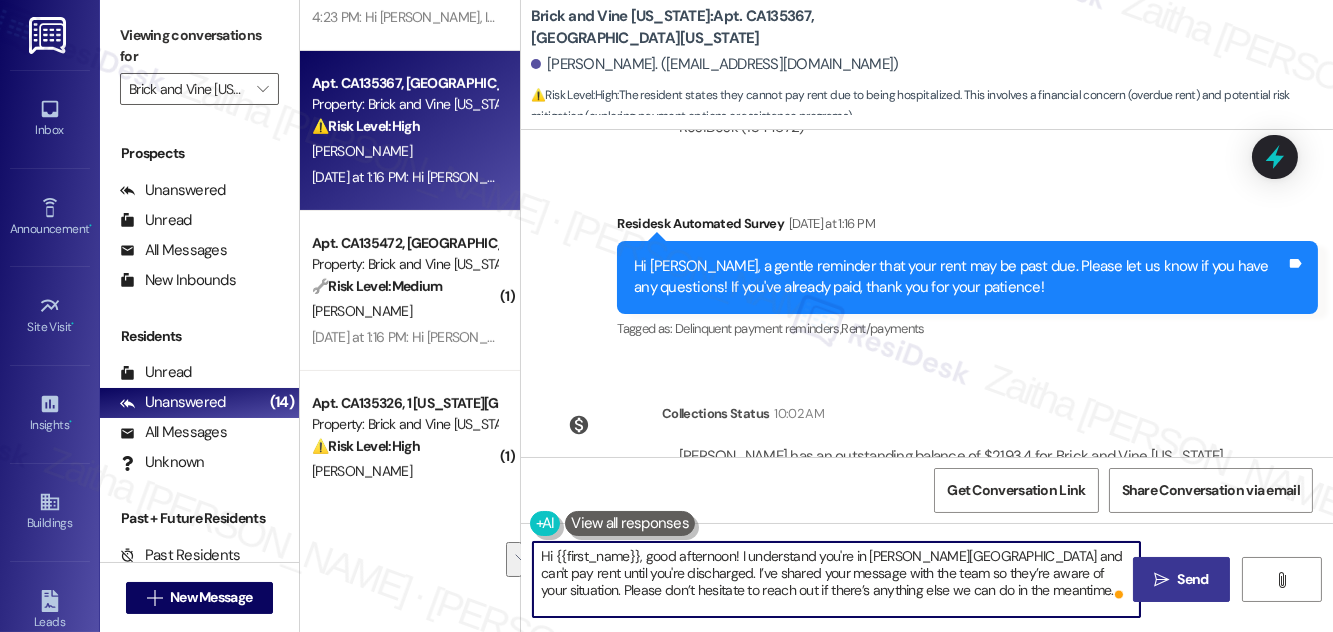 drag, startPoint x: 738, startPoint y: 554, endPoint x: 605, endPoint y: 575, distance: 134.64769 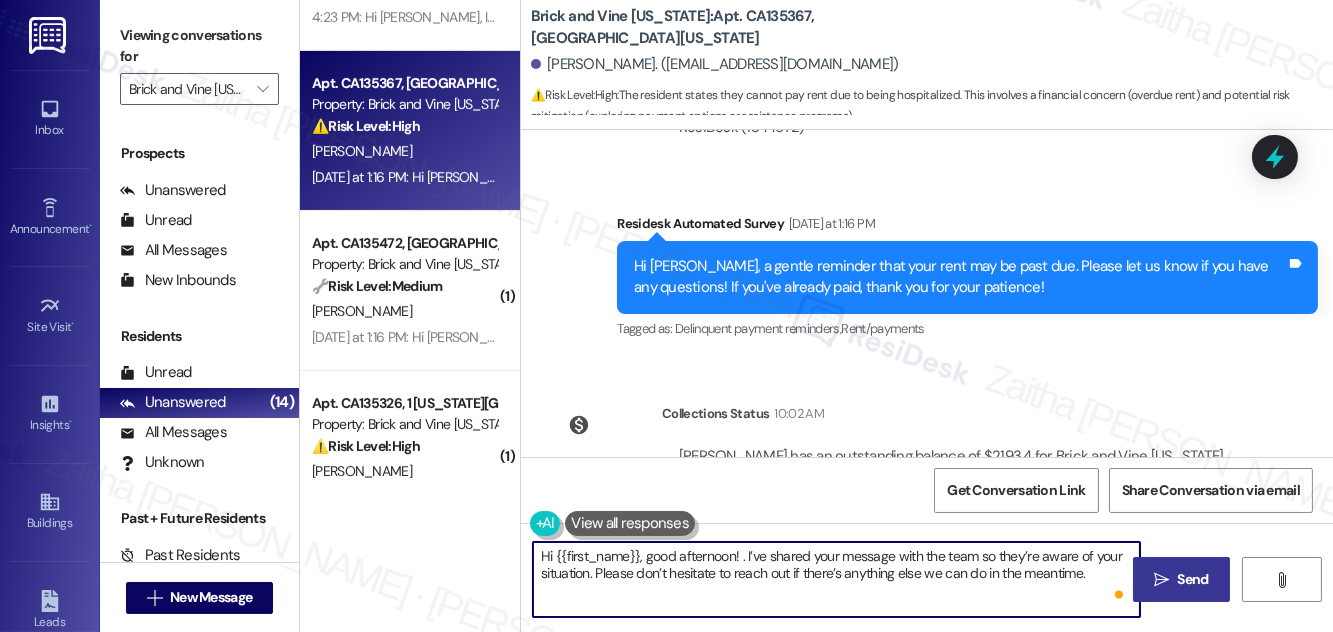 paste on "Thank you for letting us know, and I’m sorry to hear you’re in the hospital." 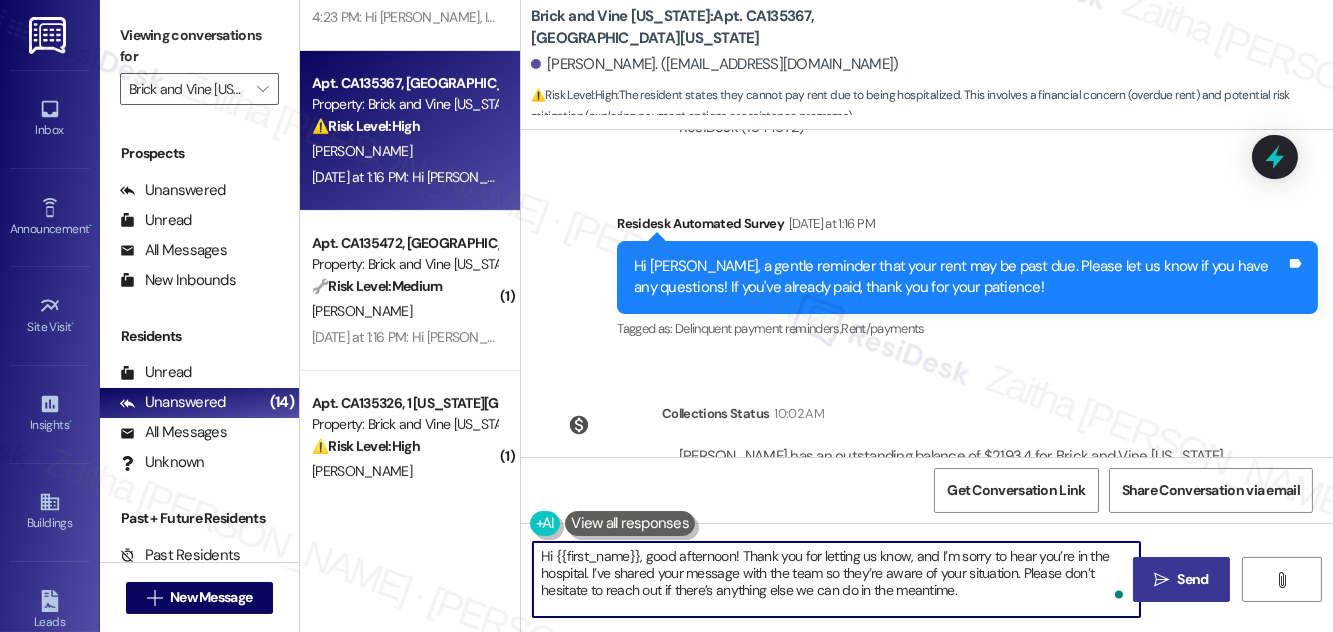 type on "Hi {{first_name}}, good afternoon! Thank you for letting us know, and I’m sorry to hear you’re in the hospital. I’ve shared your message with the team so they’re aware of your situation. Please don’t hesitate to reach out if there’s anything else we can do in the meantime." 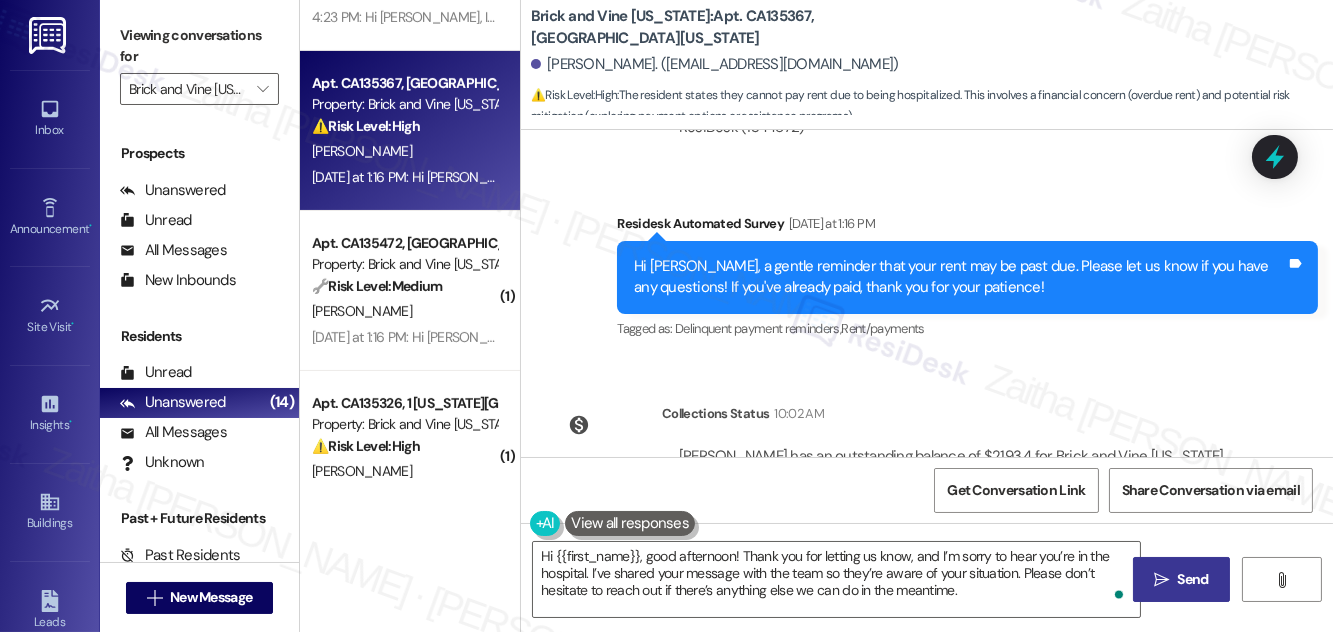 click on "Send" at bounding box center [1193, 579] 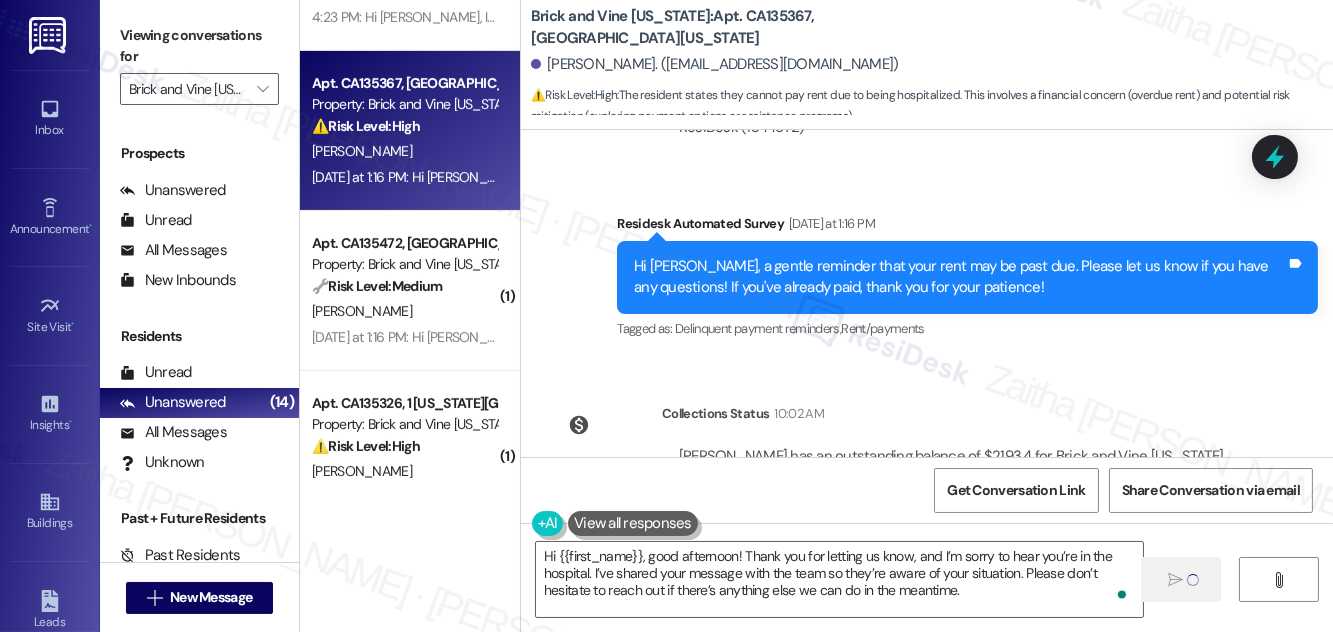 type 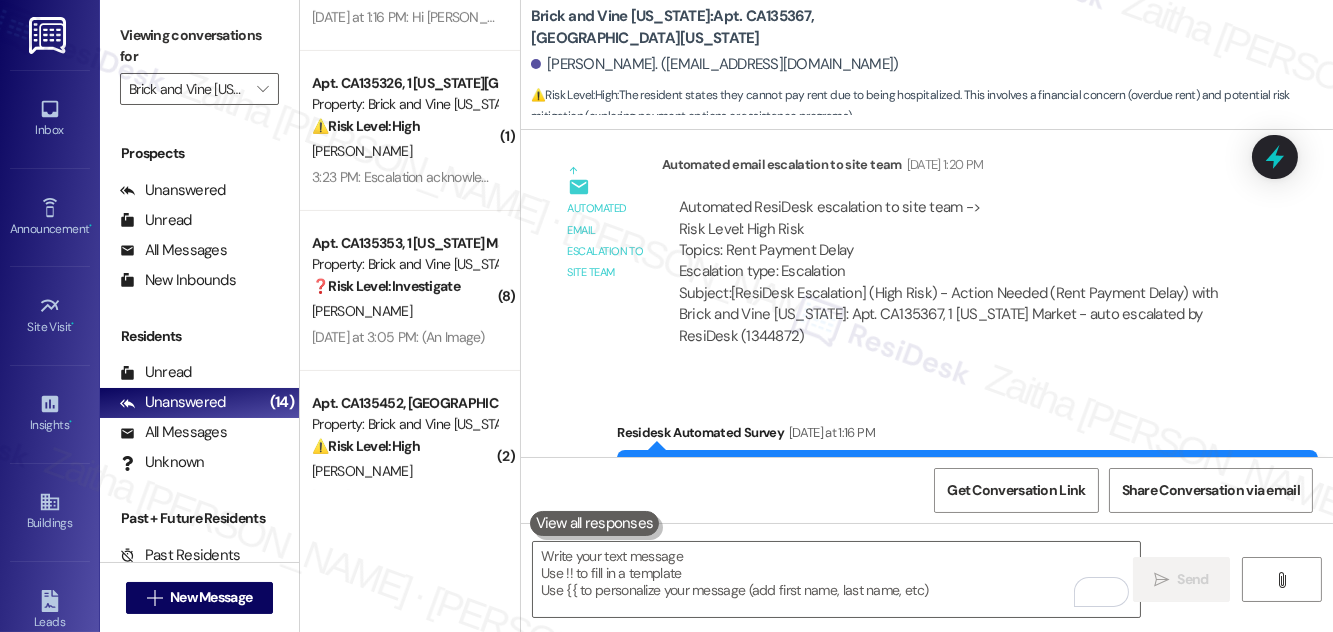 scroll, scrollTop: 3490, scrollLeft: 0, axis: vertical 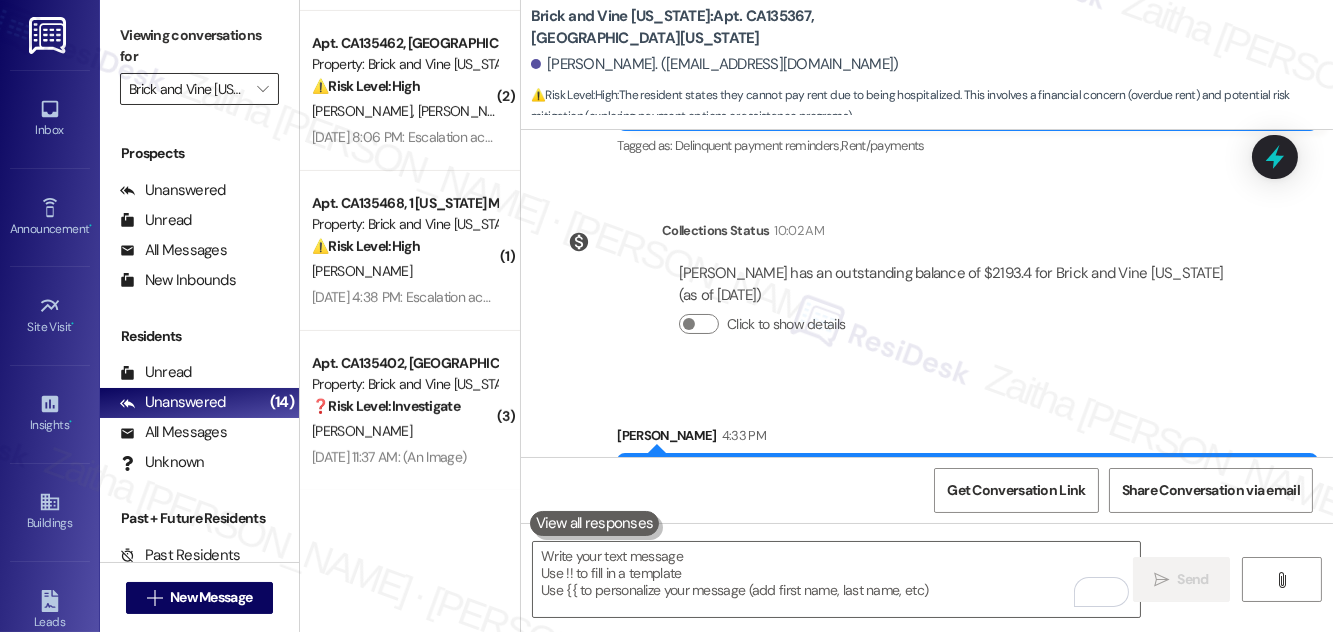 drag, startPoint x: 453, startPoint y: 367, endPoint x: 205, endPoint y: 85, distance: 375.53696 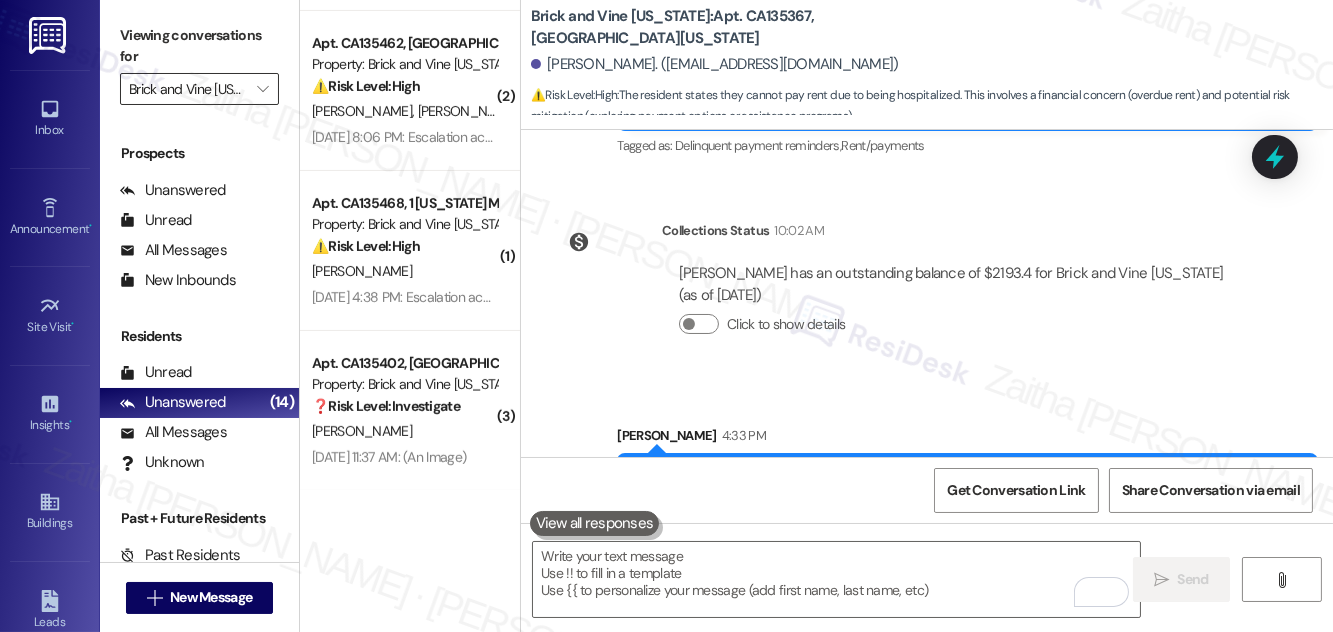 click on "Brick and Vine [US_STATE]" at bounding box center [188, 89] 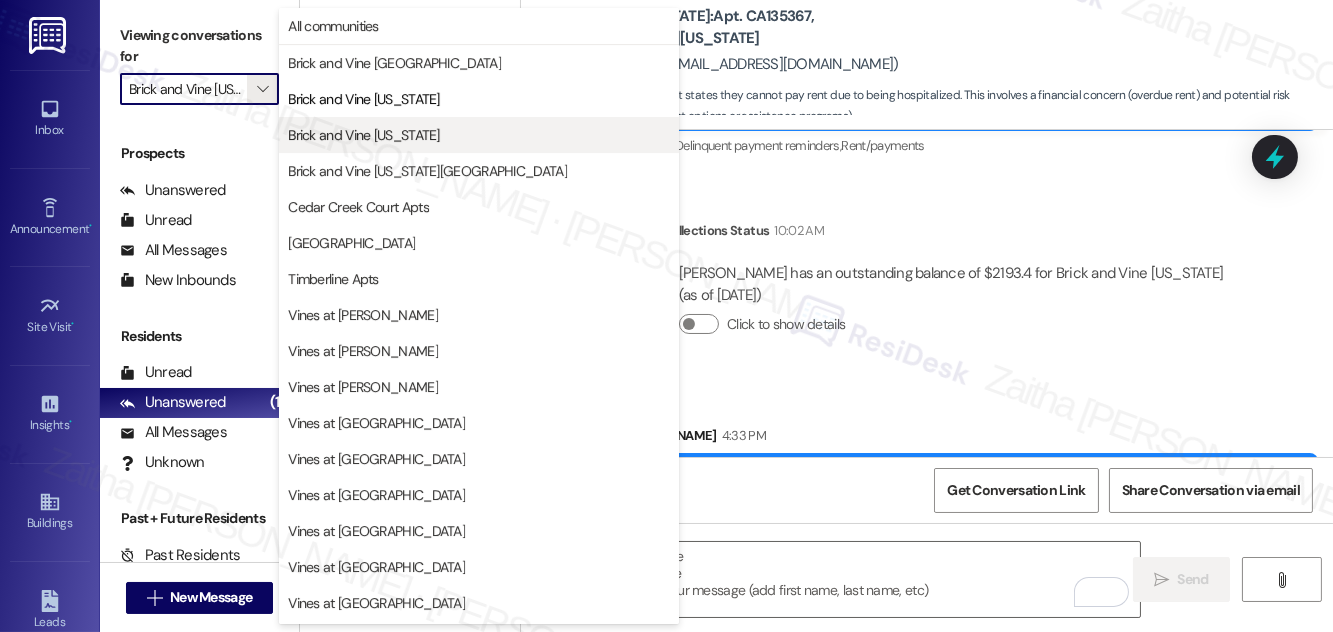 click on "Brick and Vine [US_STATE]" at bounding box center (479, 135) 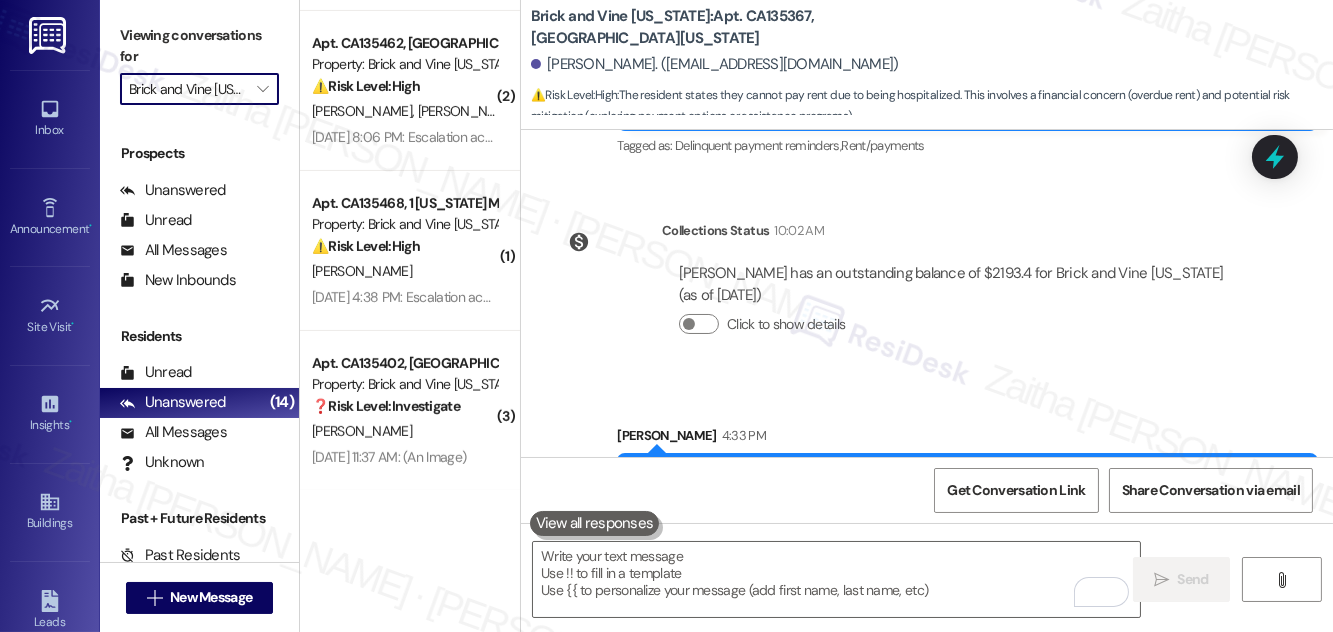 type on "Brick and Vine [US_STATE]" 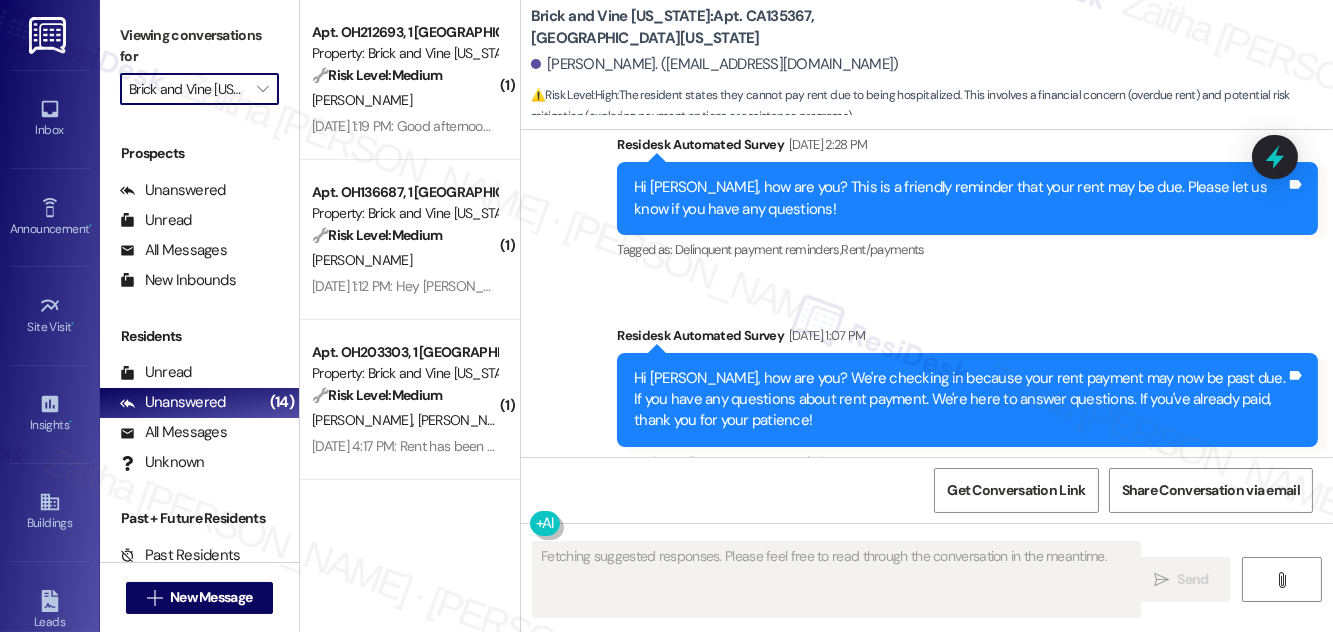 scroll, scrollTop: 2474, scrollLeft: 0, axis: vertical 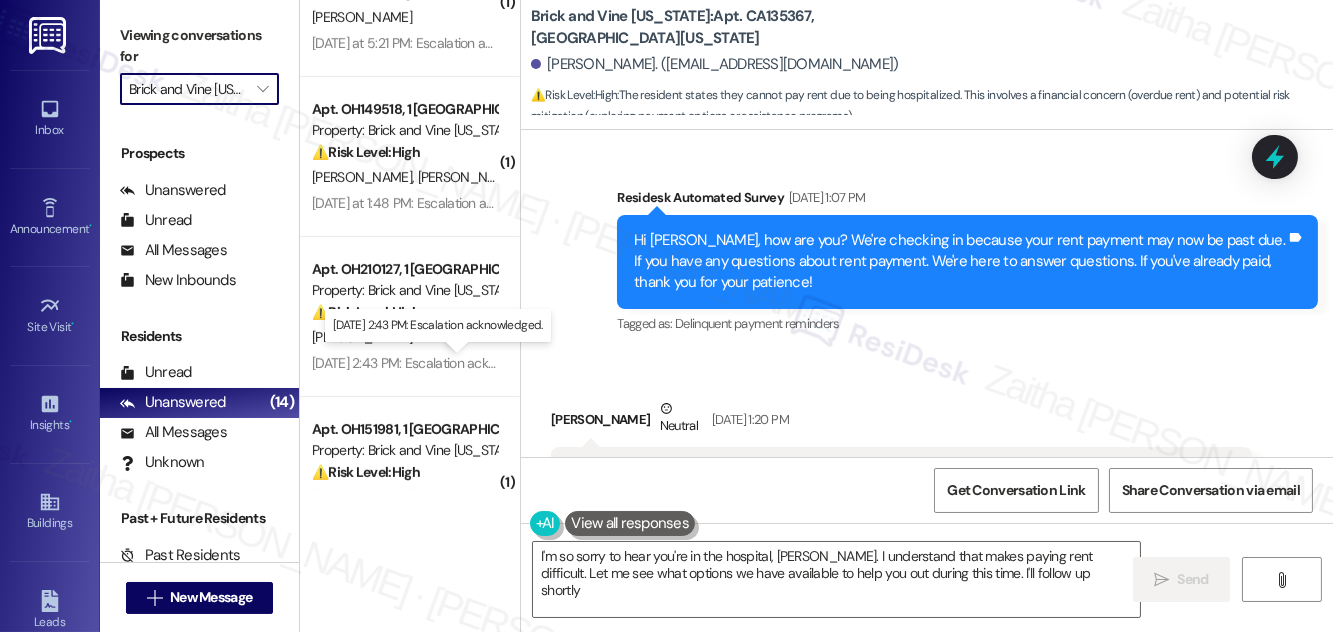 type on "I'm so sorry to hear you're in the hospital, [PERSON_NAME]. I understand that makes paying rent difficult. Let me see what options we have available to help you out during this time. I'll follow up shortly!" 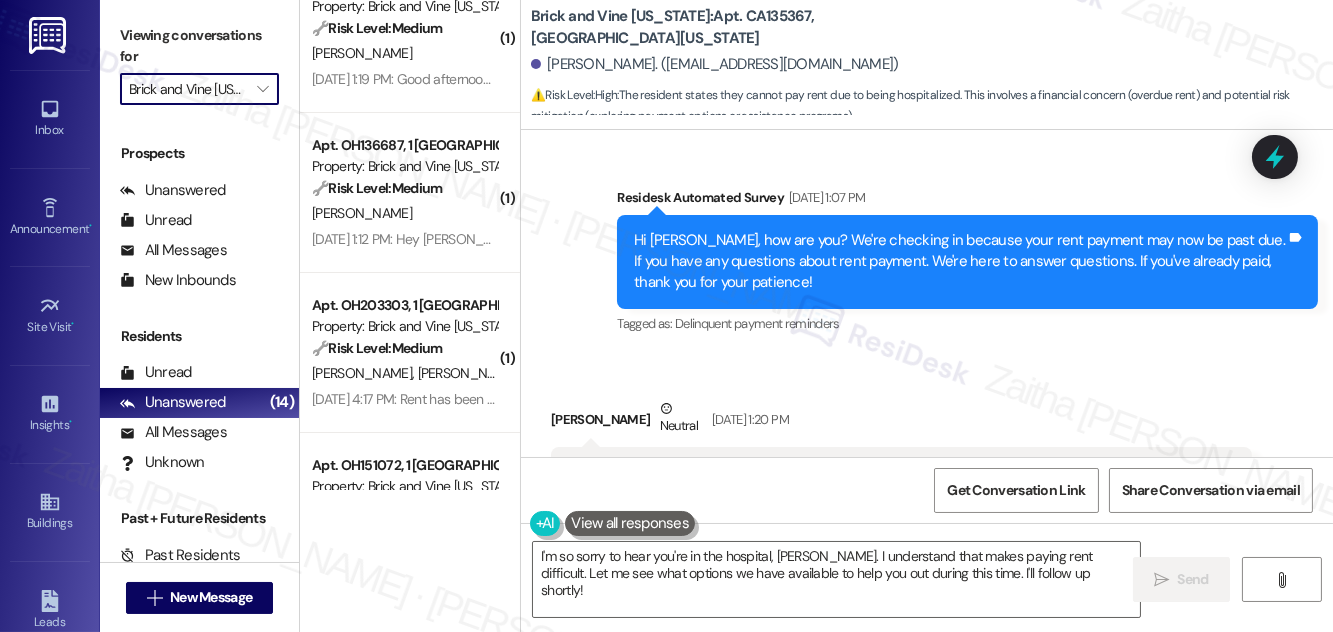 scroll, scrollTop: 0, scrollLeft: 0, axis: both 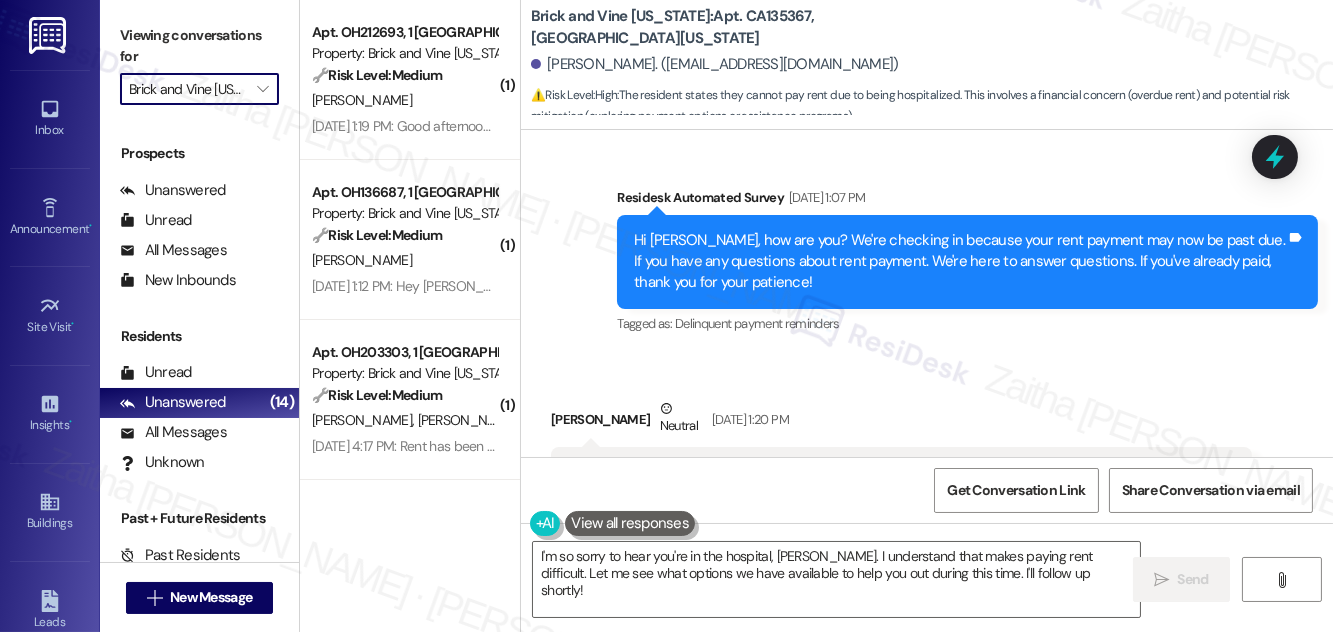 click on "Brick and Vine [US_STATE]" at bounding box center (188, 89) 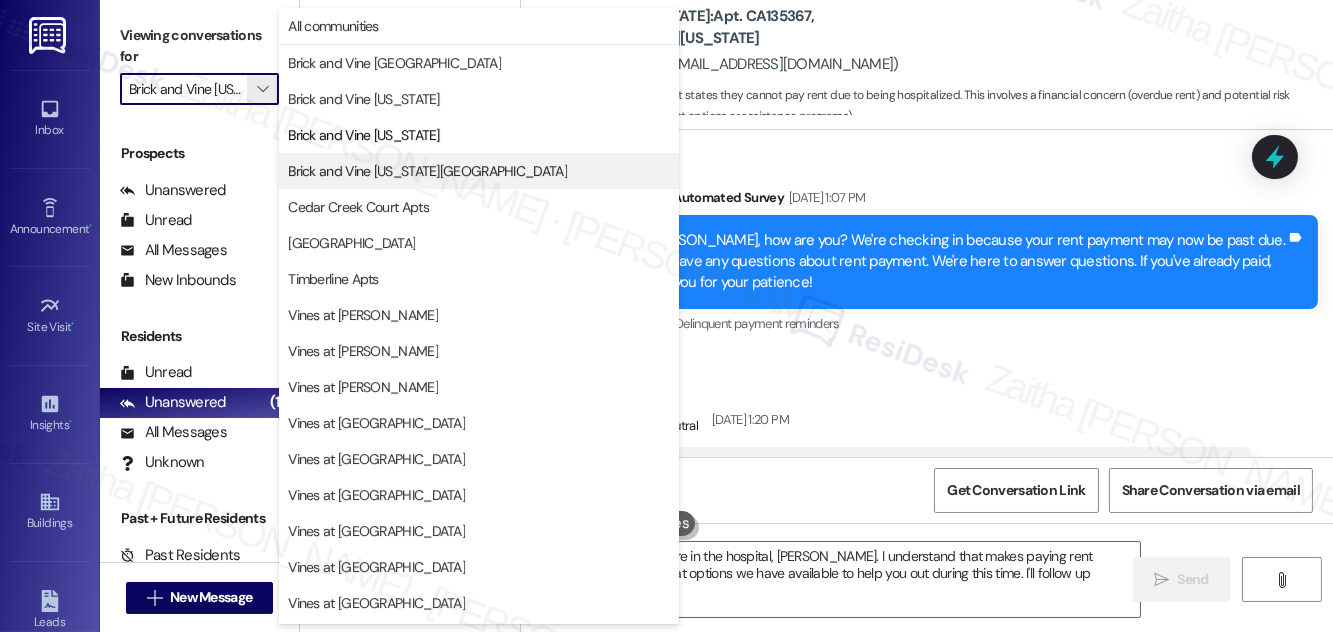 click on "Brick and Vine [US_STATE][GEOGRAPHIC_DATA]" at bounding box center (427, 171) 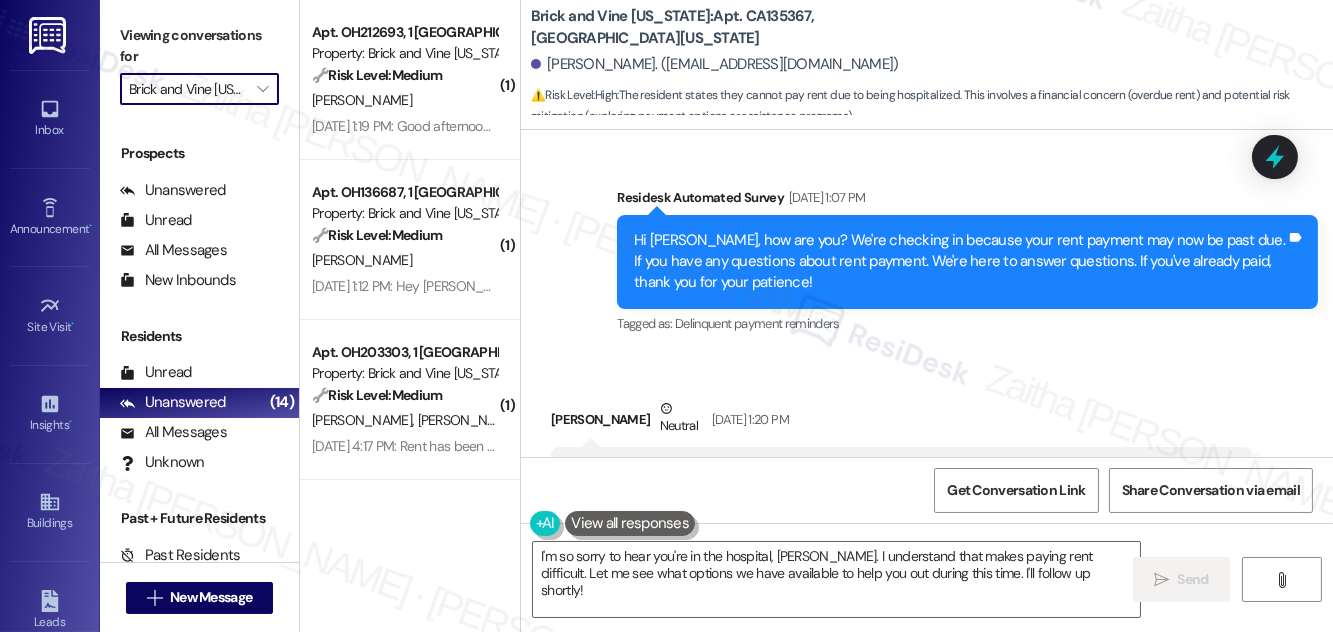type on "Brick and Vine [US_STATE][GEOGRAPHIC_DATA]" 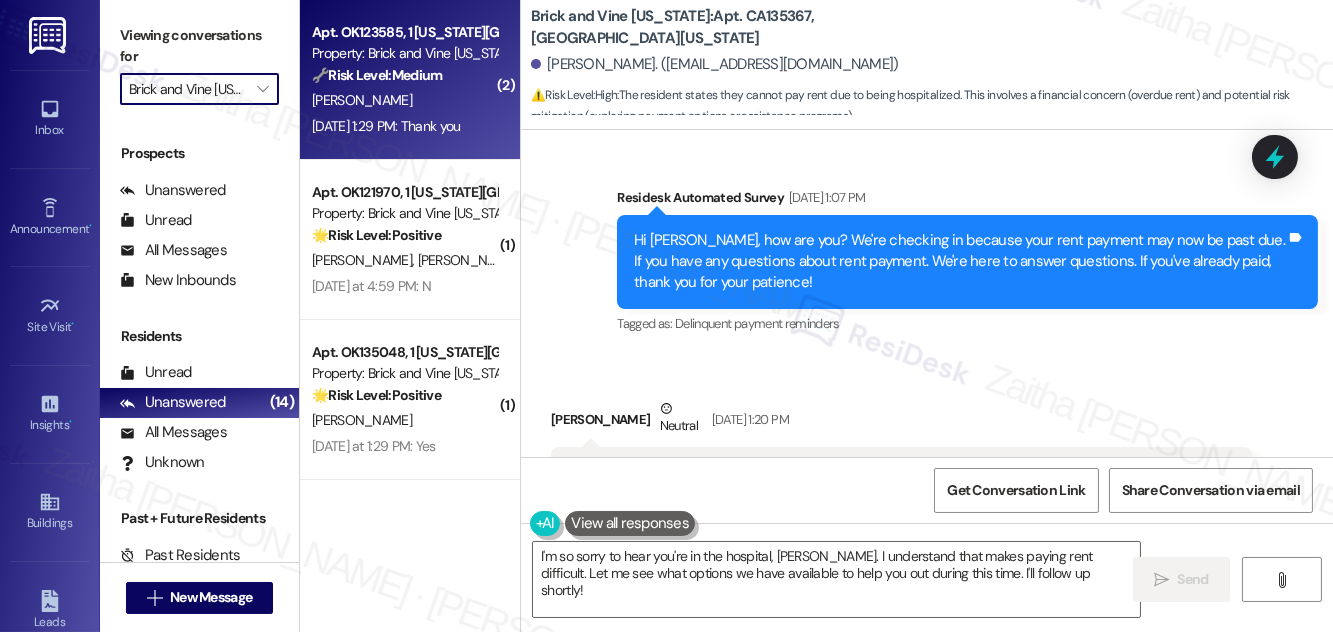 click on "[PERSON_NAME]" at bounding box center (404, 100) 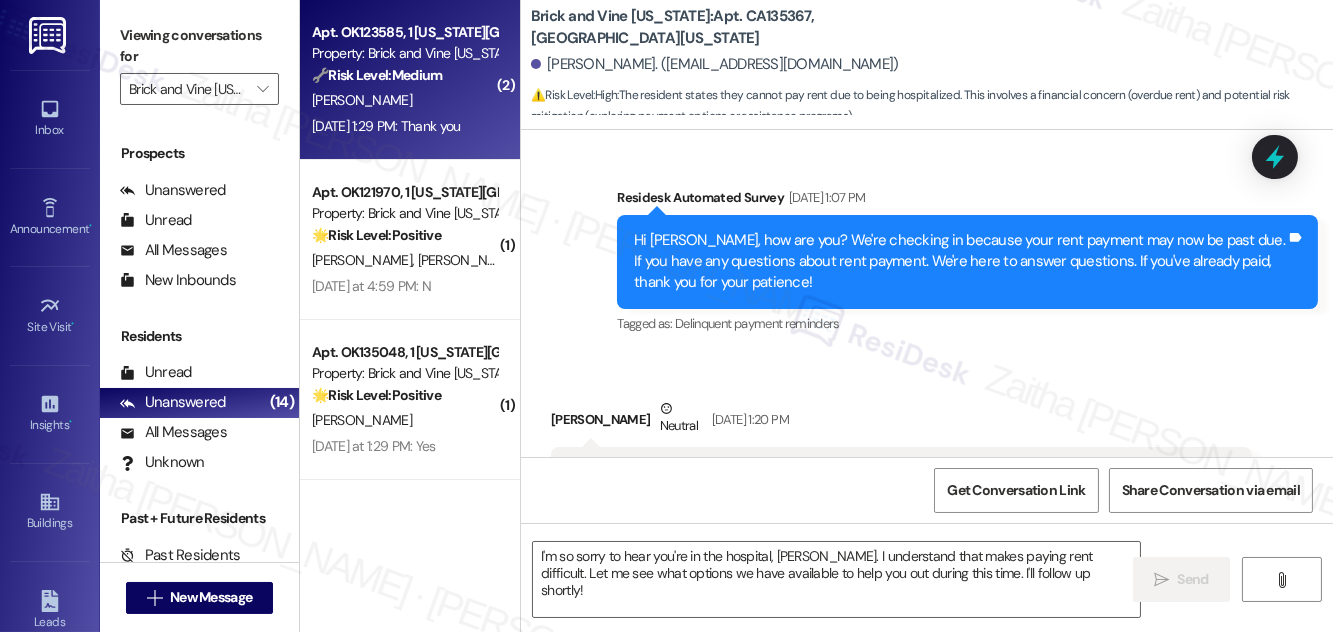 type on "Fetching suggested responses. Please feel free to read through the conversation in the meantime." 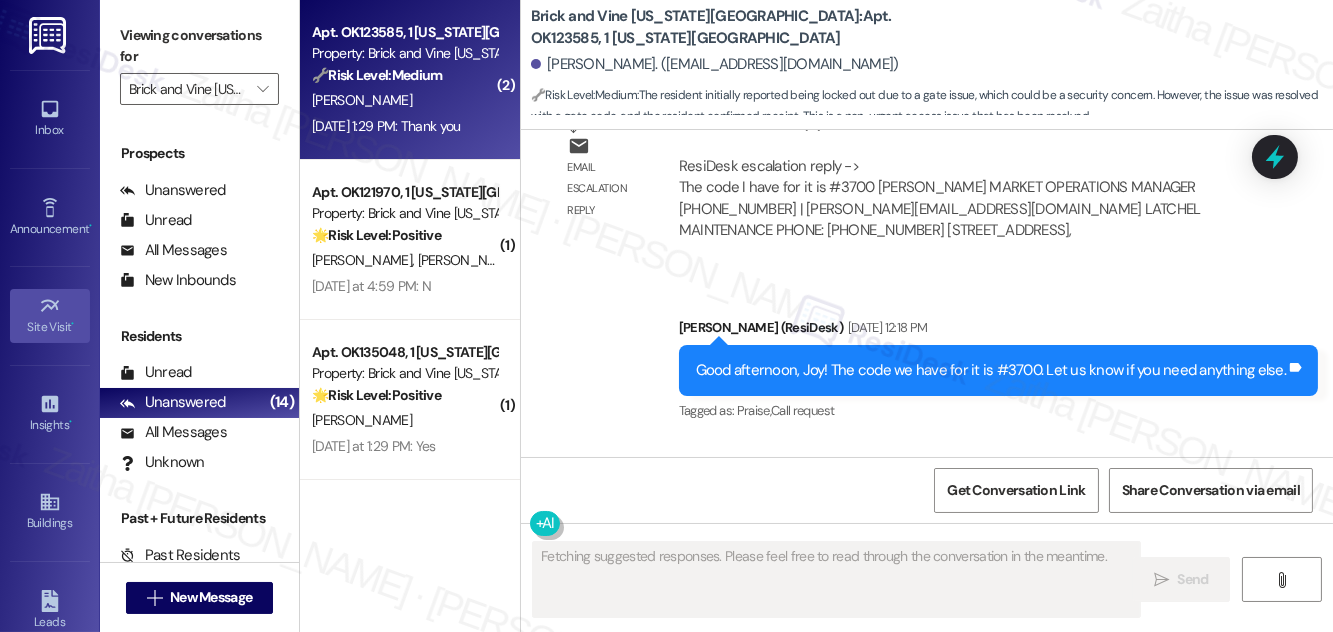 scroll, scrollTop: 1392, scrollLeft: 0, axis: vertical 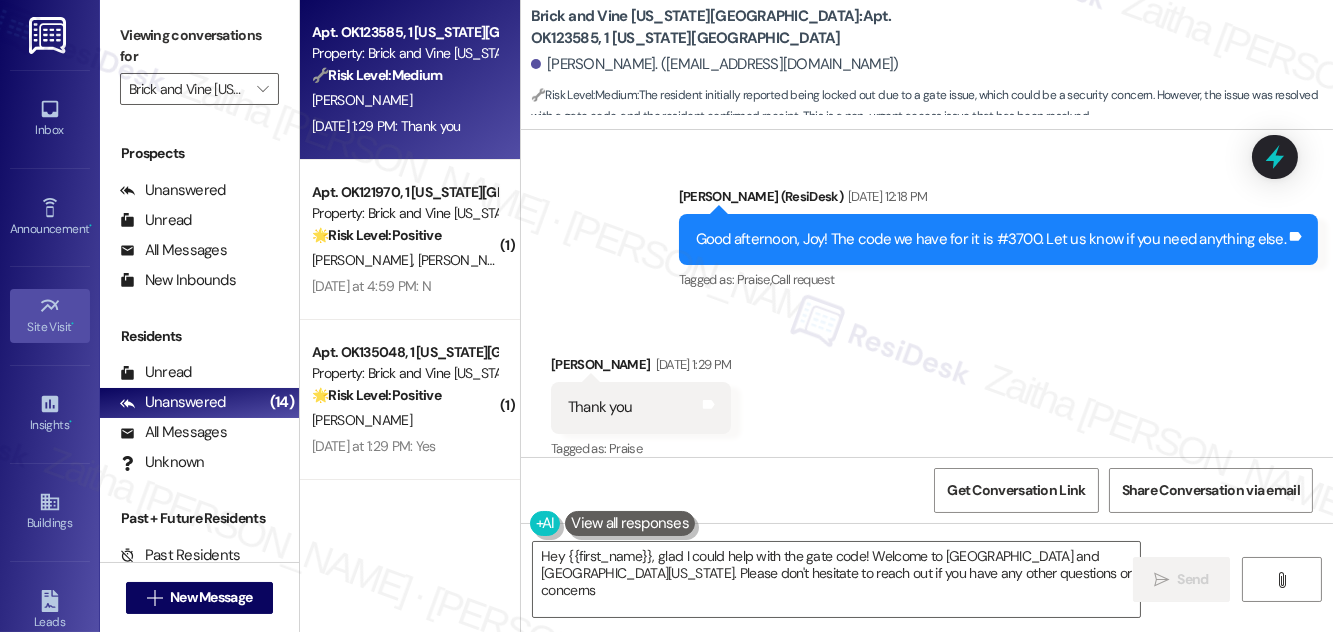 type on "Hey {{first_name}}, glad I could help with the gate code! Welcome to [GEOGRAPHIC_DATA] and [GEOGRAPHIC_DATA][US_STATE]. Please don't hesitate to reach out if you have any other questions or concerns." 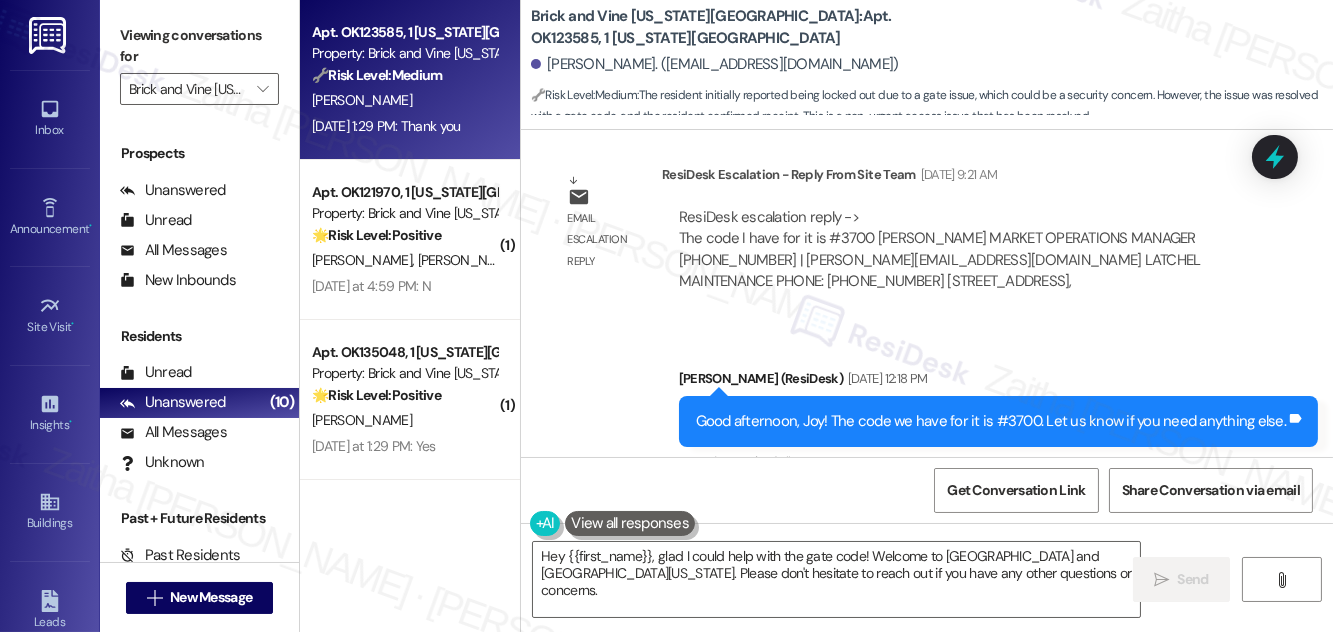 scroll, scrollTop: 1392, scrollLeft: 0, axis: vertical 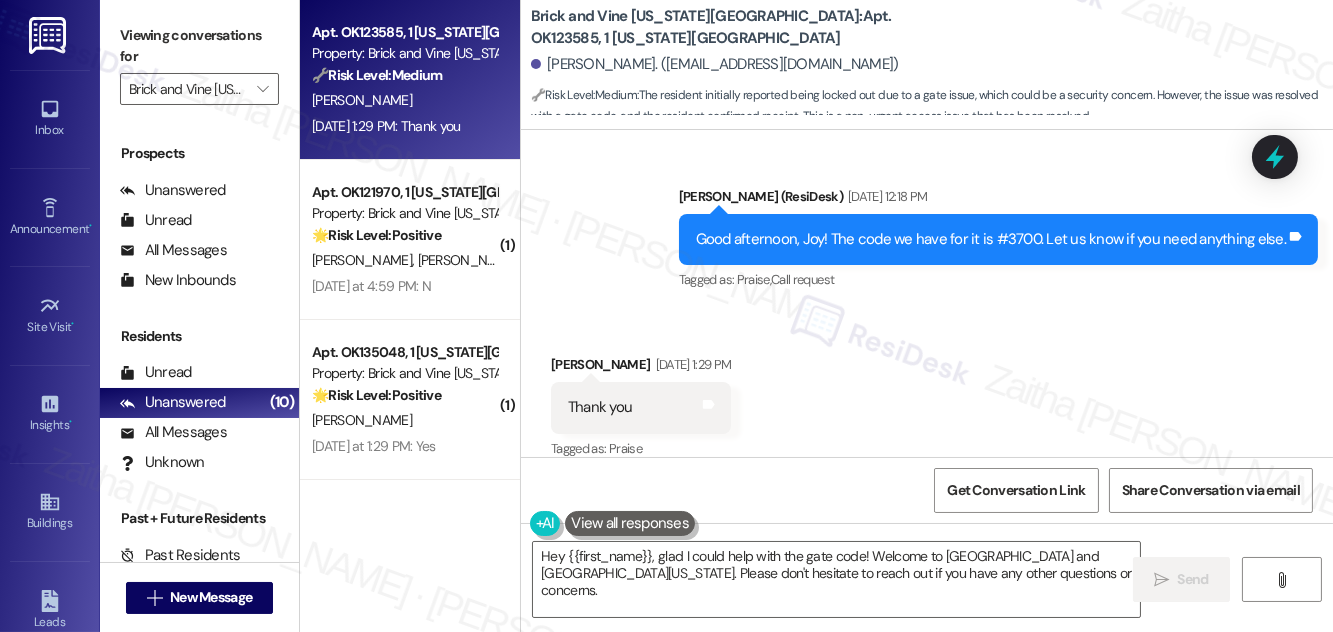 click on "Brick and Vine [US_STATE][GEOGRAPHIC_DATA]:  Apt. OK123585, 1 [US_STATE][GEOGRAPHIC_DATA]       [PERSON_NAME]. ([EMAIL_ADDRESS][DOMAIN_NAME])   🔧  Risk Level:  Medium :  The resident initially reported being locked out due to a gate issue, which could be a security concern. However, the issue was resolved with a gate code, and the resident confirmed receipt. This is a non-urgent access issue that has been resolved." at bounding box center [932, 60] 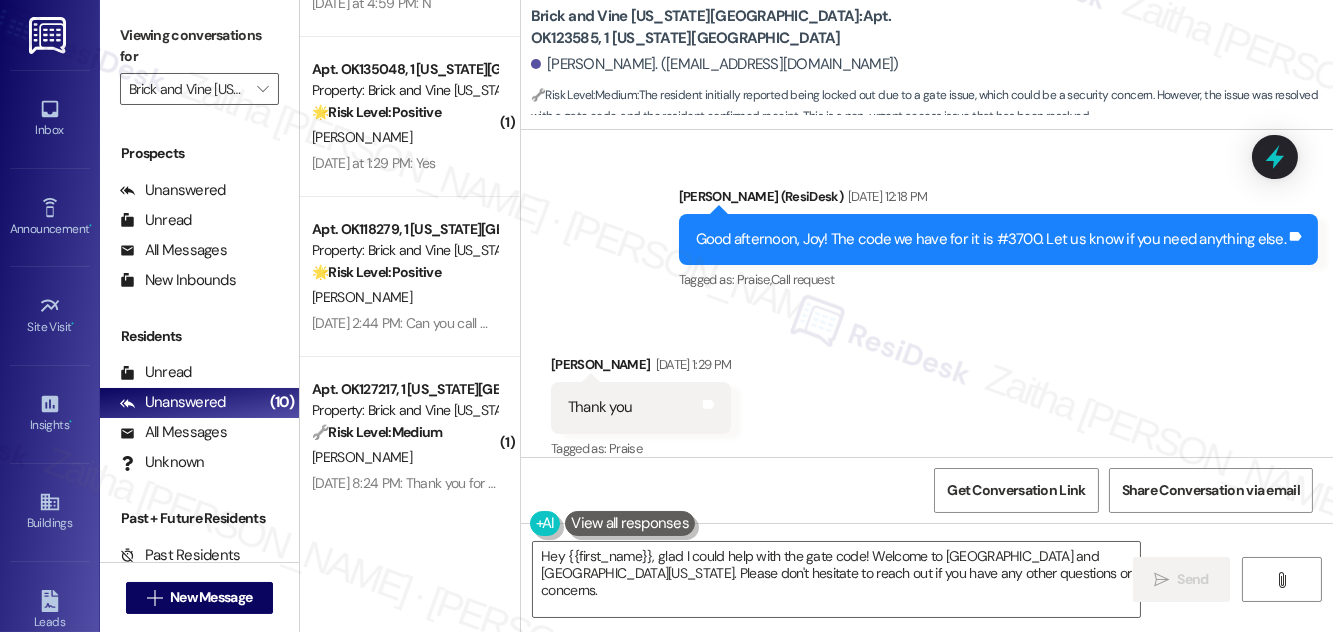 scroll, scrollTop: 272, scrollLeft: 0, axis: vertical 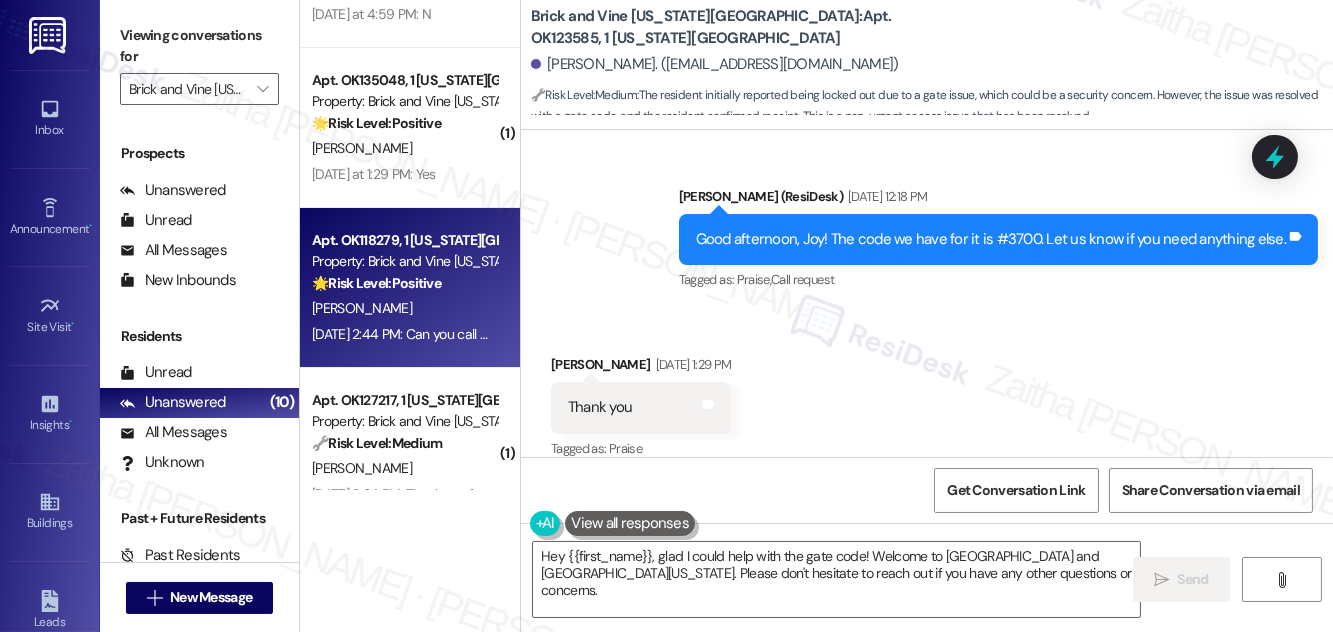 click on "[PERSON_NAME]" at bounding box center (404, 308) 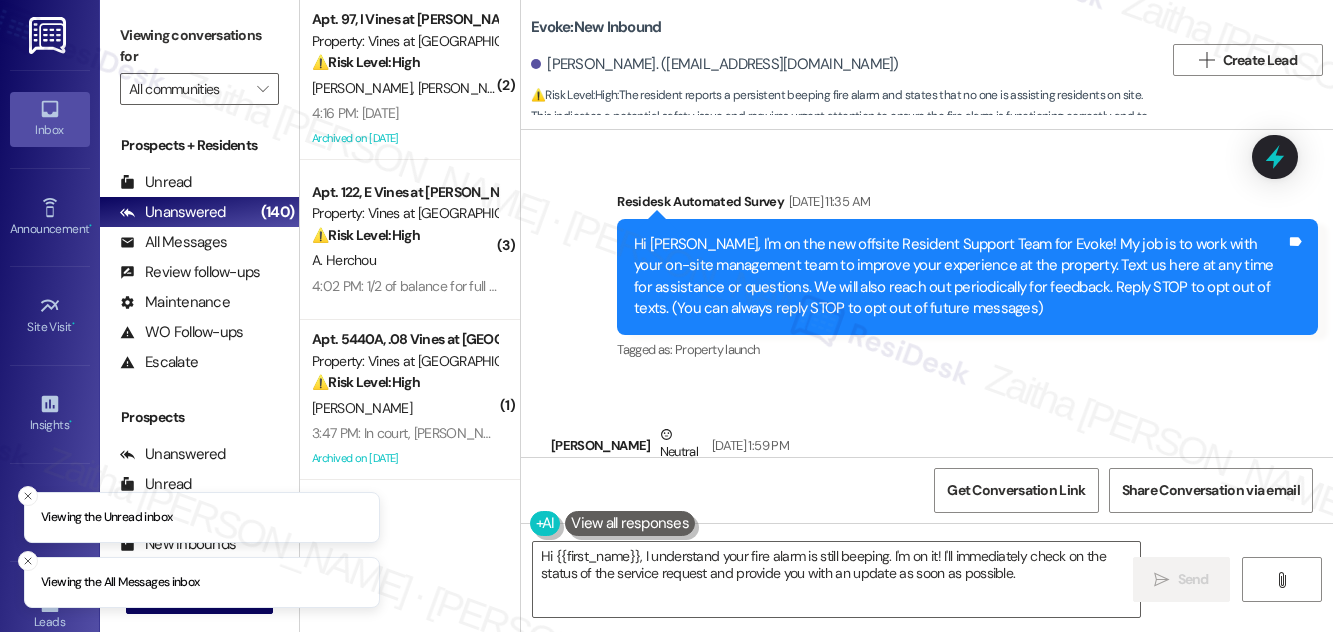 scroll, scrollTop: 0, scrollLeft: 0, axis: both 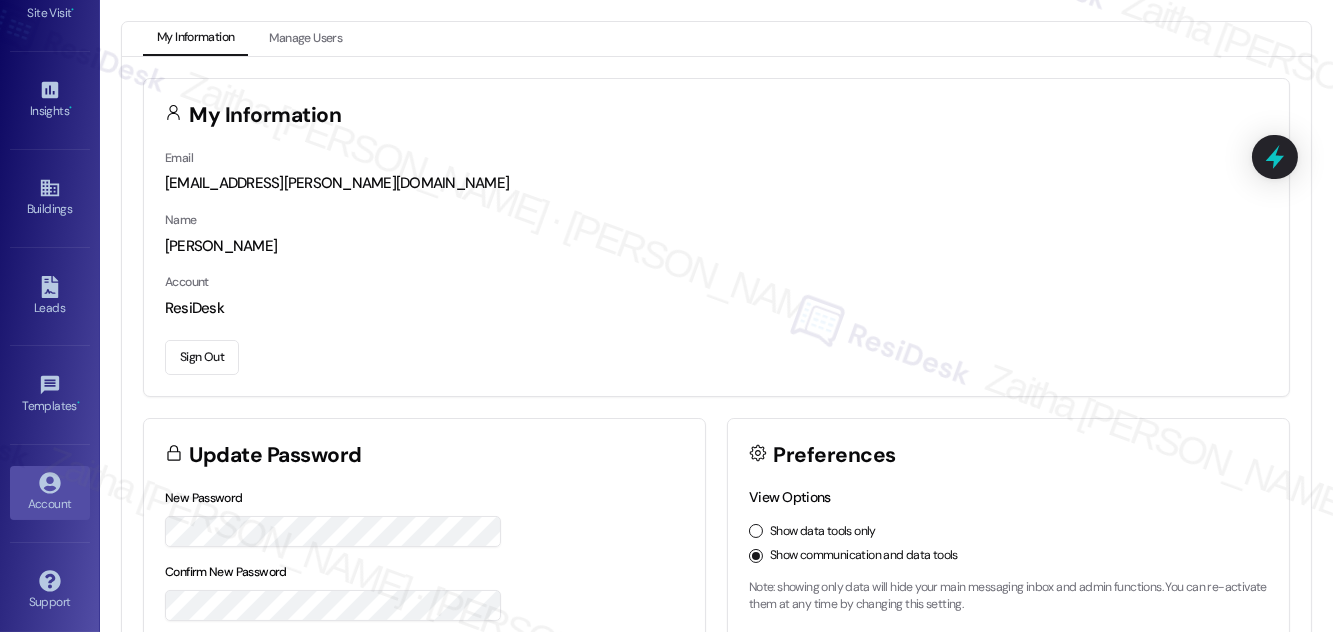 click on "Sign Out" at bounding box center [202, 357] 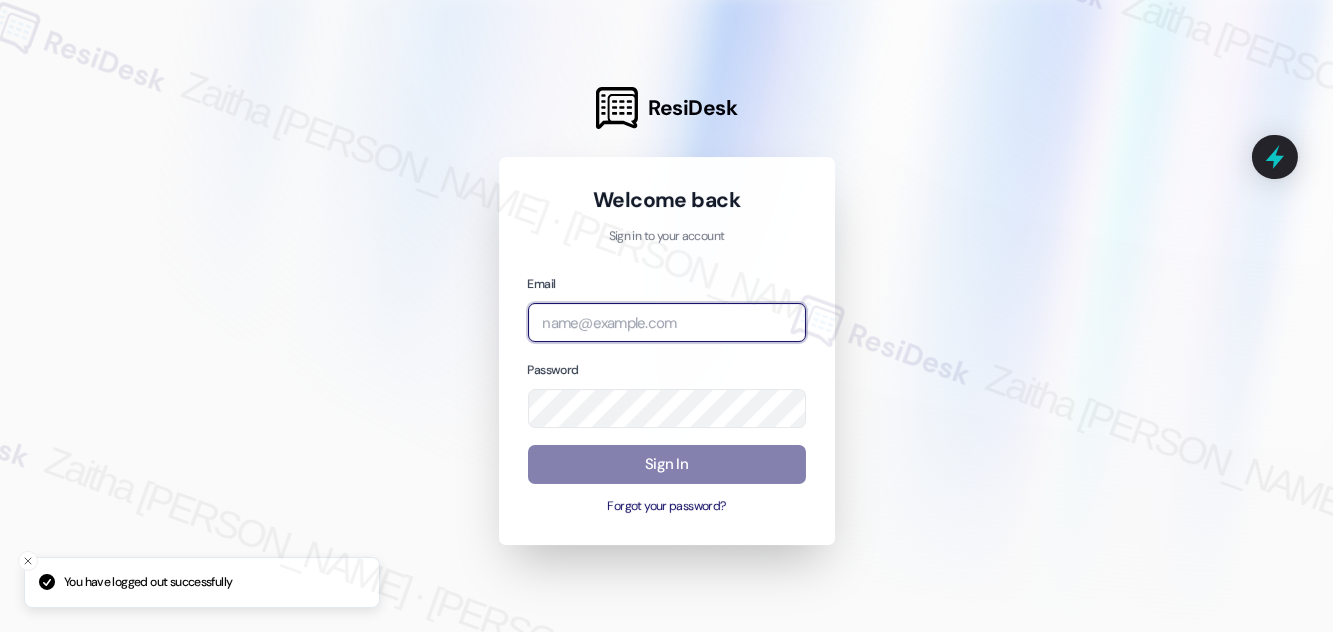 click at bounding box center (667, 322) 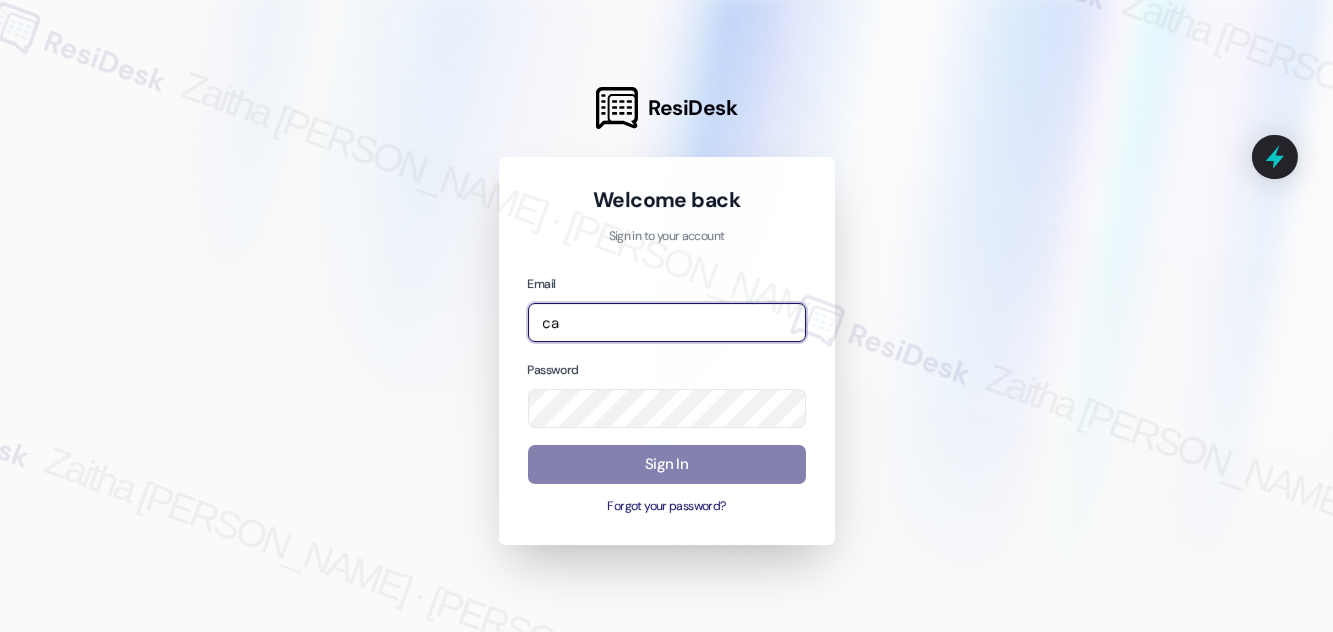 type on "c" 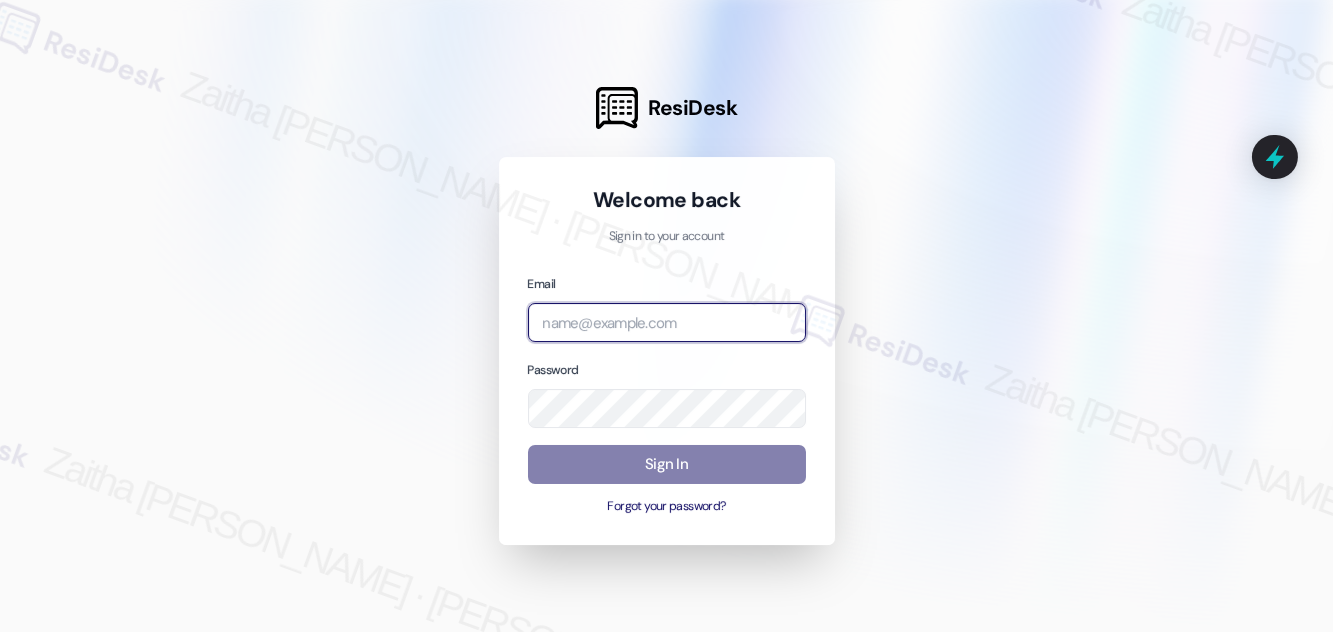 type on "C" 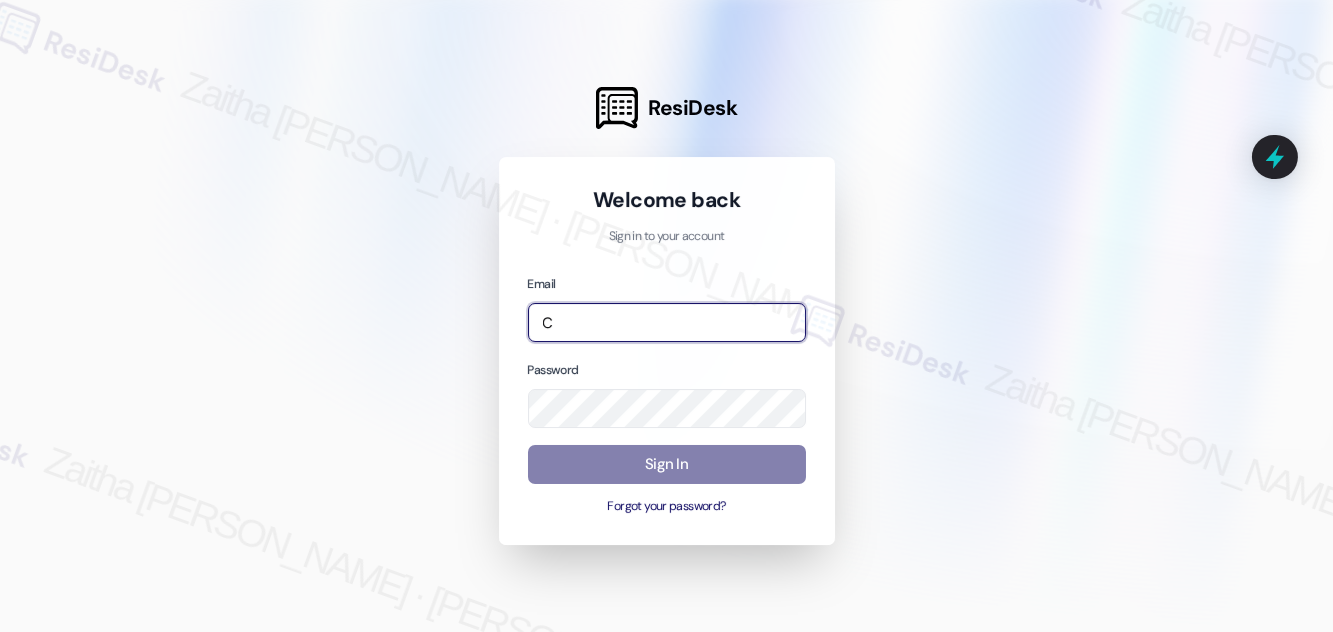 click at bounding box center (0, 632) 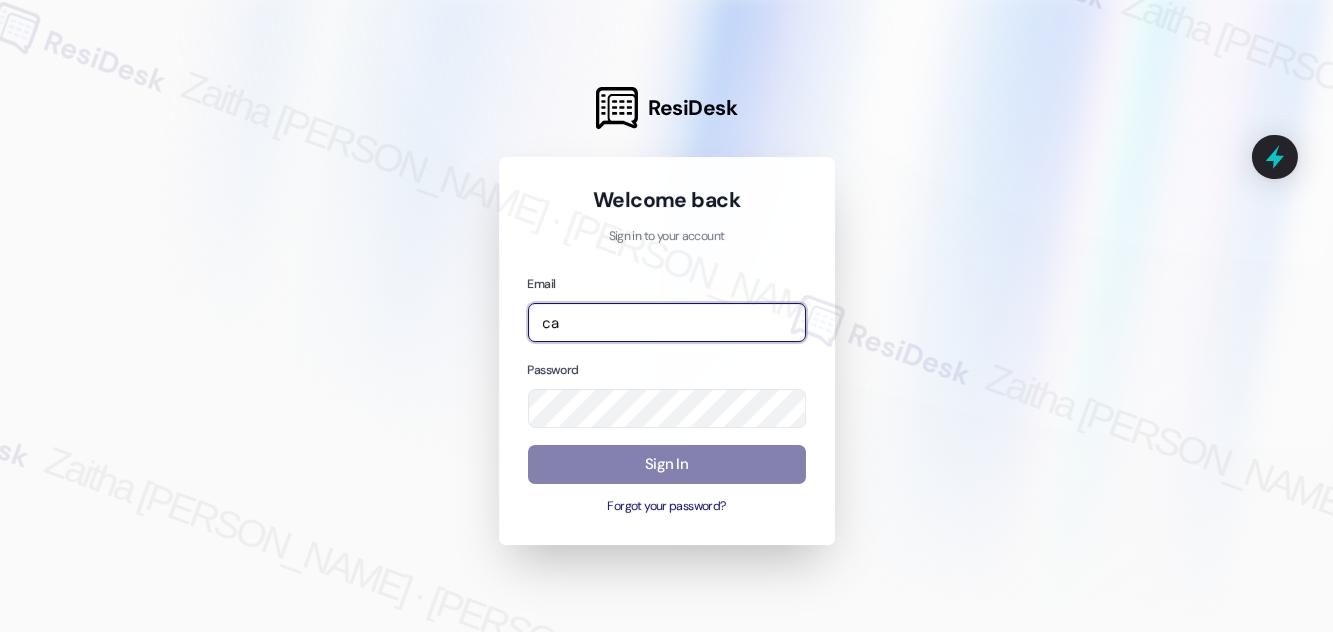 type on "c" 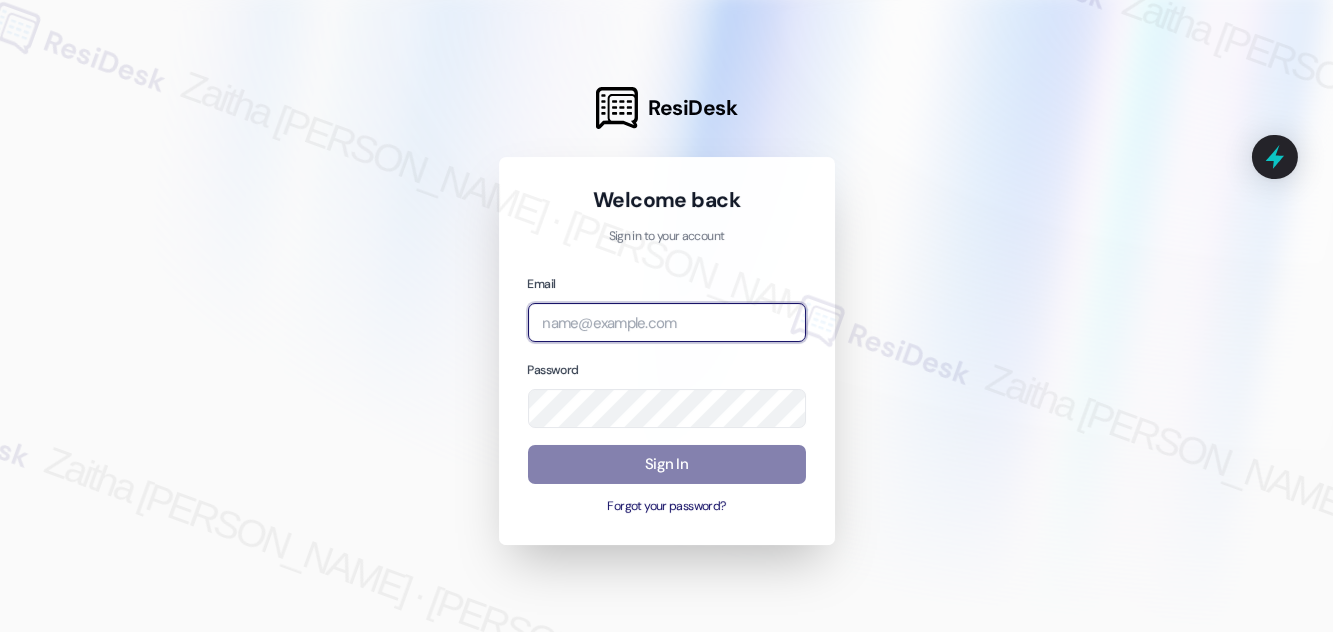 click at bounding box center [0, 632] 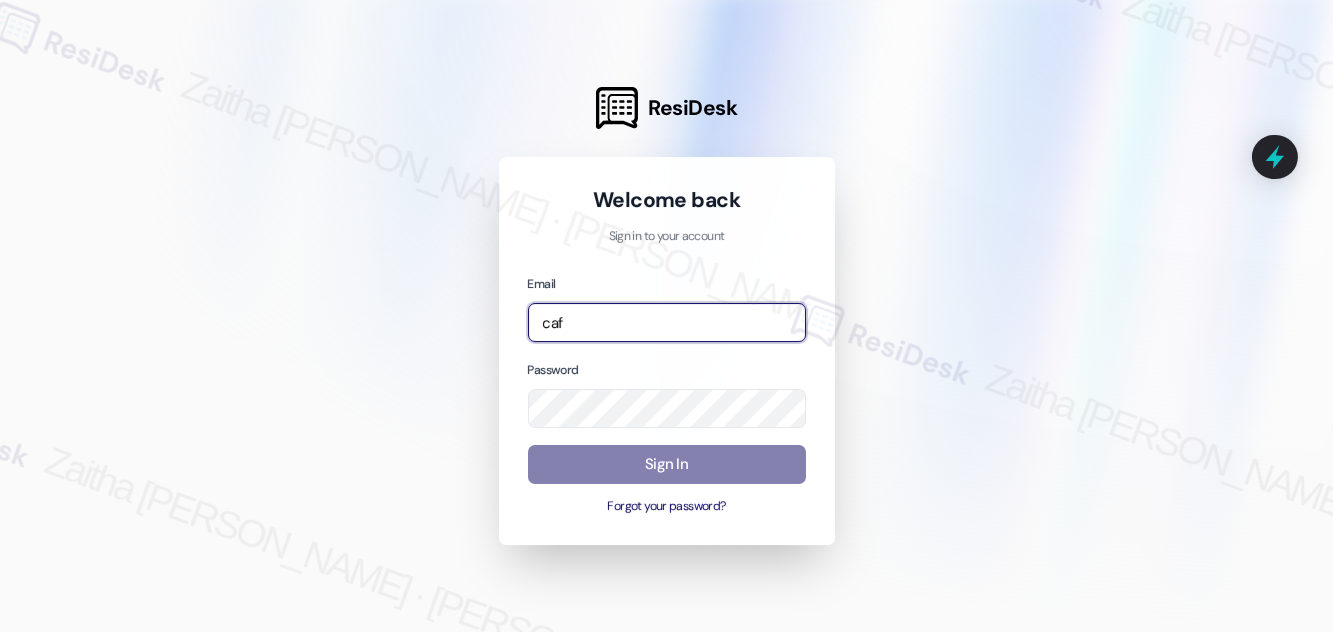 type on "automated-surveys-caf_management-zaitha.mae.garcia@caf_management.com" 